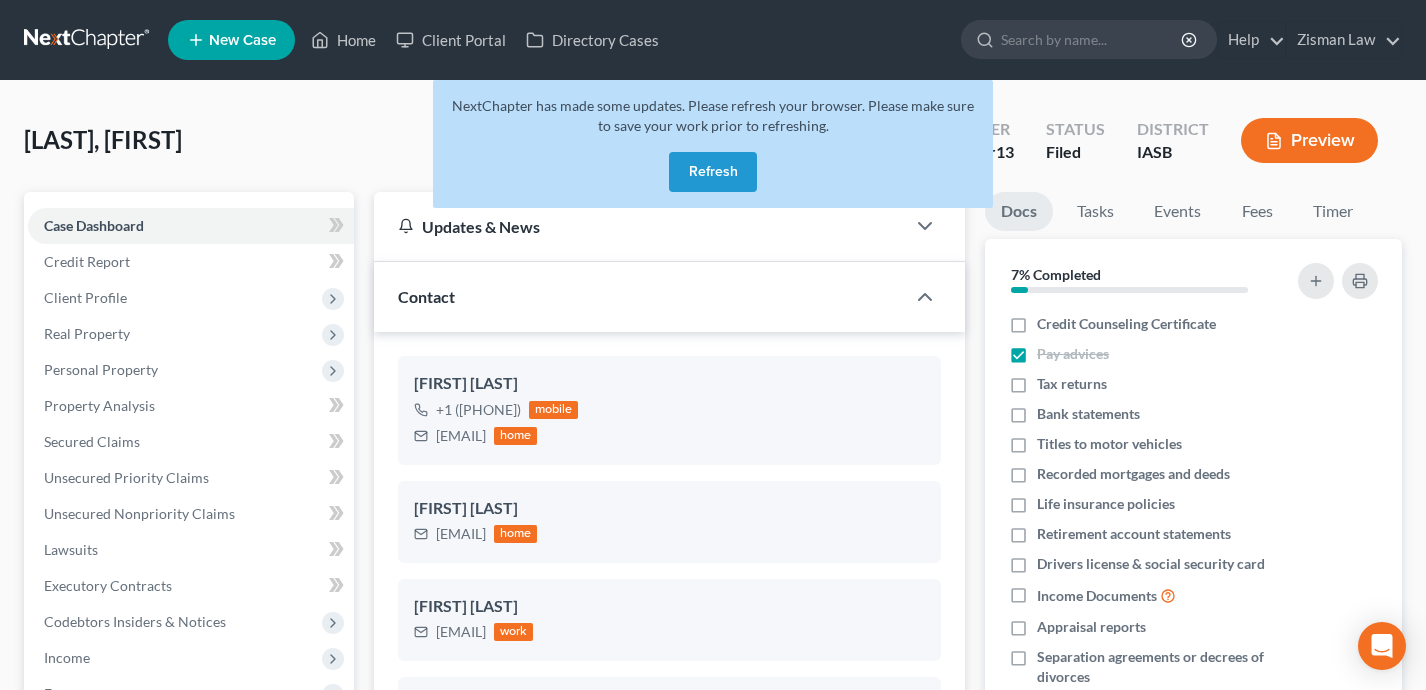 select on "0" 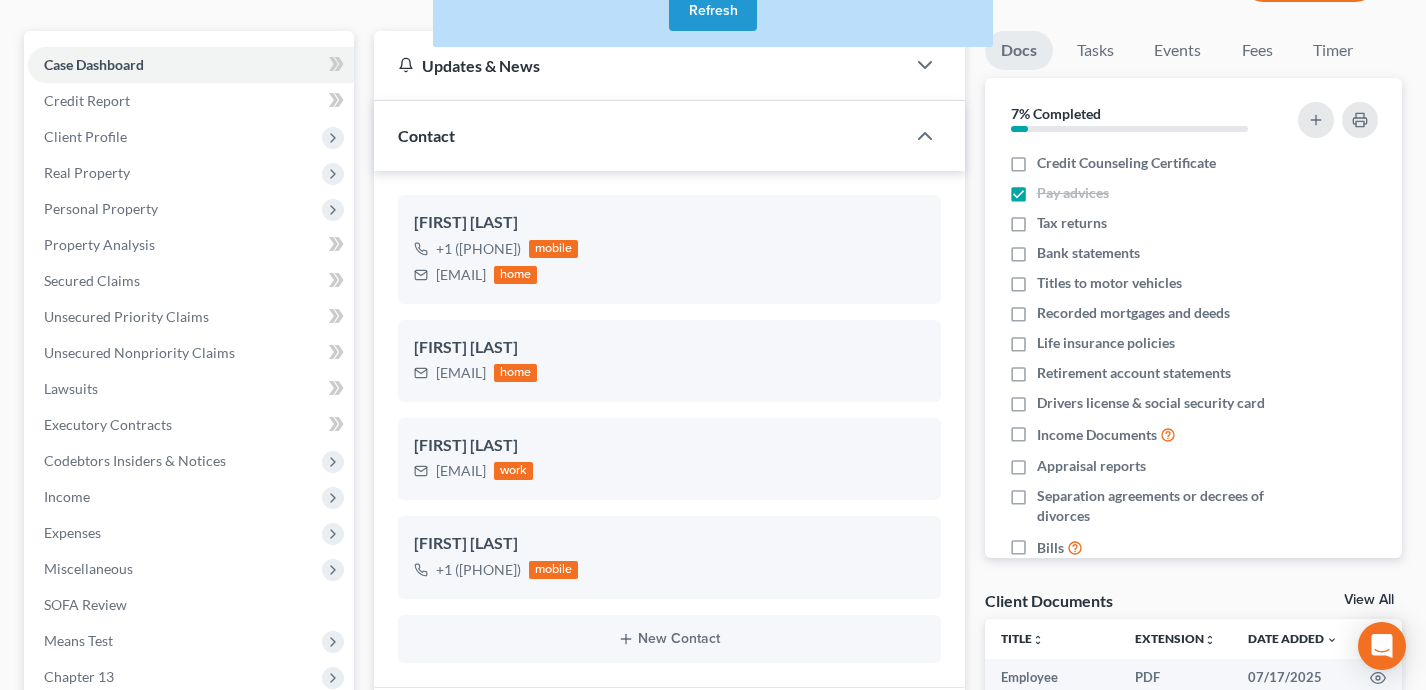 scroll, scrollTop: 2948, scrollLeft: 0, axis: vertical 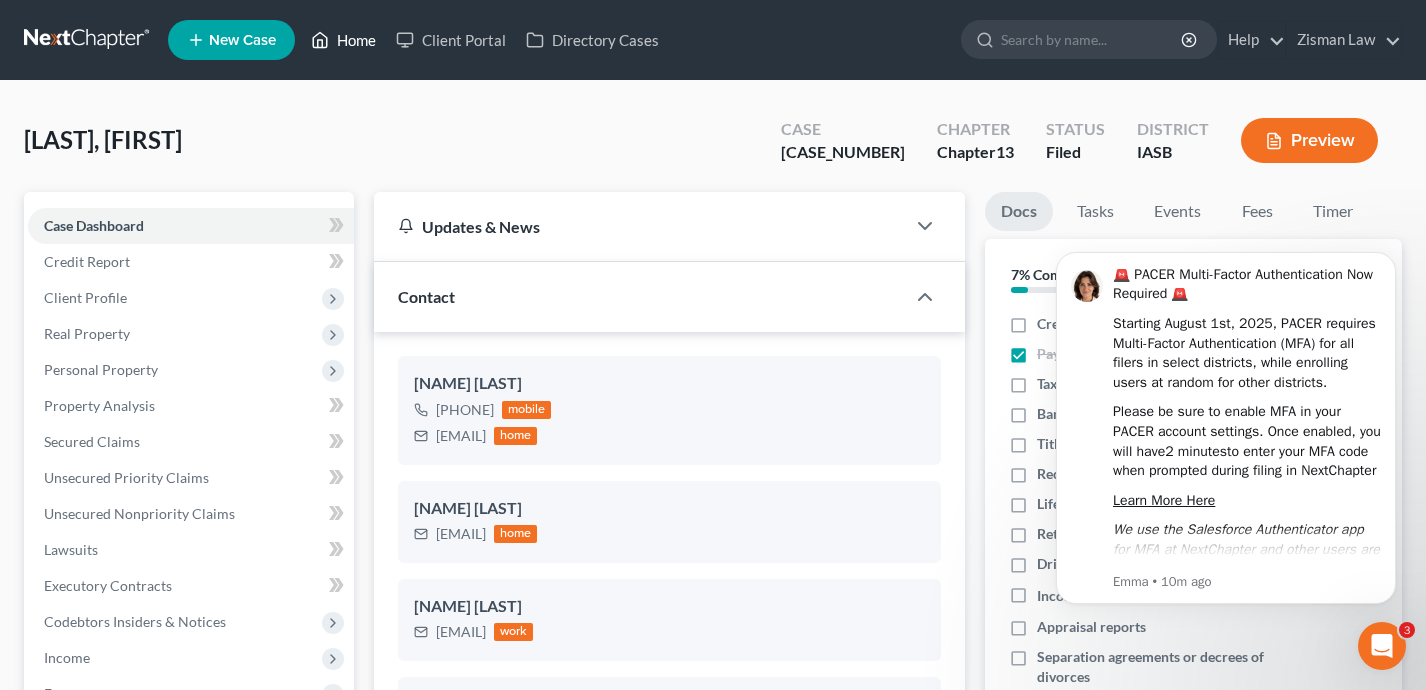 click on "Home" at bounding box center [343, 40] 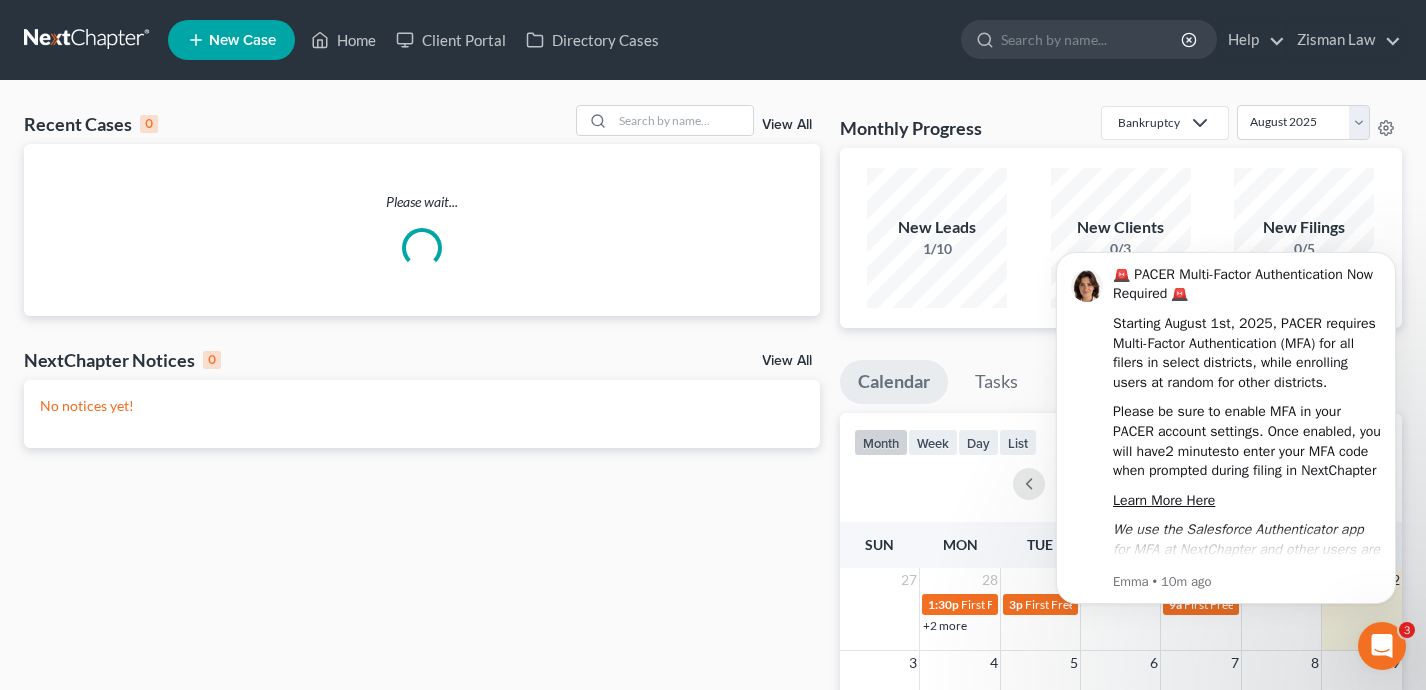 click at bounding box center [1382, 646] 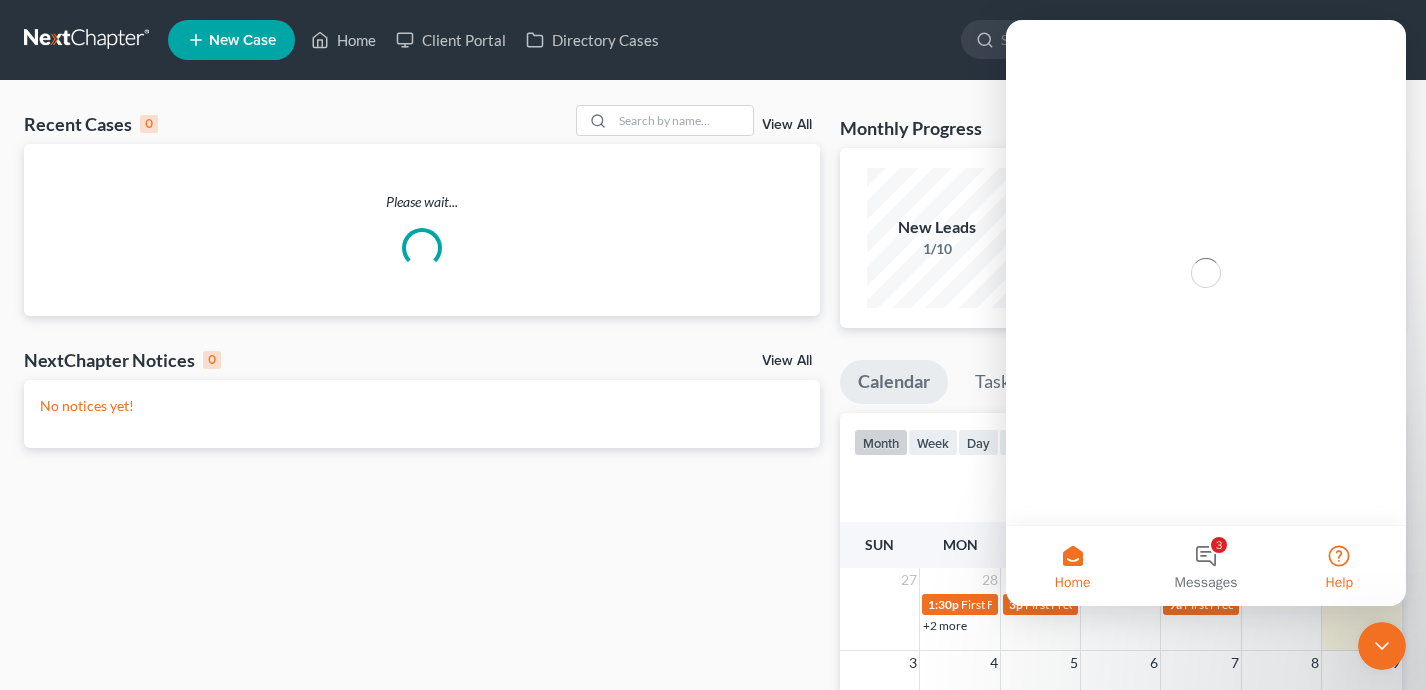 scroll, scrollTop: 0, scrollLeft: 0, axis: both 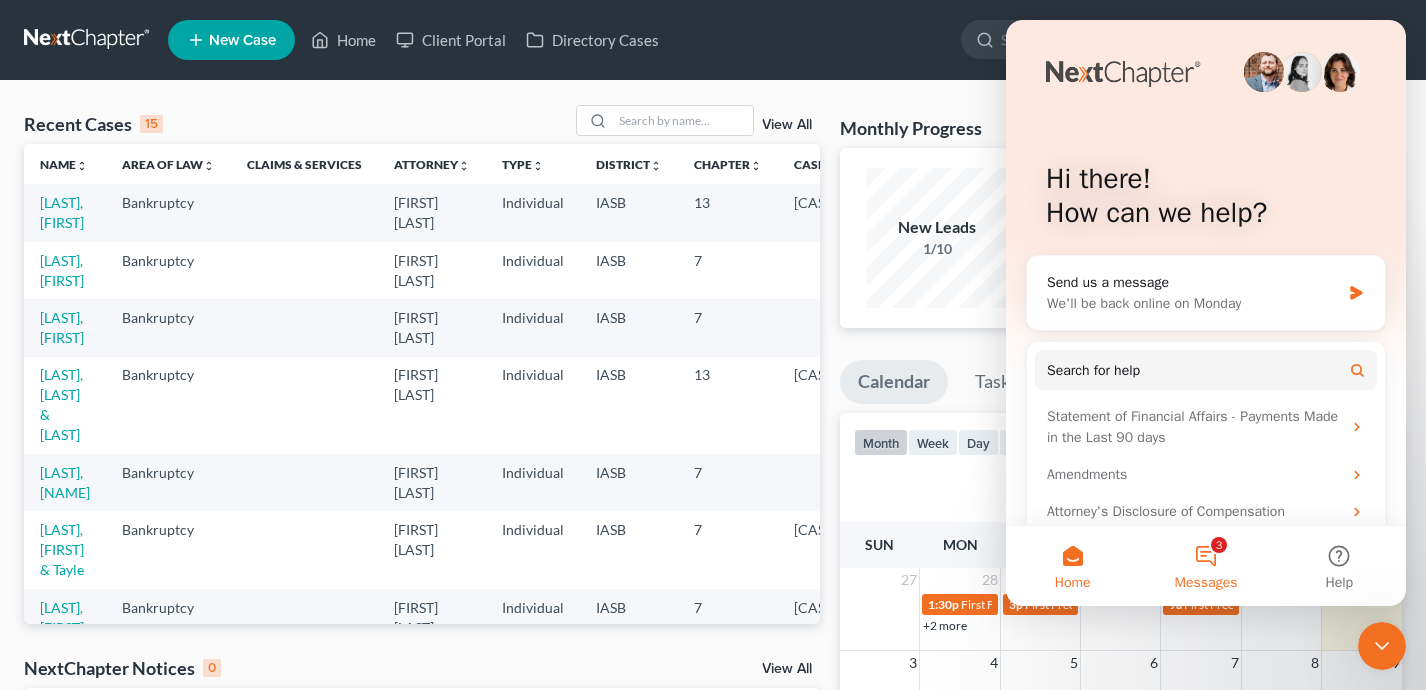click on "3 Messages" at bounding box center (1205, 566) 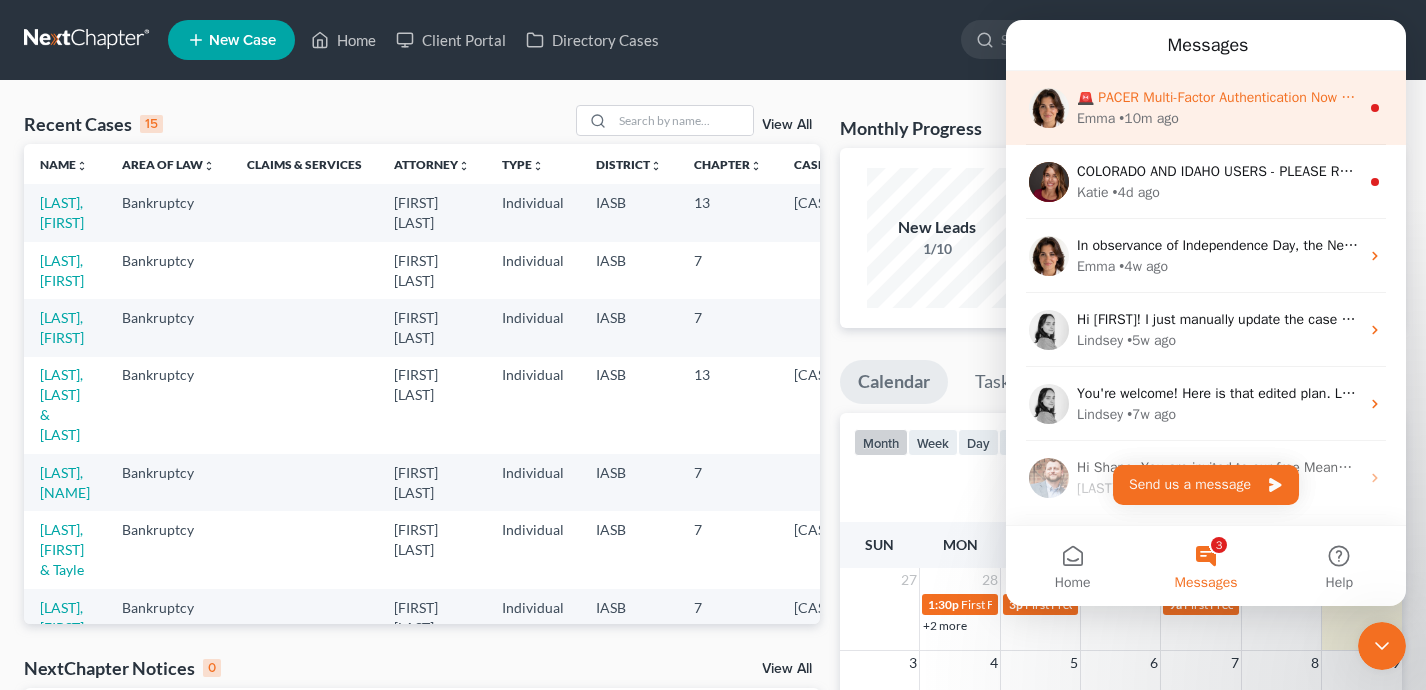 click on "•  10m ago" at bounding box center [1148, 118] 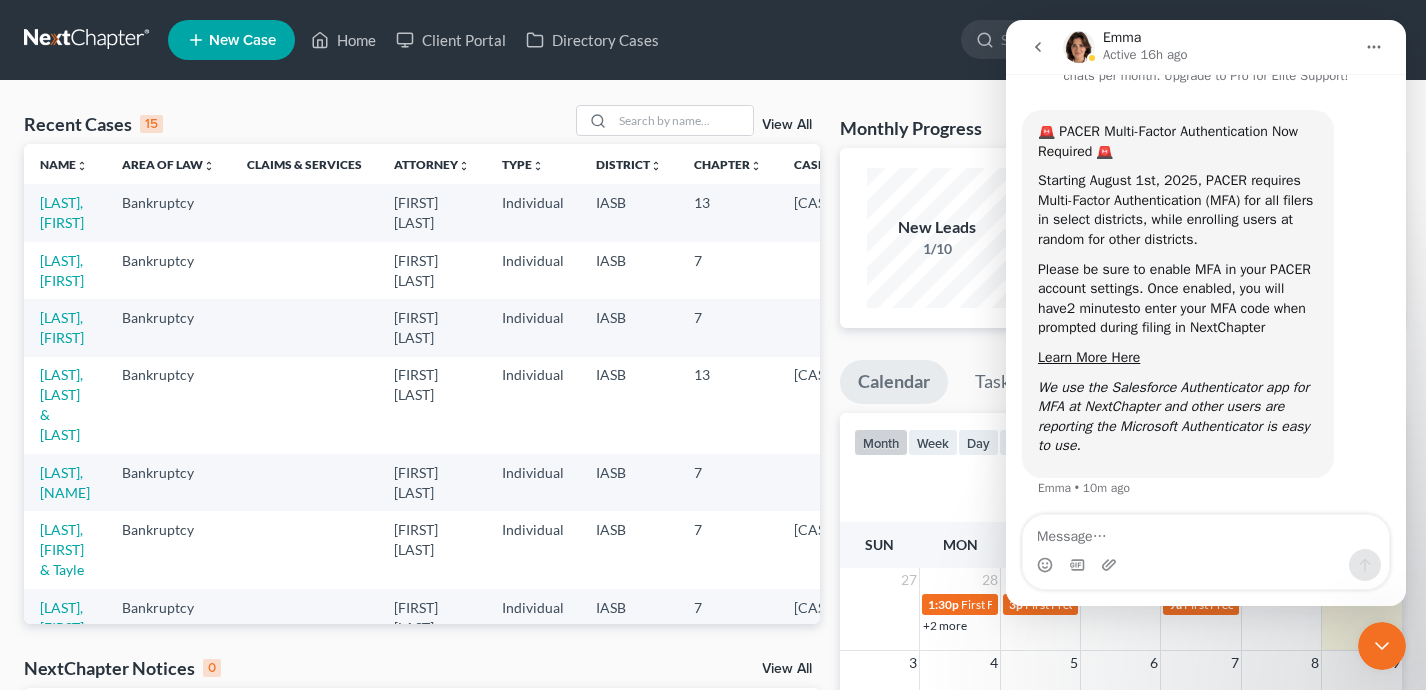 scroll, scrollTop: 91, scrollLeft: 0, axis: vertical 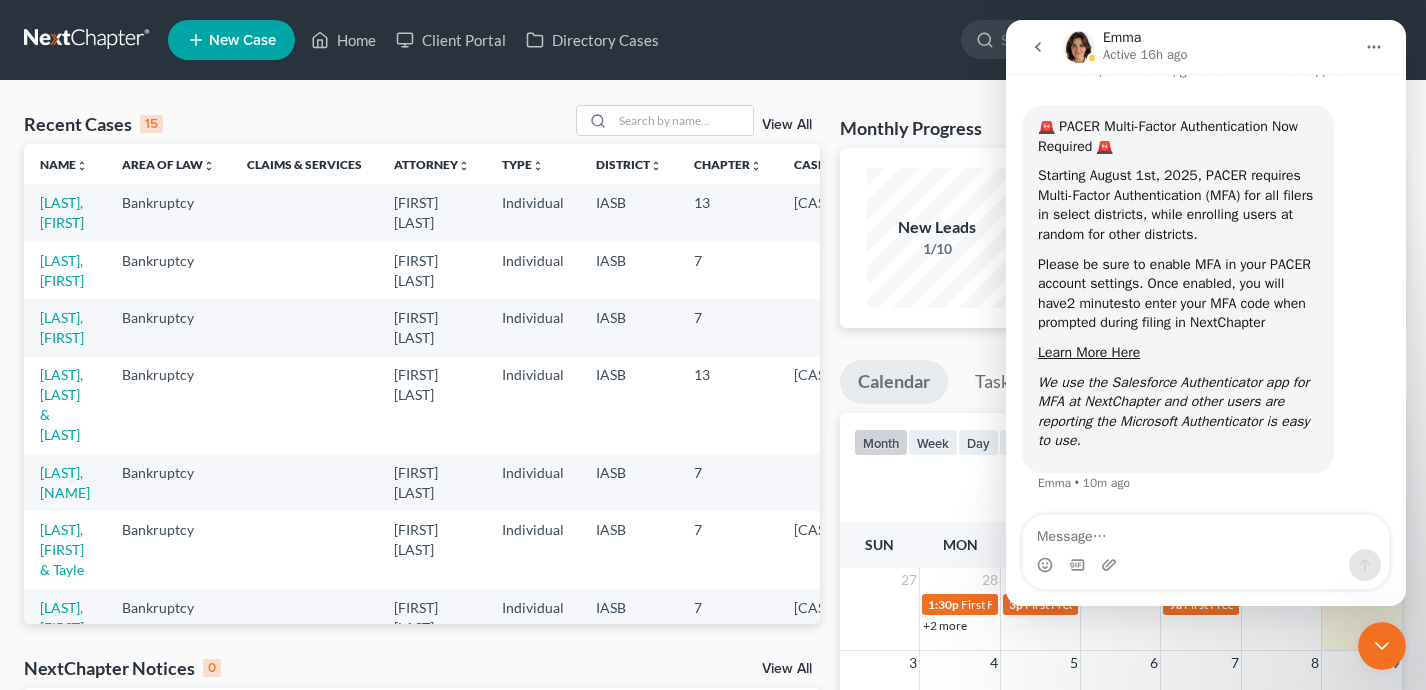 click at bounding box center [1382, 646] 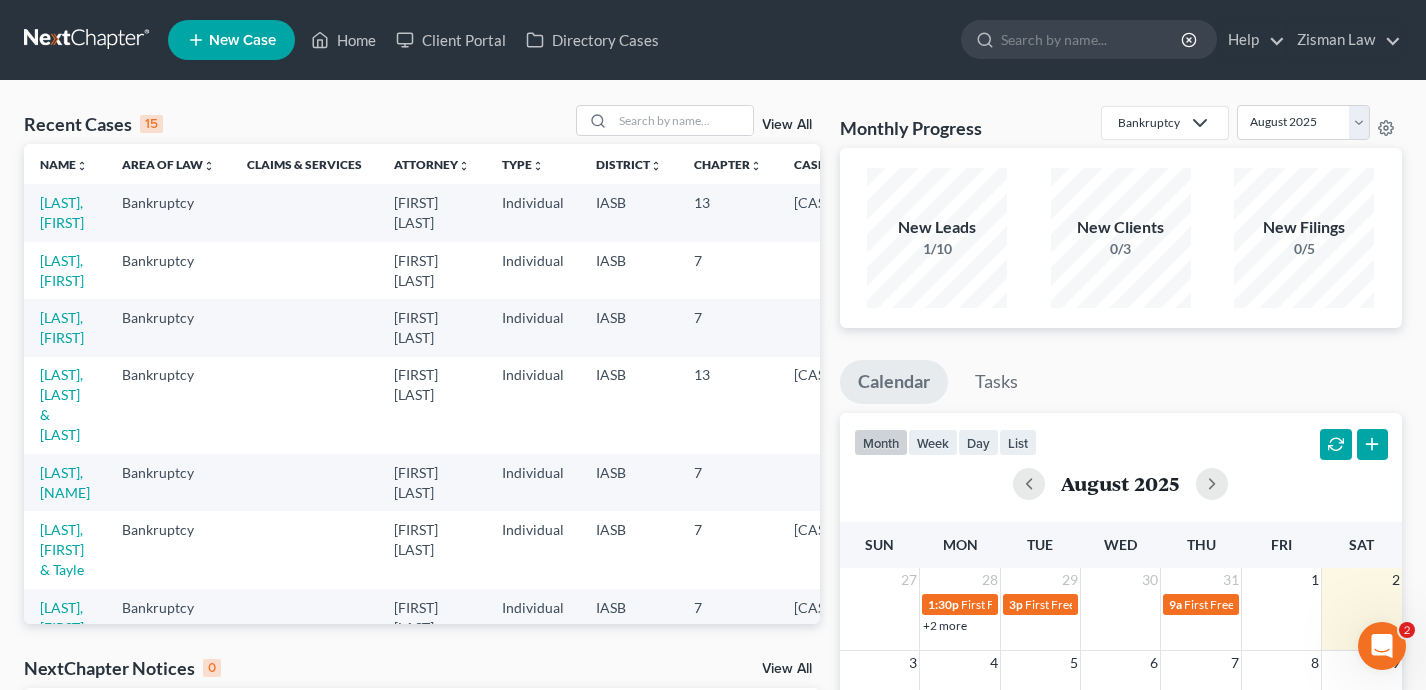 scroll, scrollTop: 0, scrollLeft: 0, axis: both 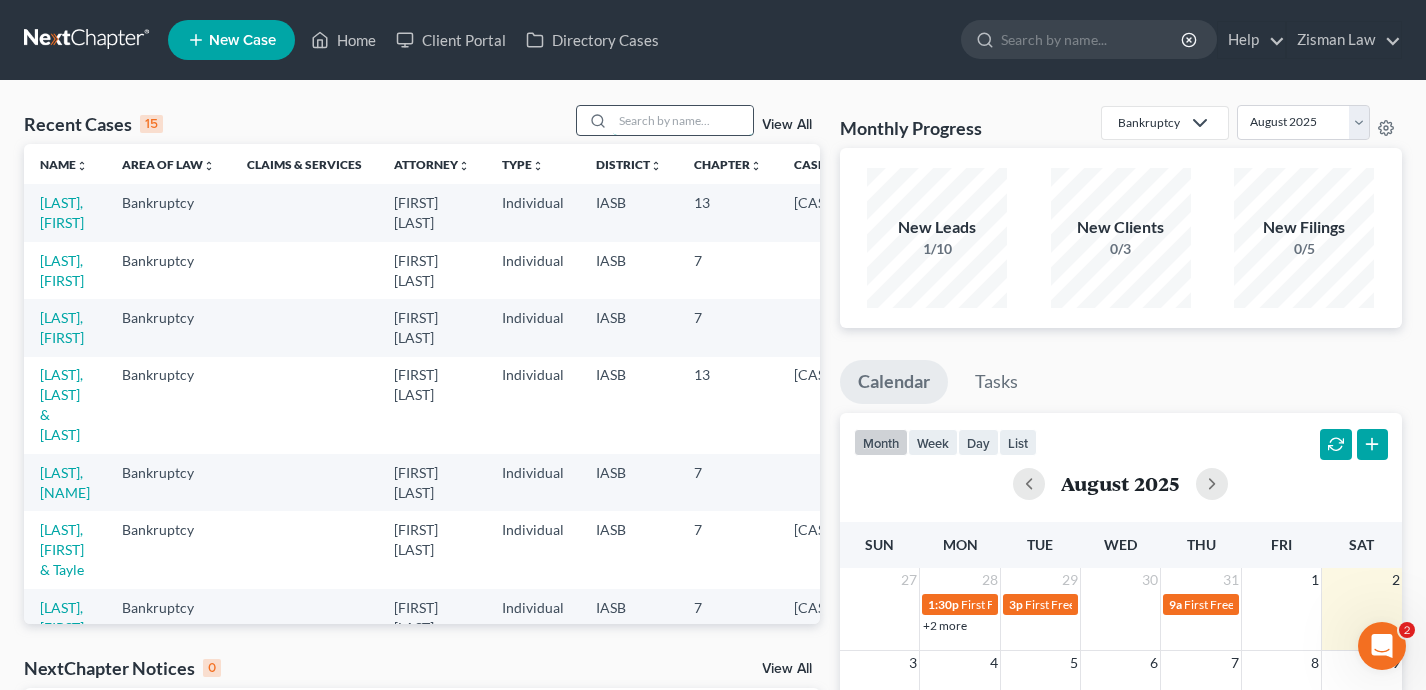 click at bounding box center (683, 120) 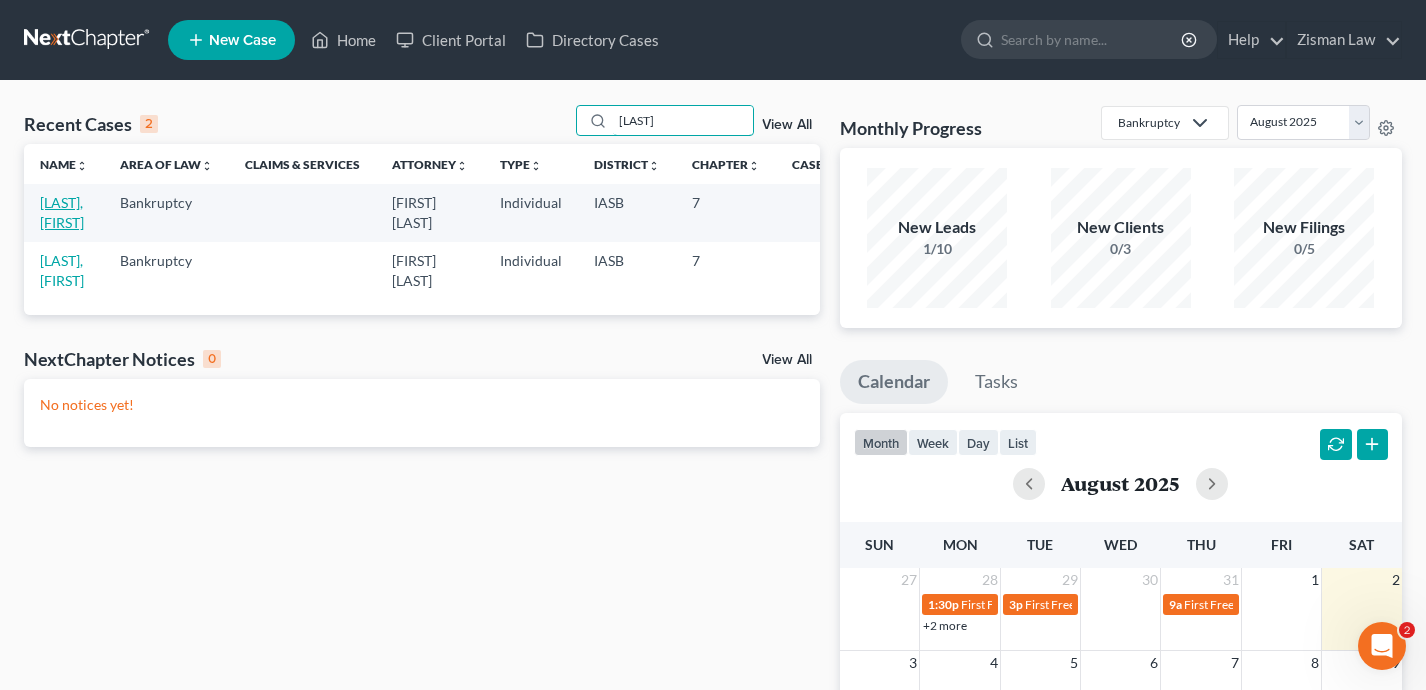type on "[LAST]" 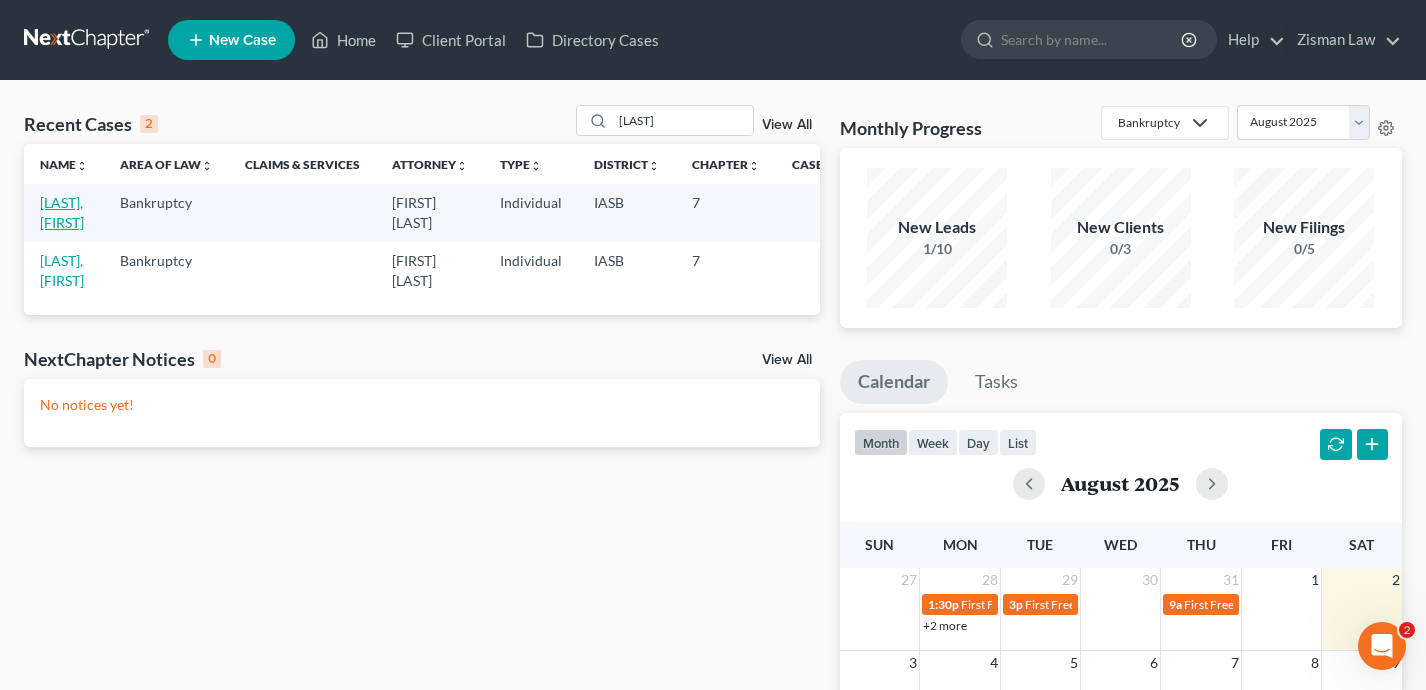 click on "[LAST], [FIRST]" at bounding box center [62, 212] 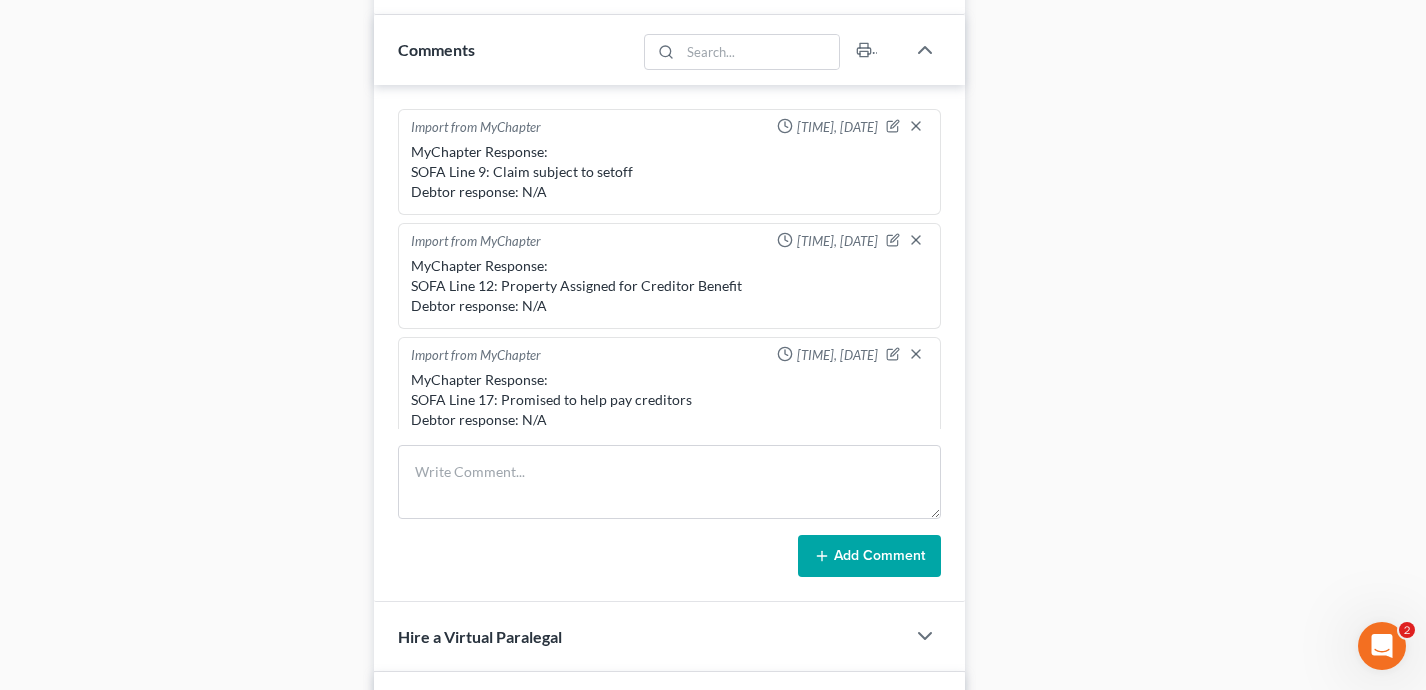 scroll, scrollTop: 1943, scrollLeft: 0, axis: vertical 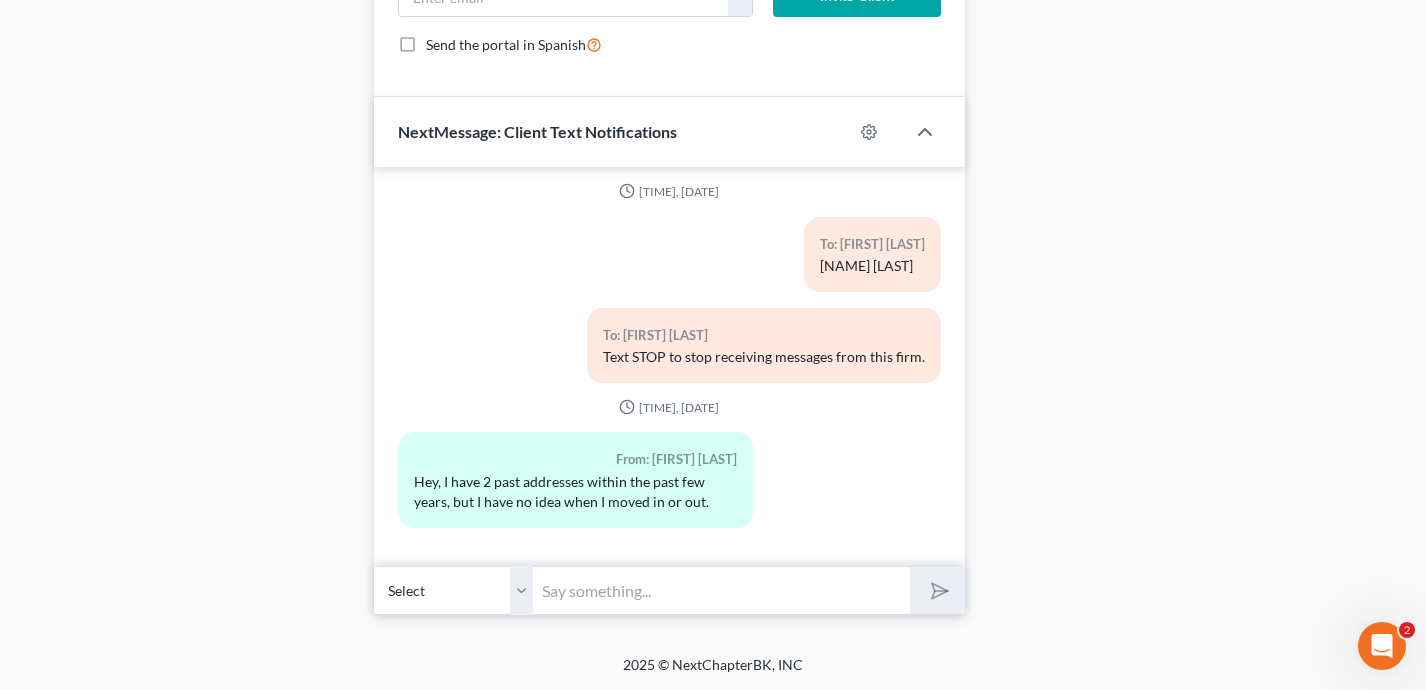 click at bounding box center [722, 590] 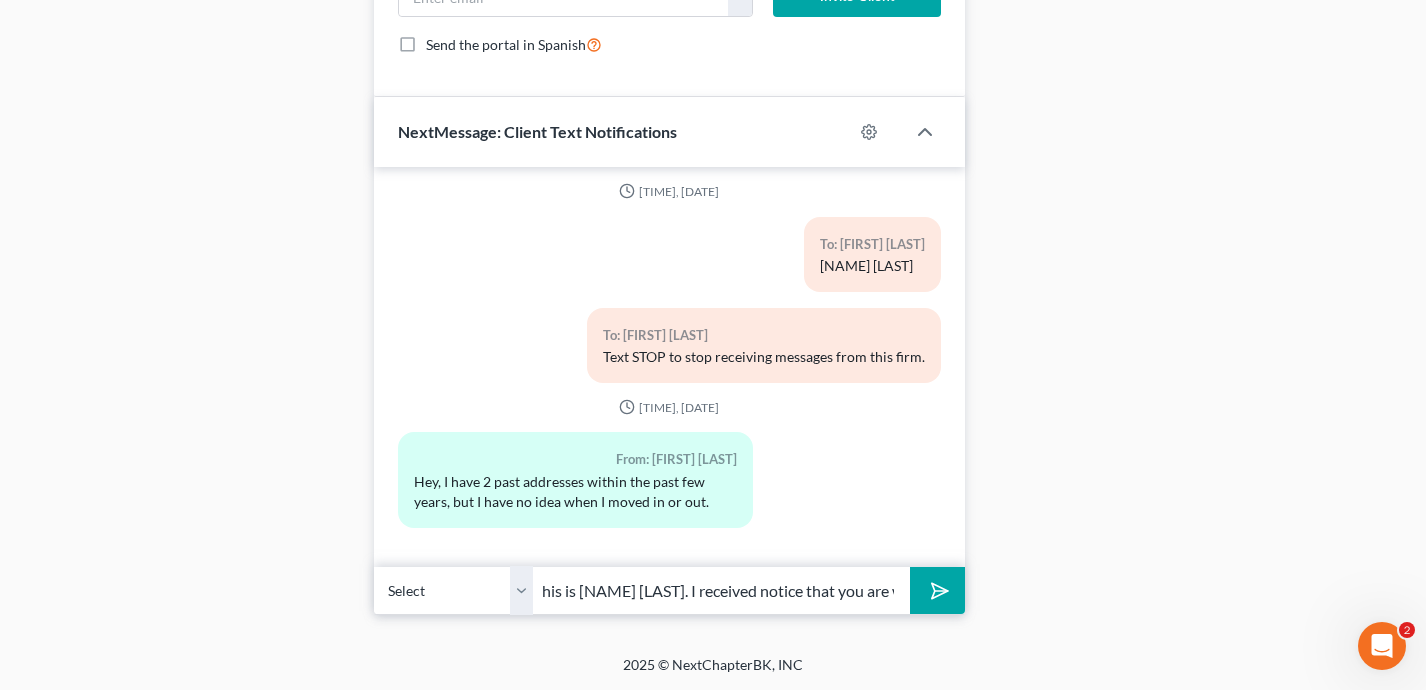 scroll, scrollTop: 0, scrollLeft: 110, axis: horizontal 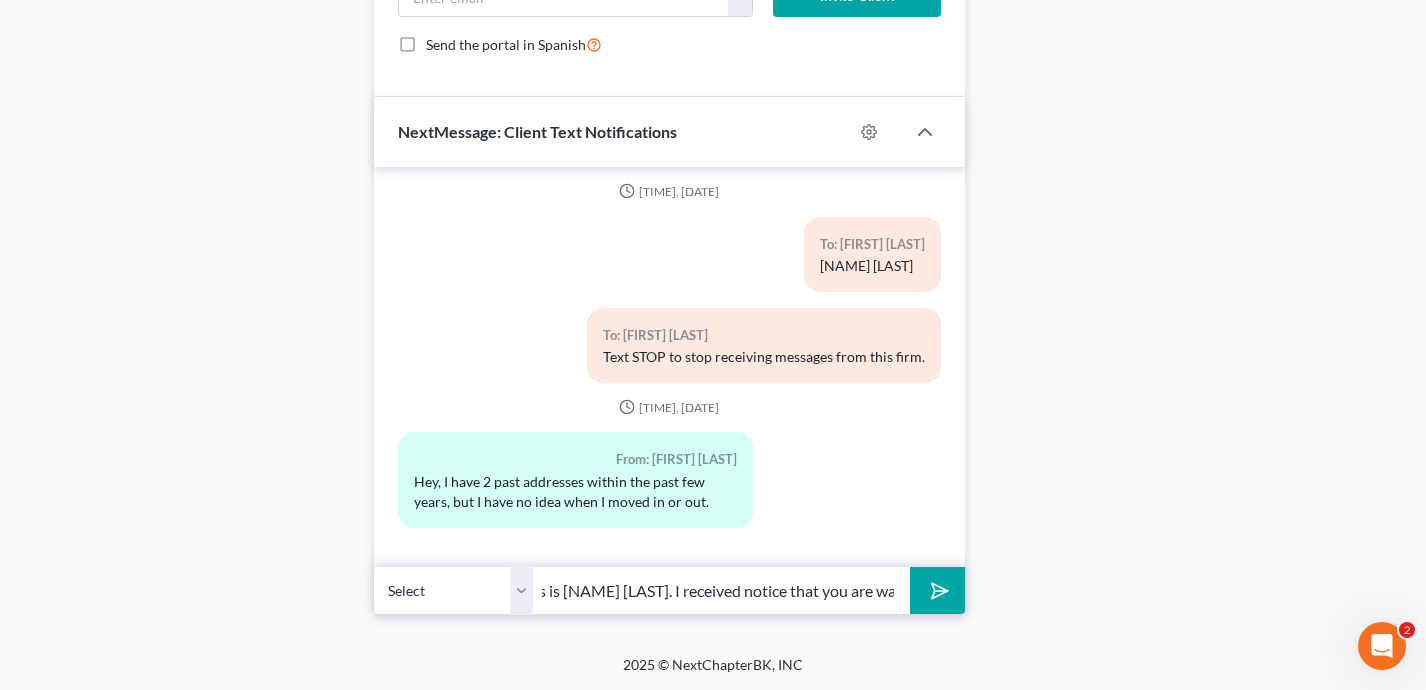 click on "Hi [NAME] - this is [NAME] [LAST]. I received notice that you are wanting to make a bankruptcy payment" at bounding box center [722, 590] 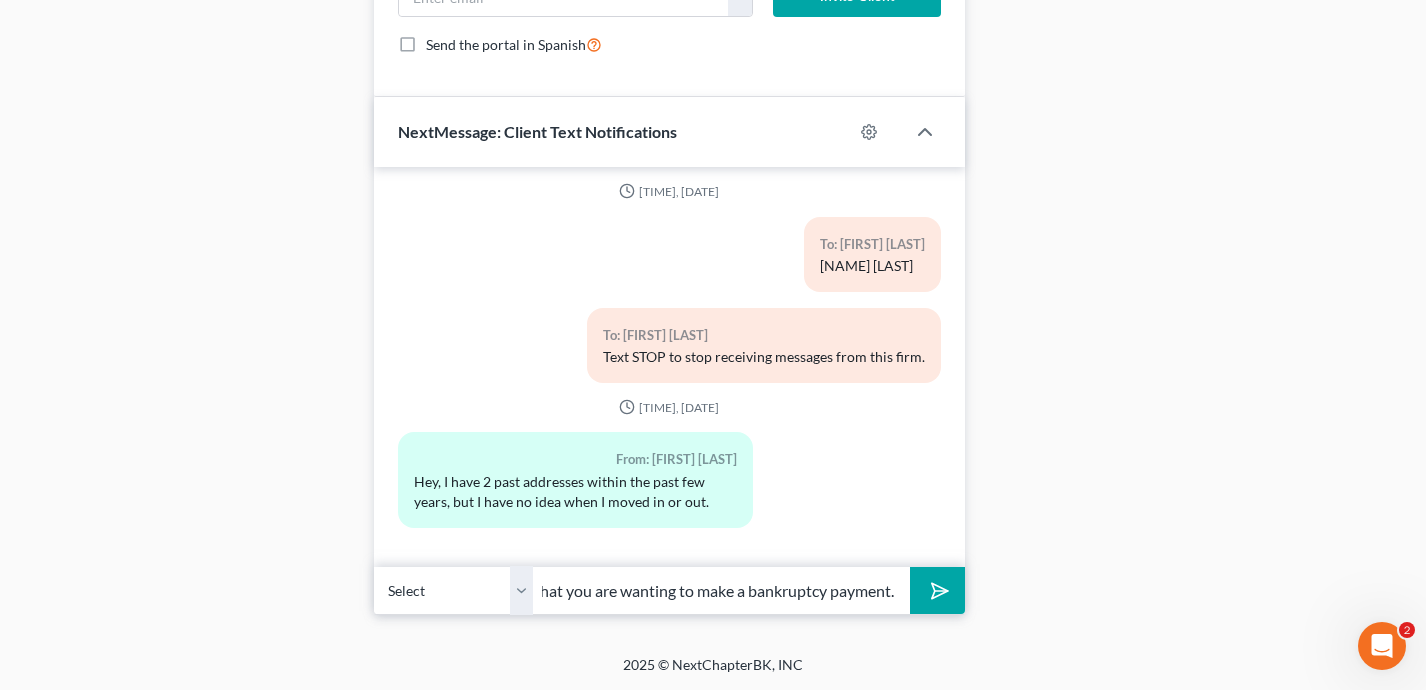 scroll, scrollTop: 0, scrollLeft: 584, axis: horizontal 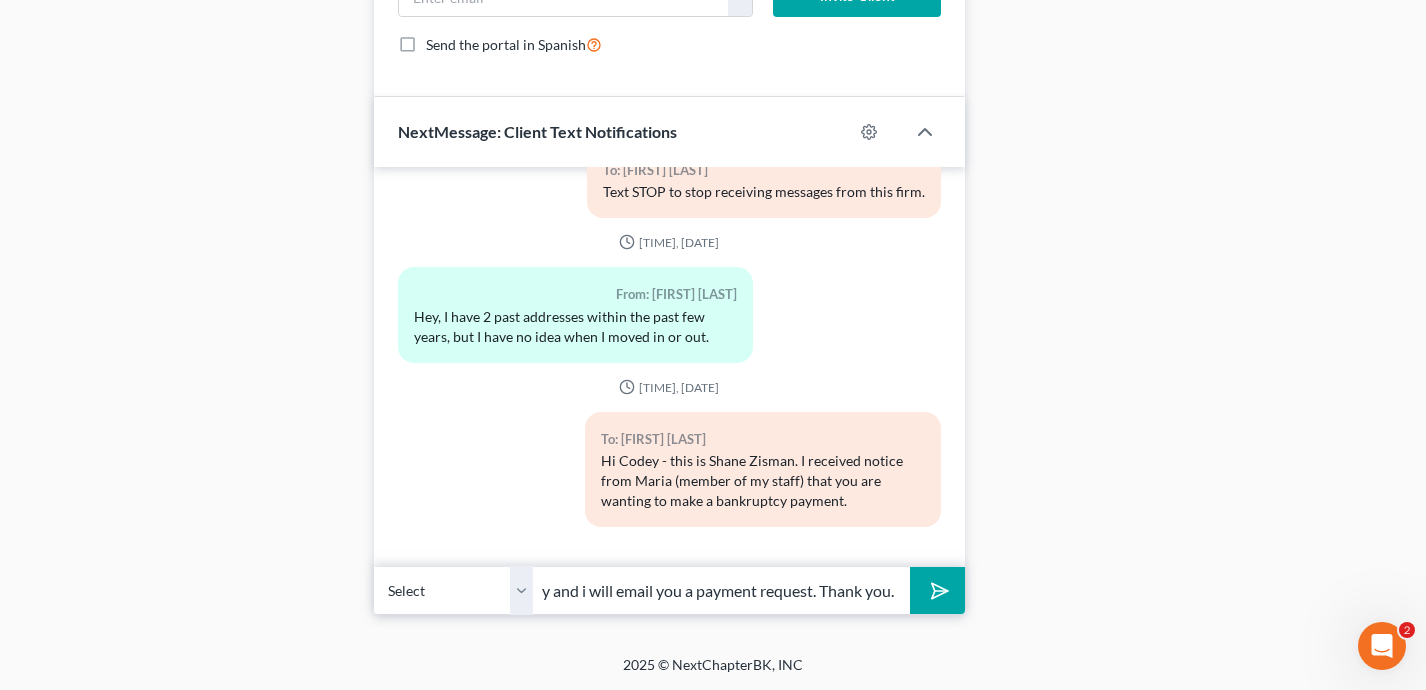 type on "Let me know the amount you'd like to pay and i will email you a payment request. Thank you." 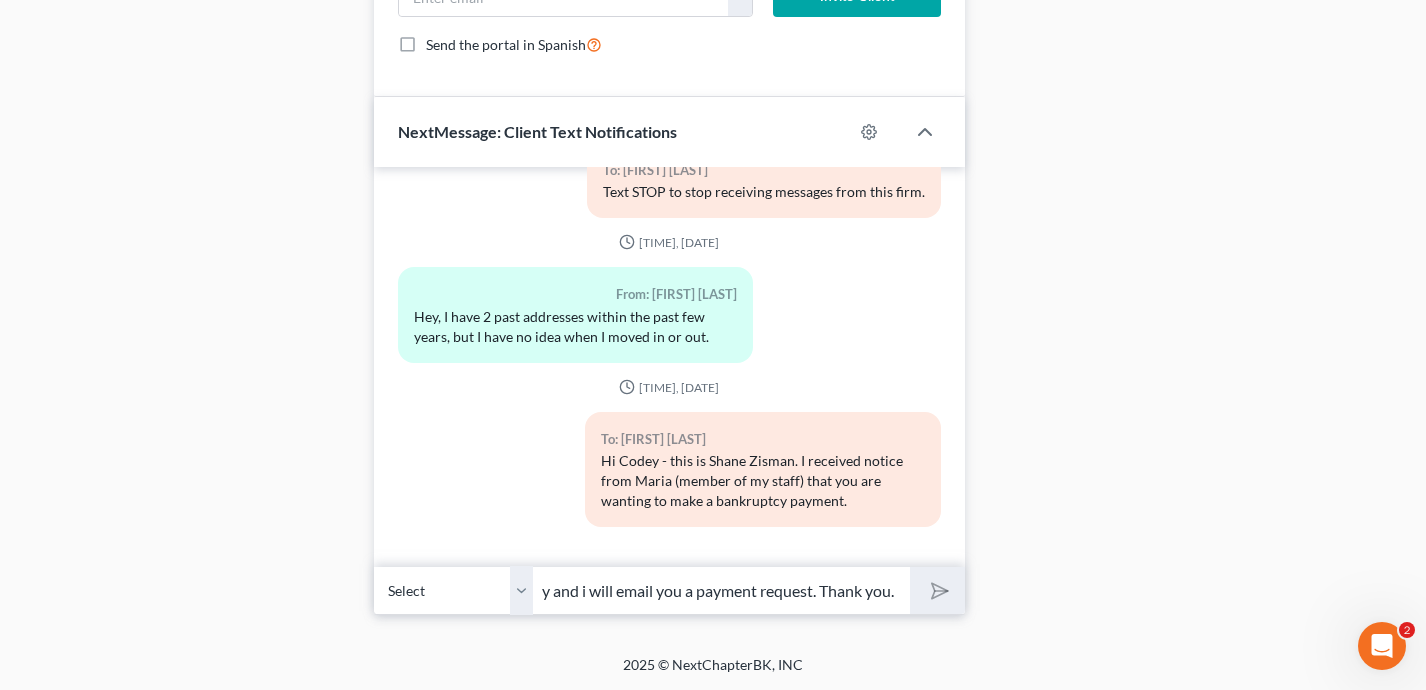 type 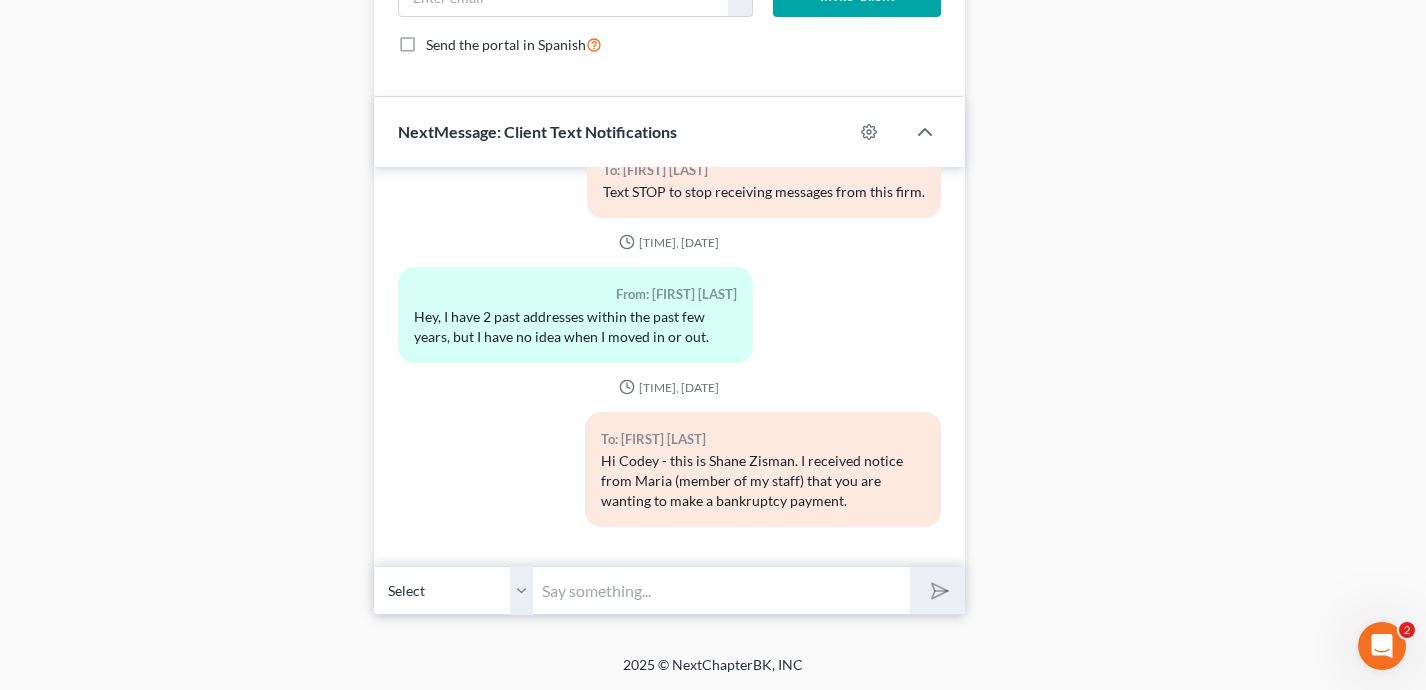 scroll, scrollTop: 0, scrollLeft: 0, axis: both 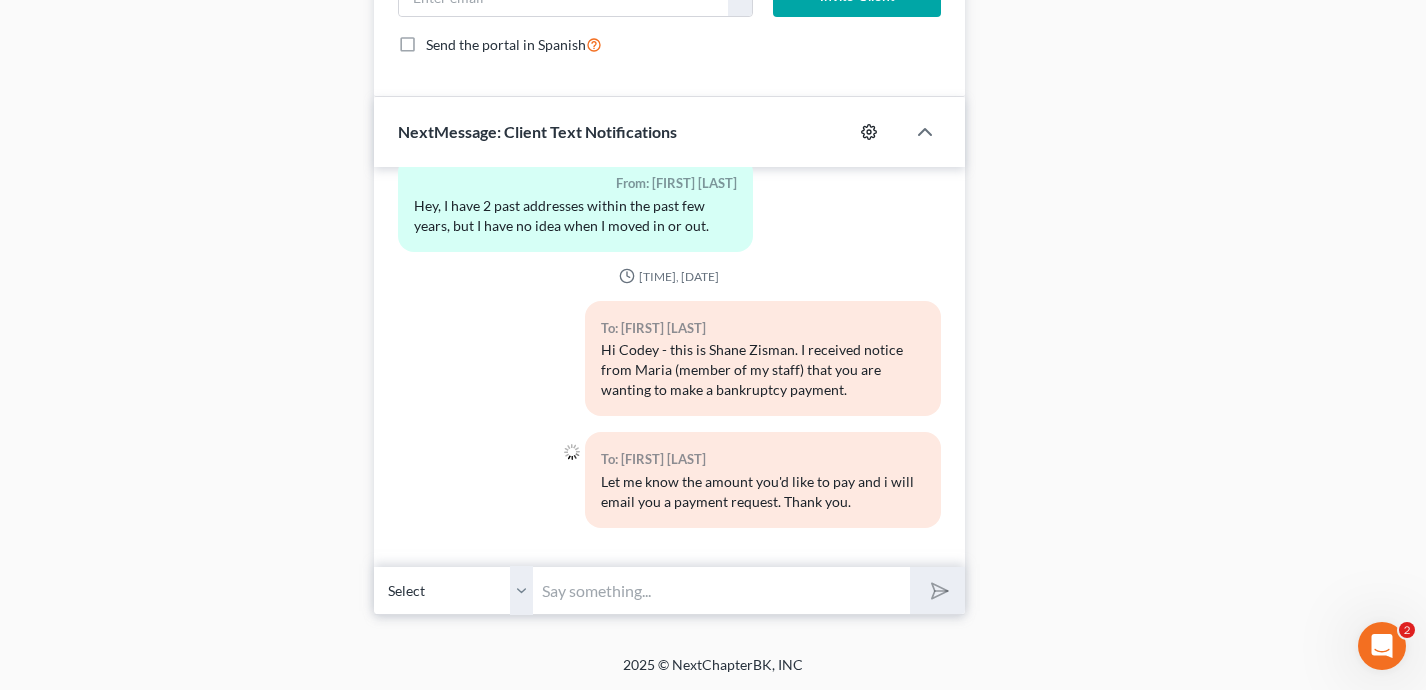 click 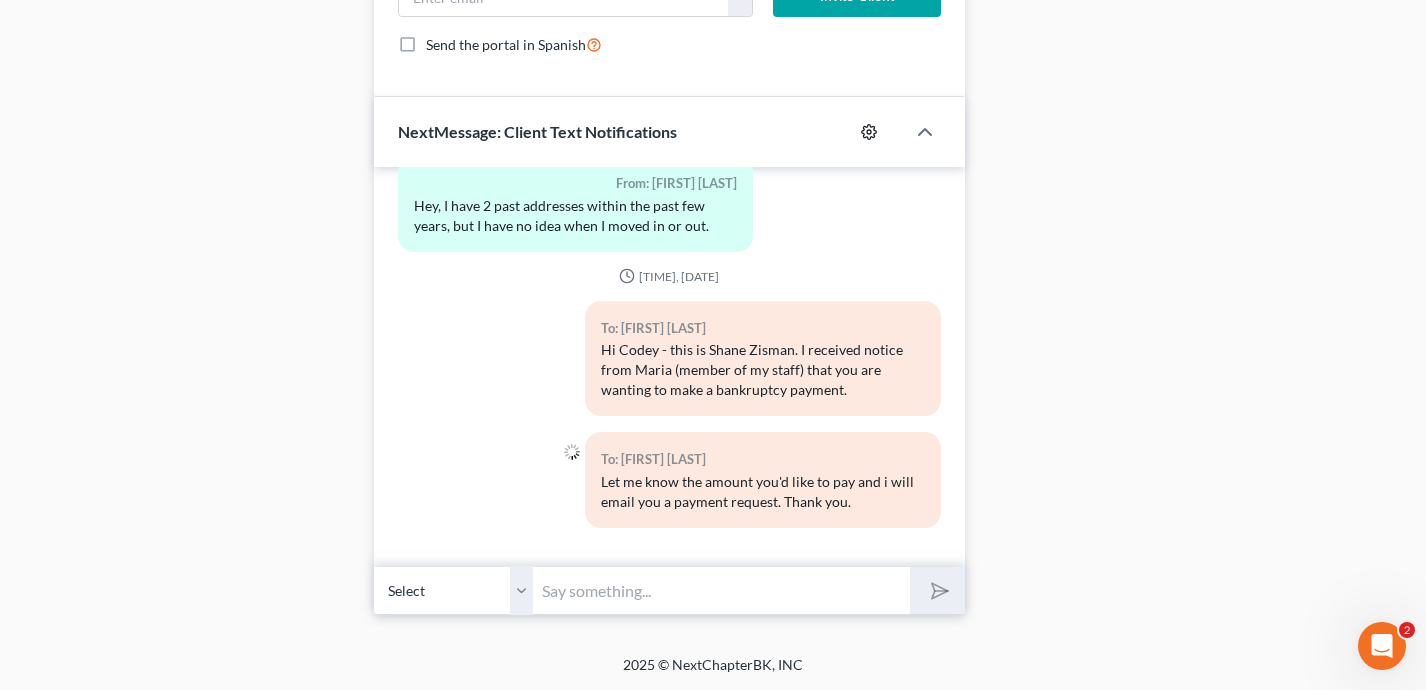 select on "2" 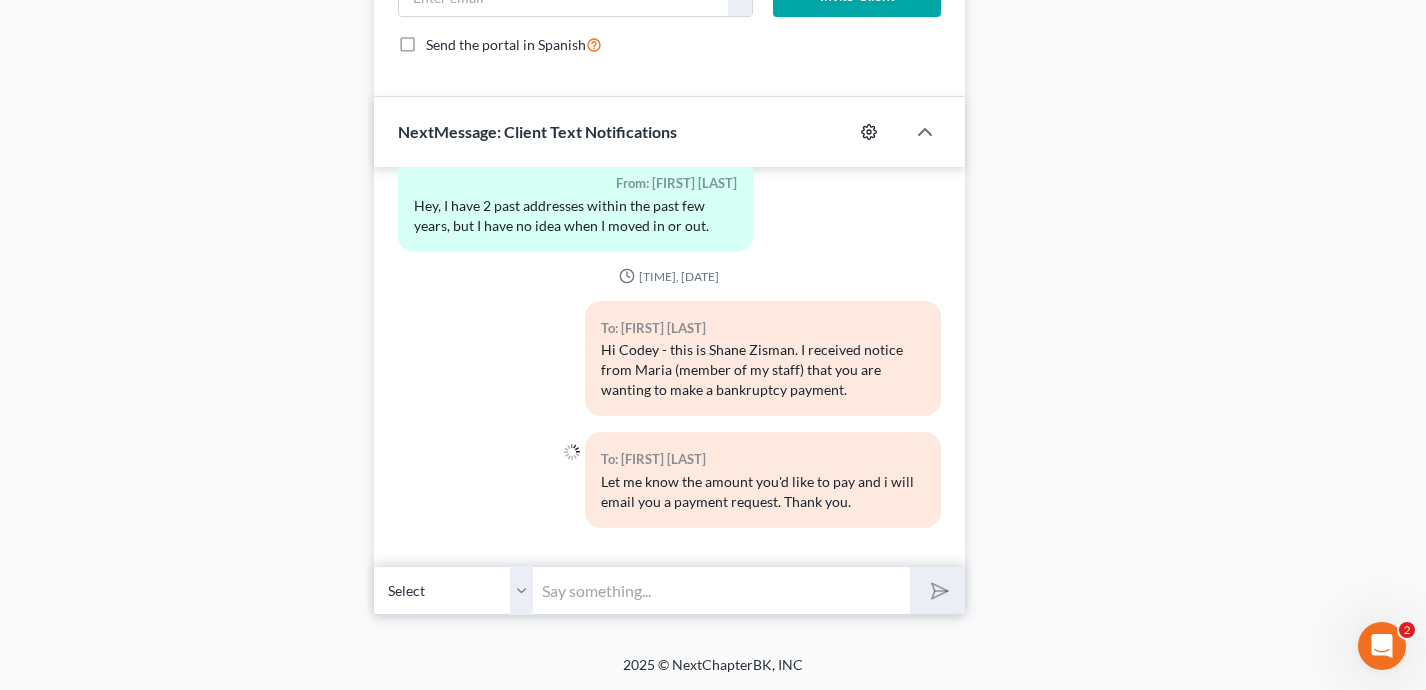 select 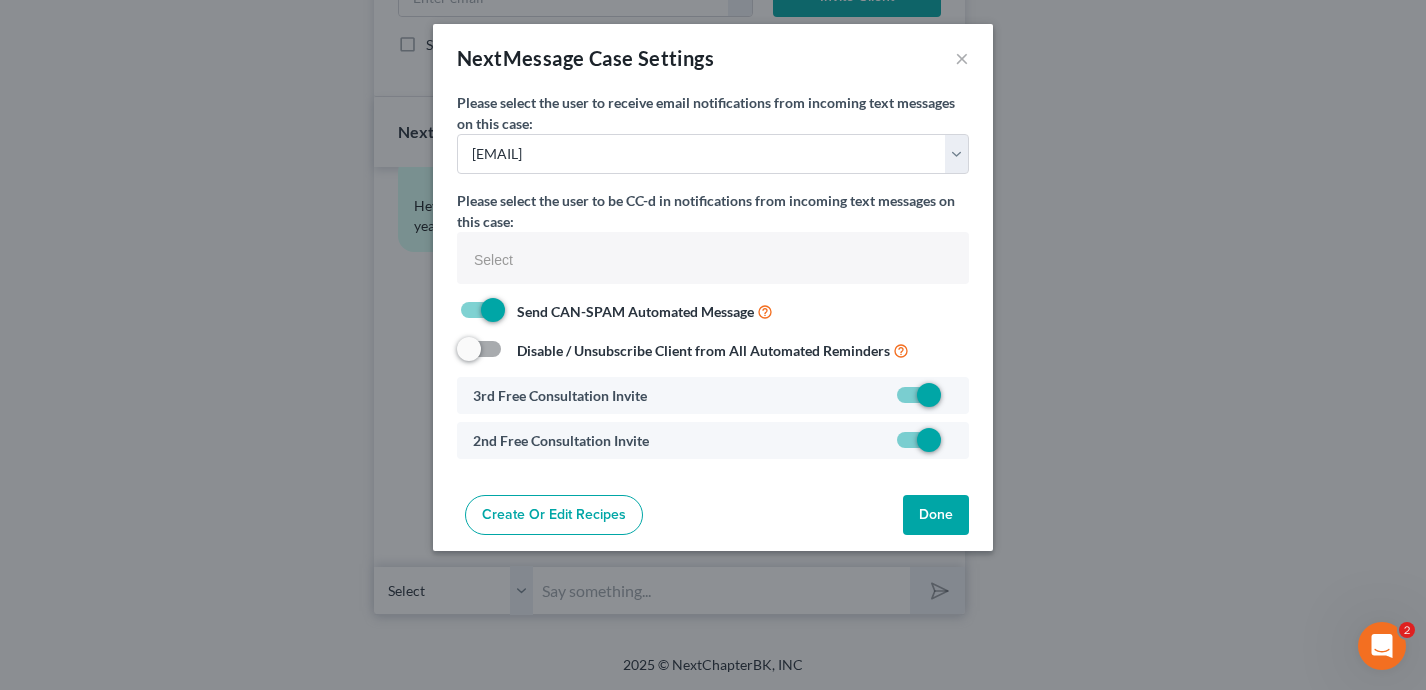 type 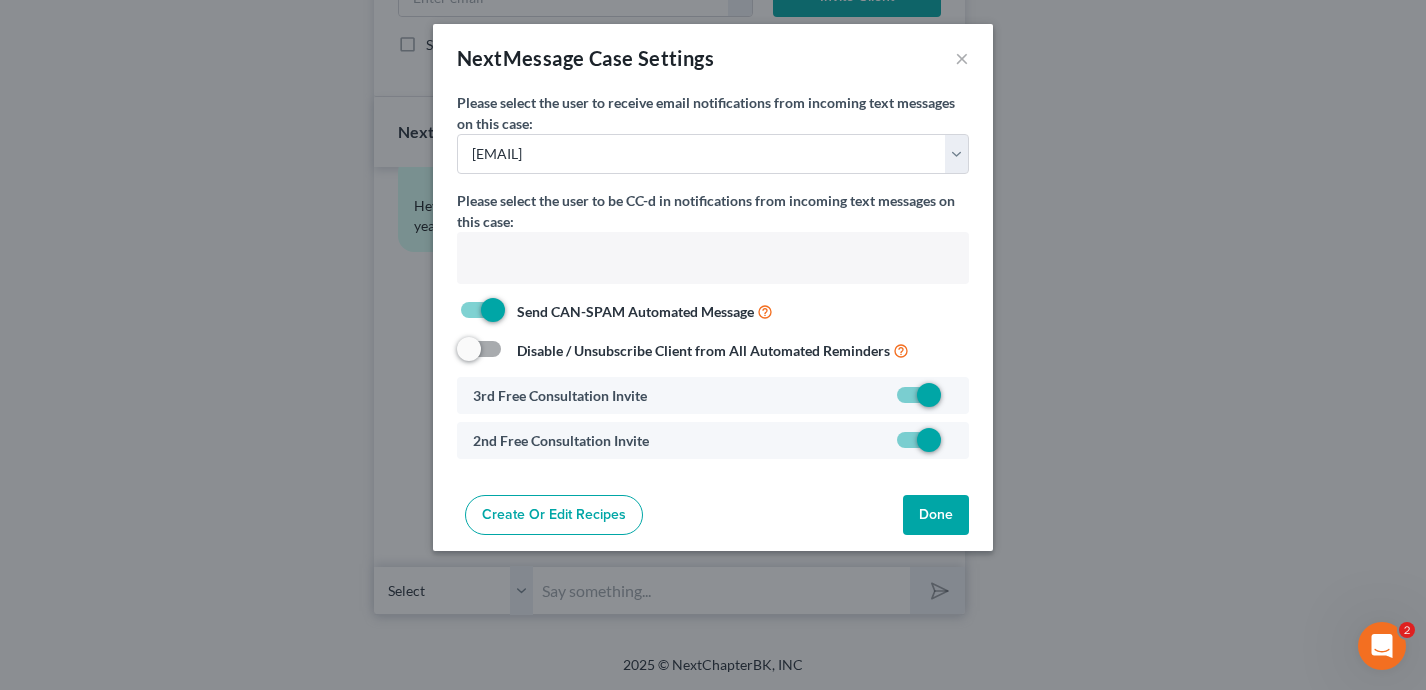click at bounding box center (711, 260) 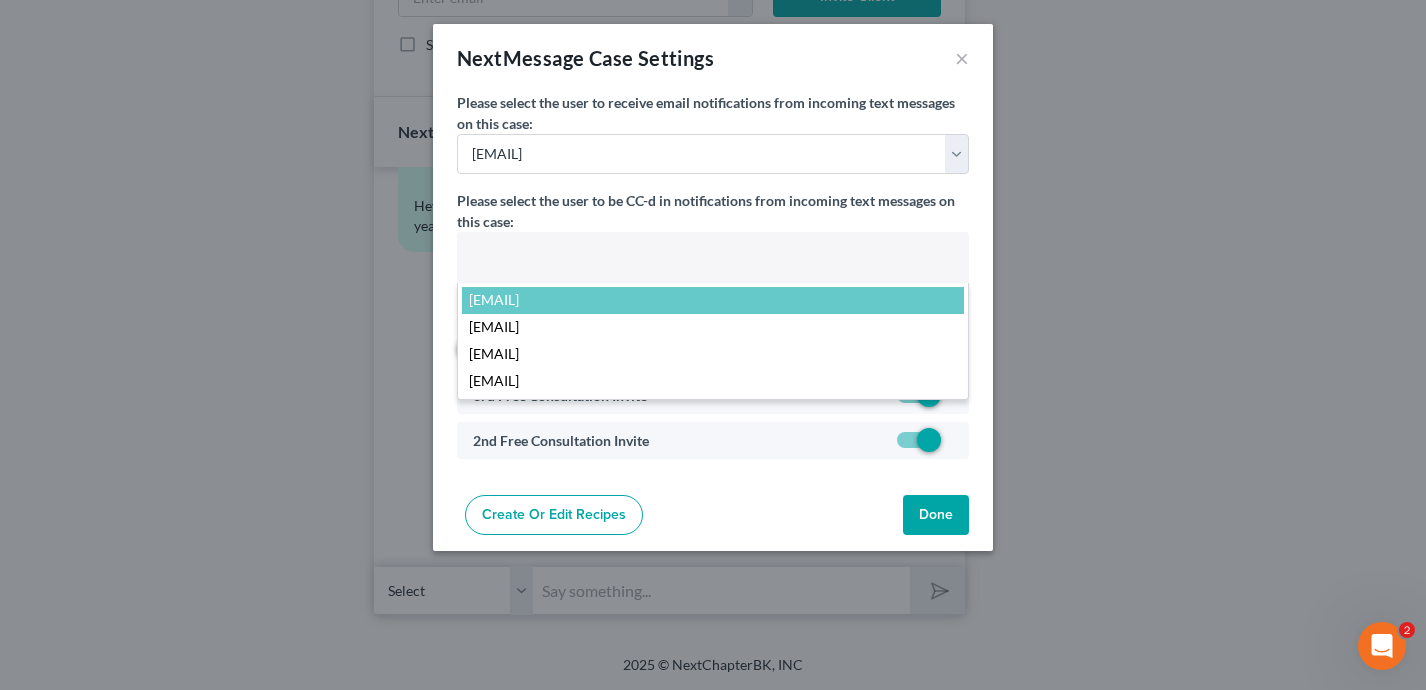 select on "15824" 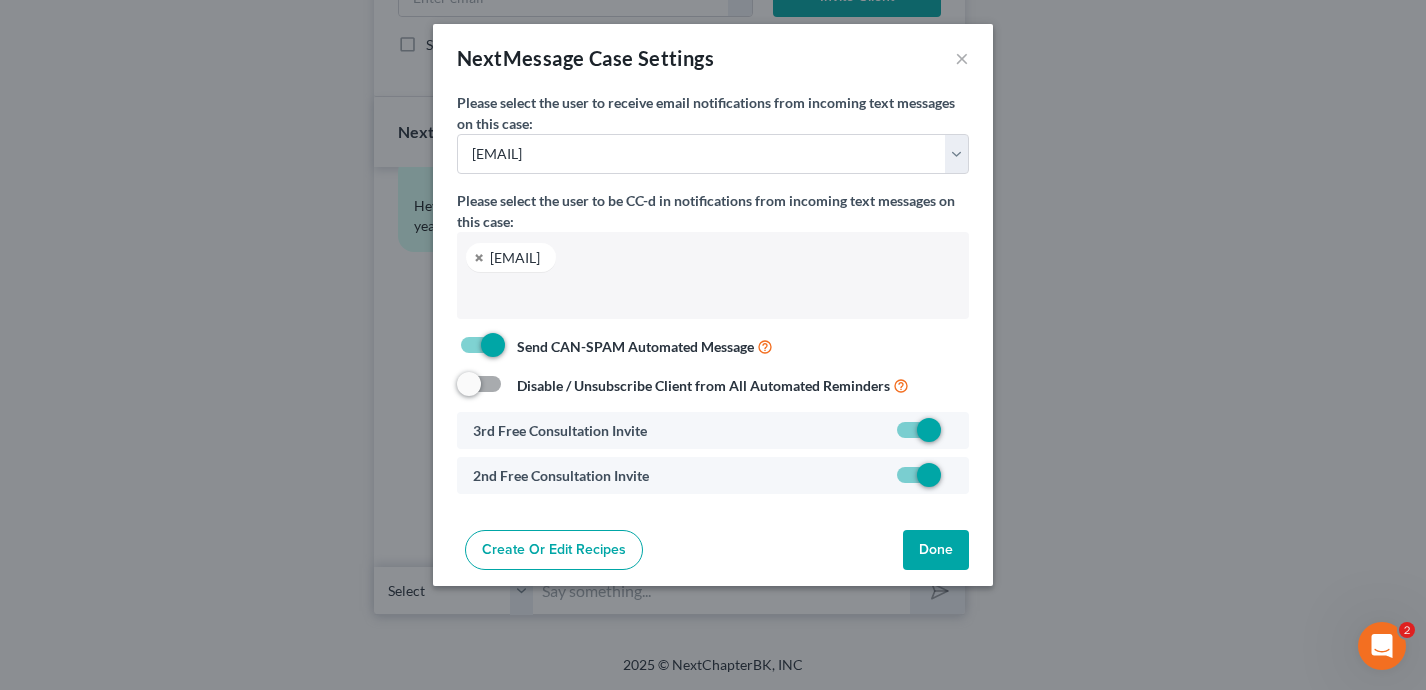 click on "Done" at bounding box center [936, 550] 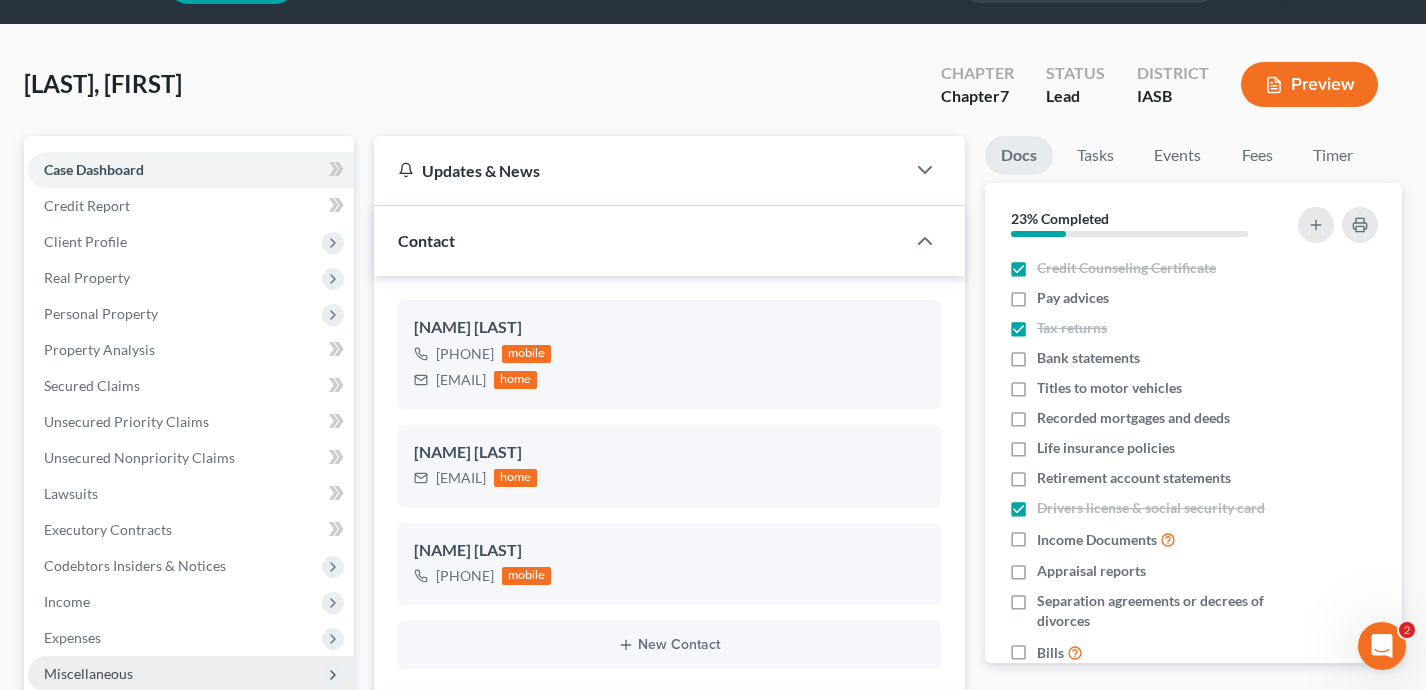 scroll, scrollTop: 0, scrollLeft: 0, axis: both 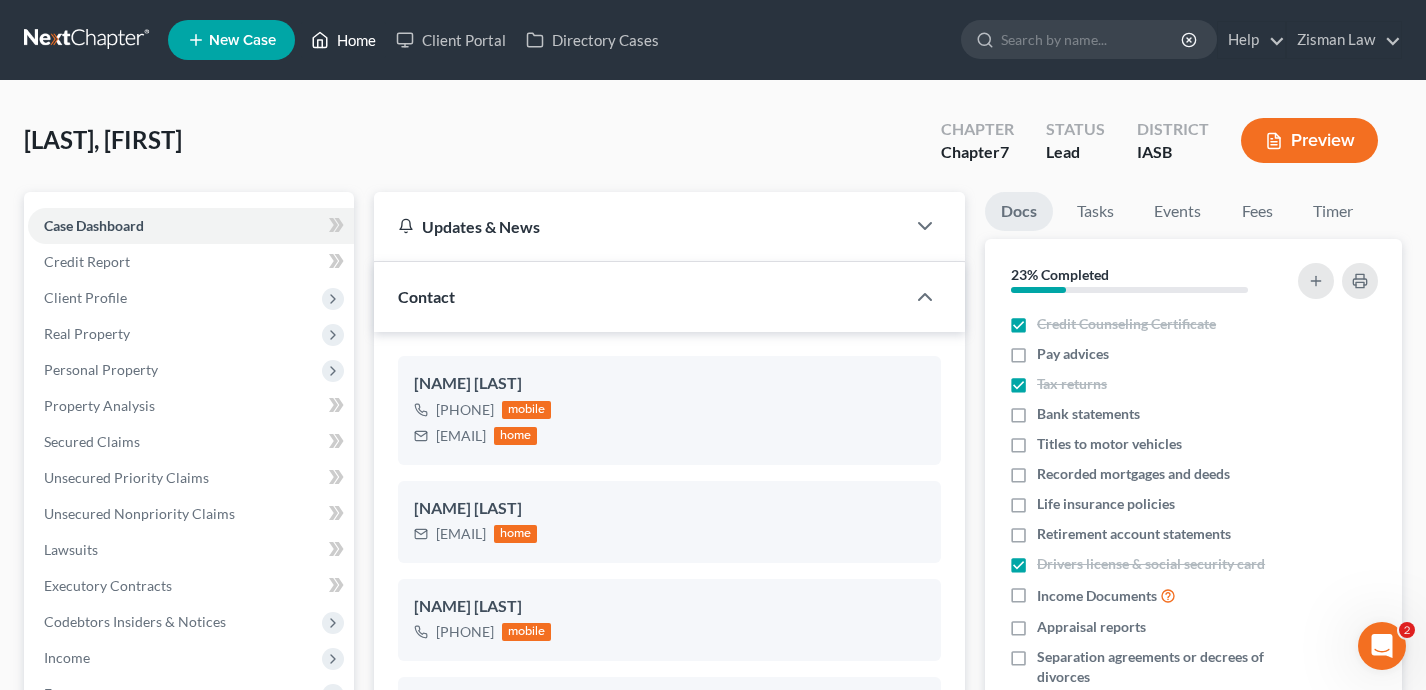 click on "Home" at bounding box center [343, 40] 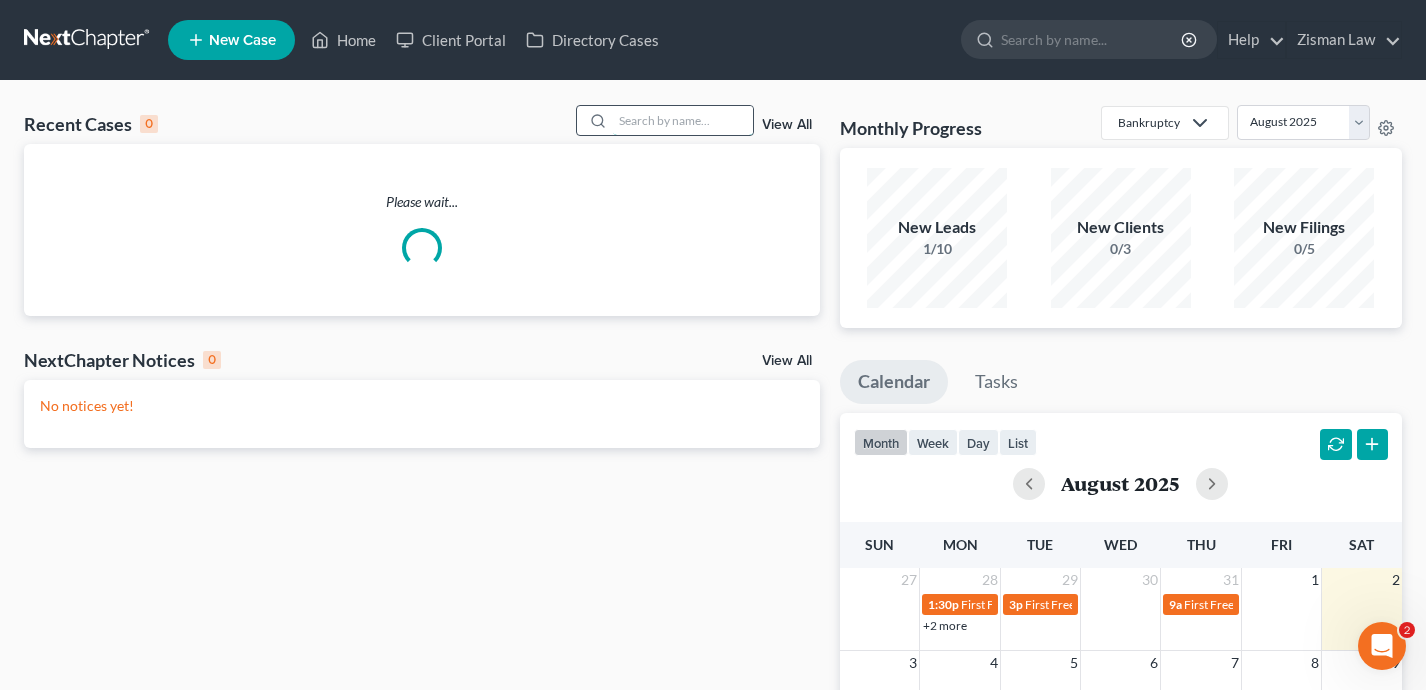 click at bounding box center [683, 120] 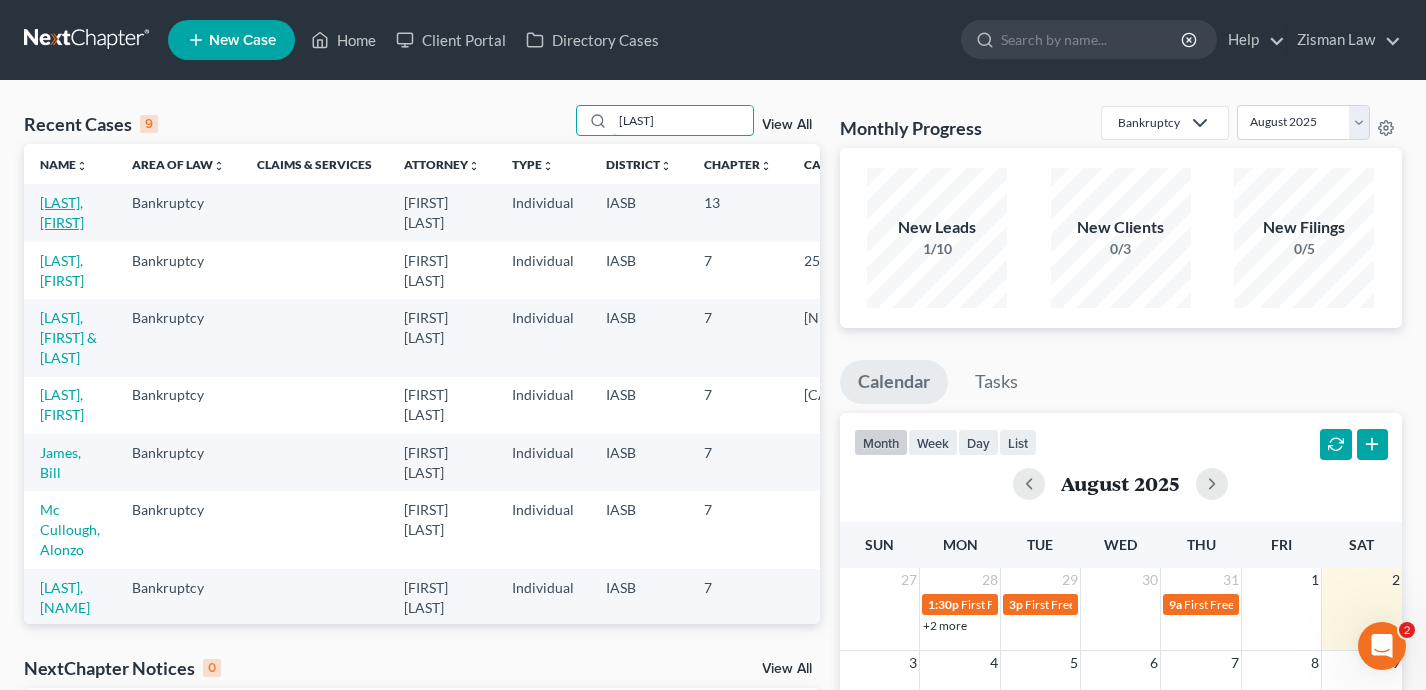 type on "[LAST]" 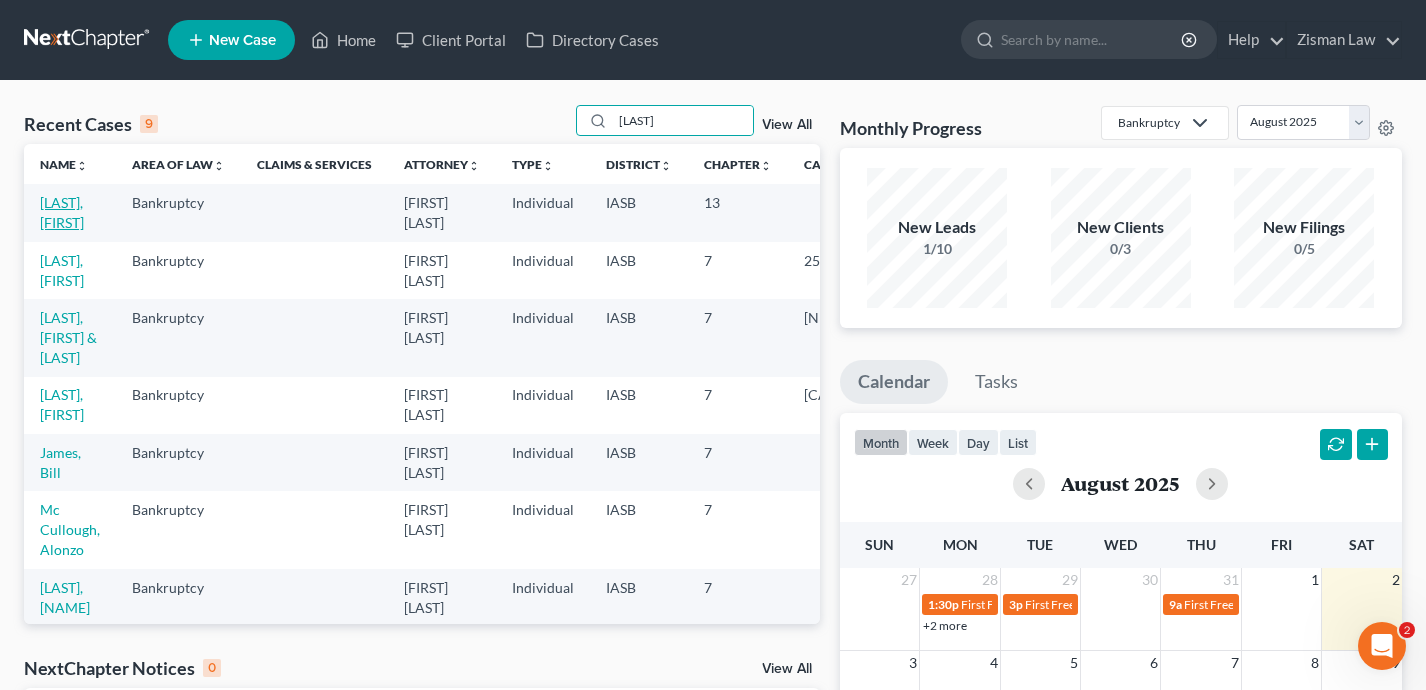 click on "[LAST], [FIRST]" at bounding box center [62, 212] 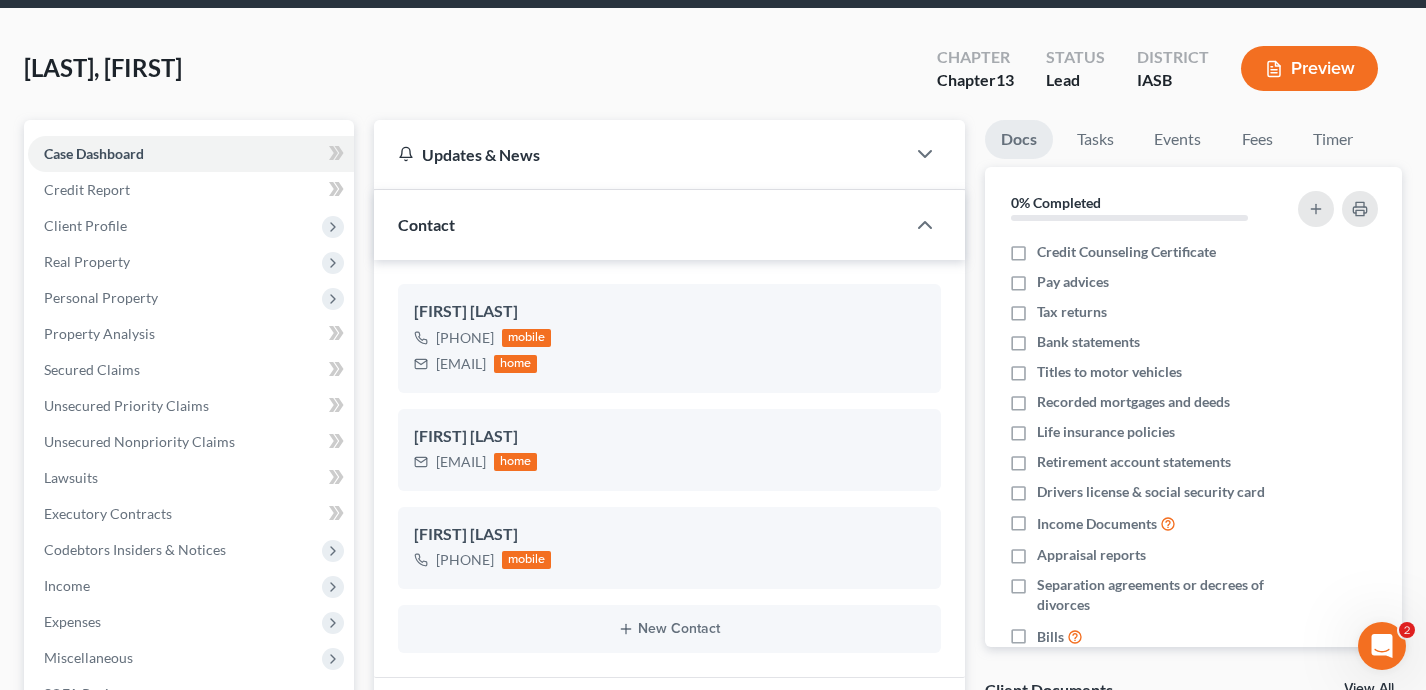scroll, scrollTop: 0, scrollLeft: 0, axis: both 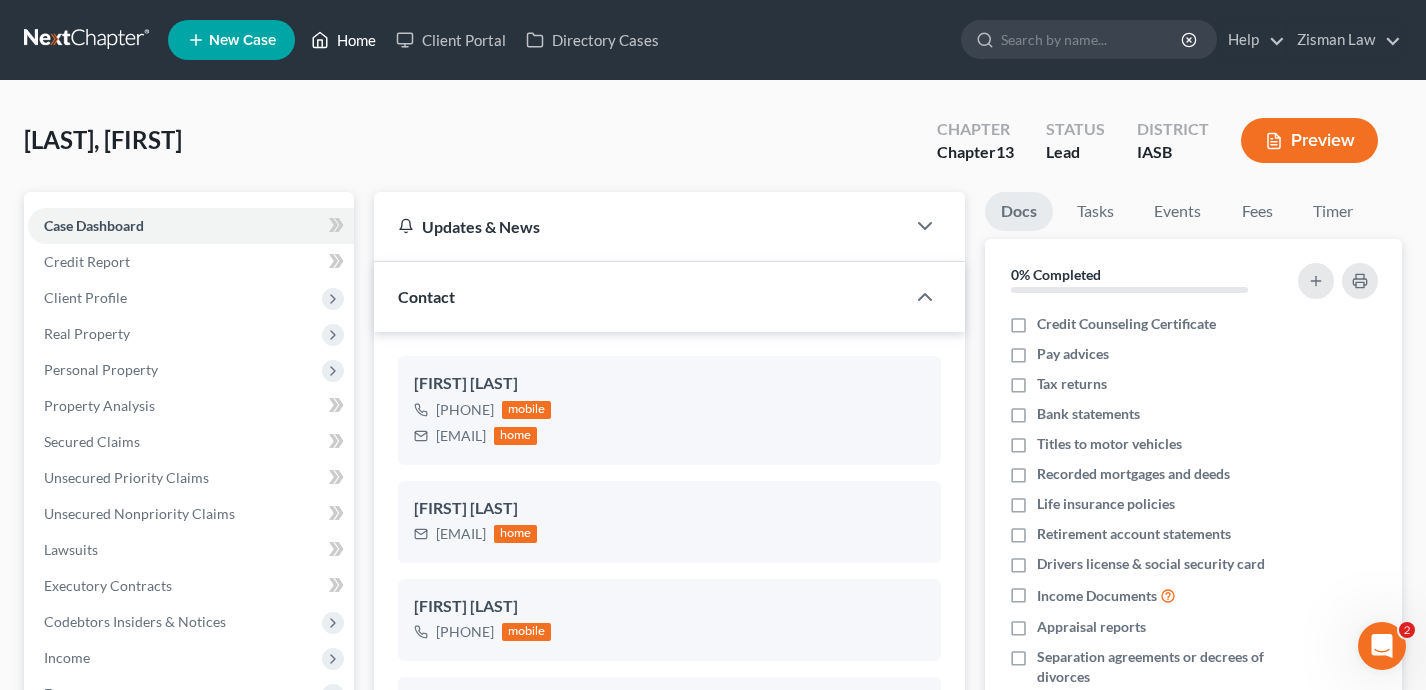 click on "Home" at bounding box center [343, 40] 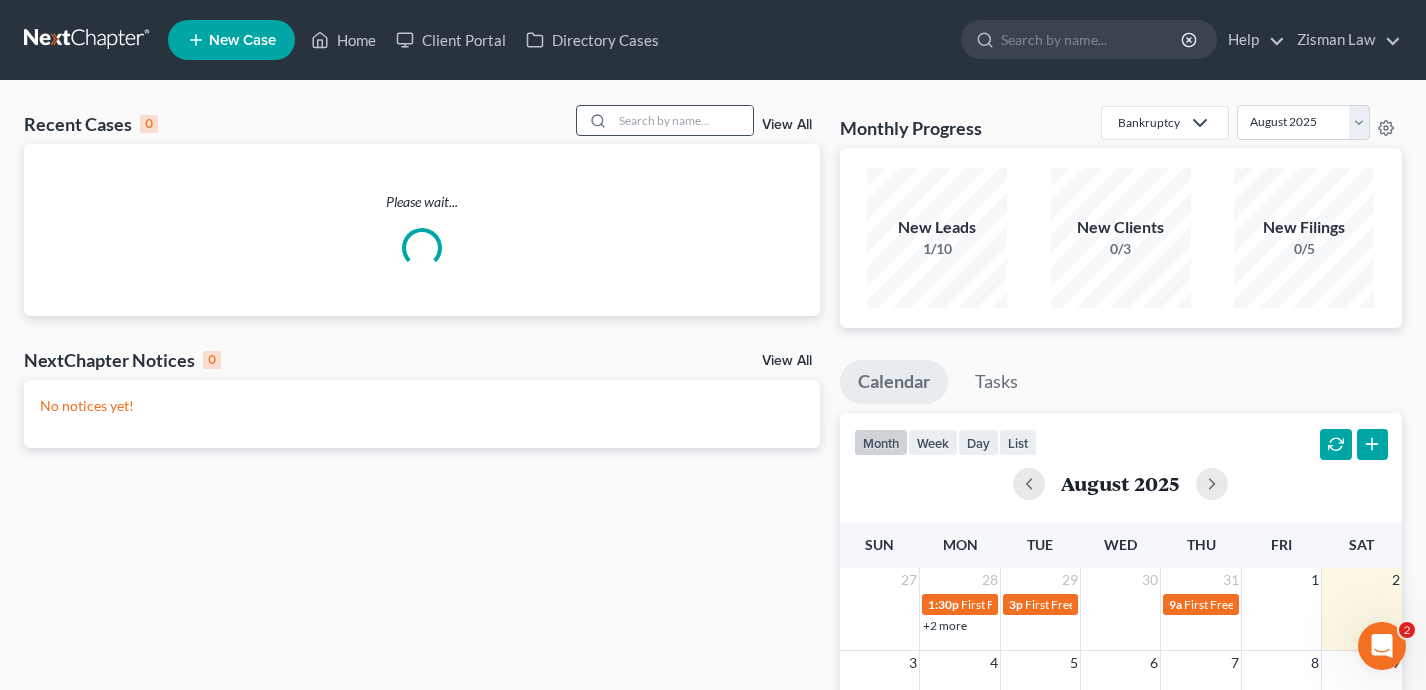 click at bounding box center [665, 120] 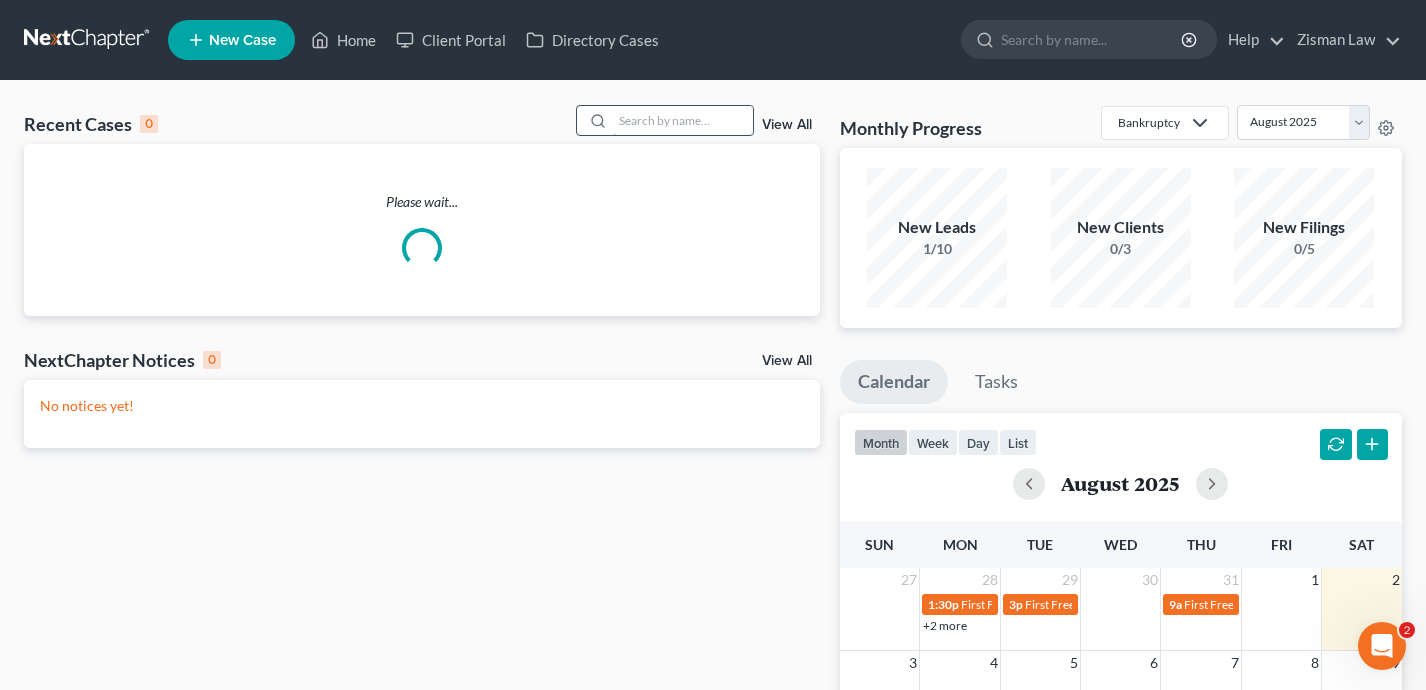 click at bounding box center [683, 120] 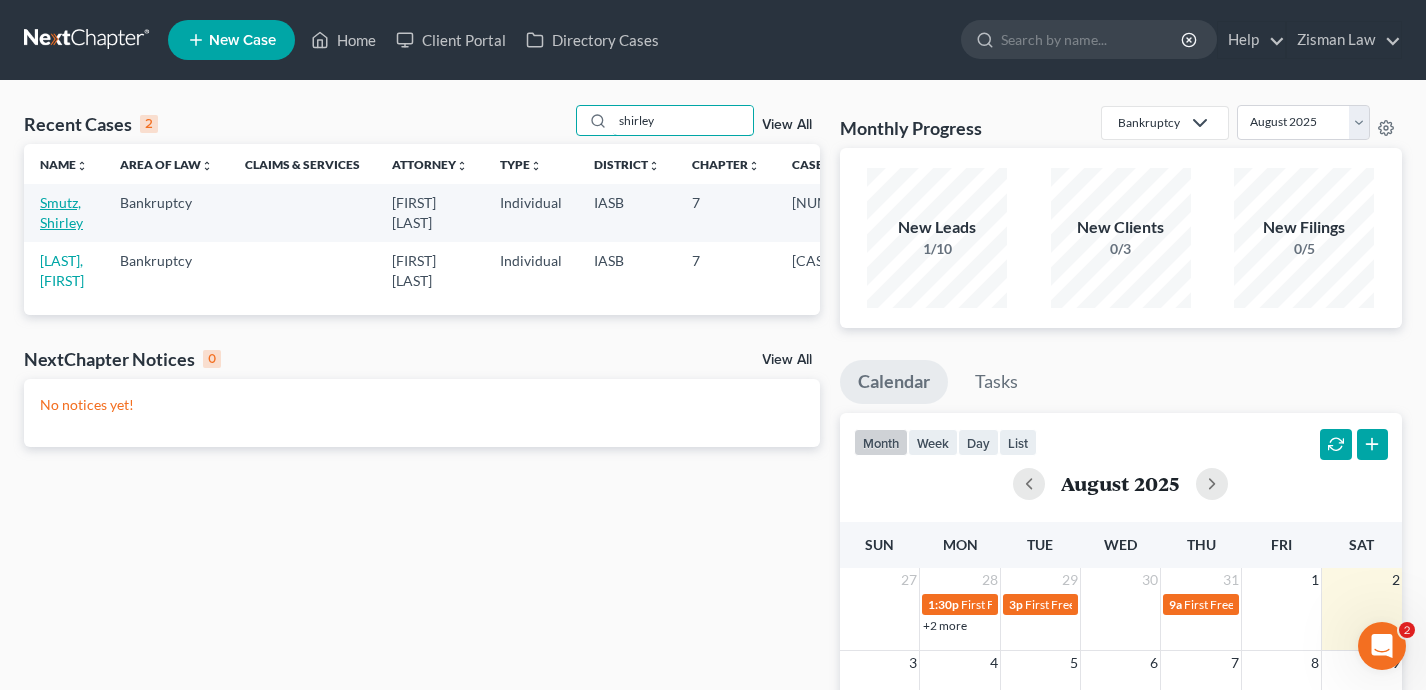 type on "shirley" 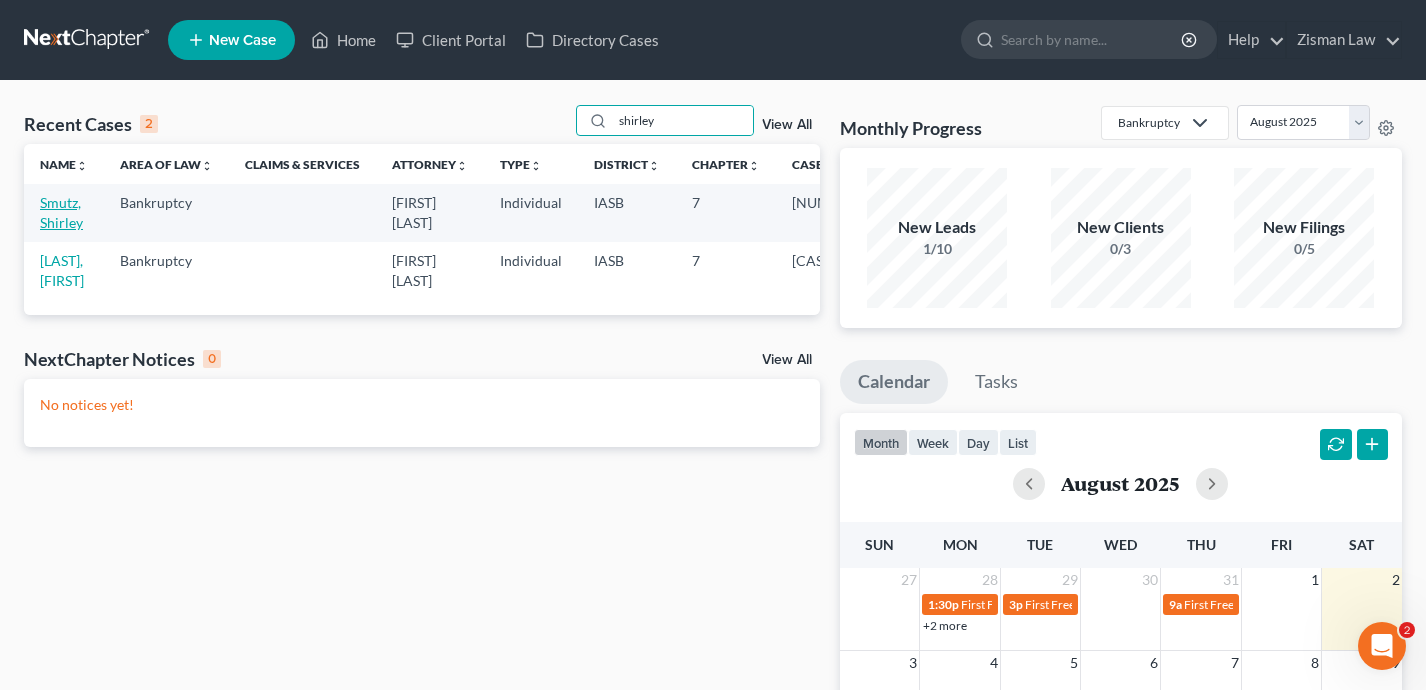 click on "Smutz, Shirley" at bounding box center [61, 212] 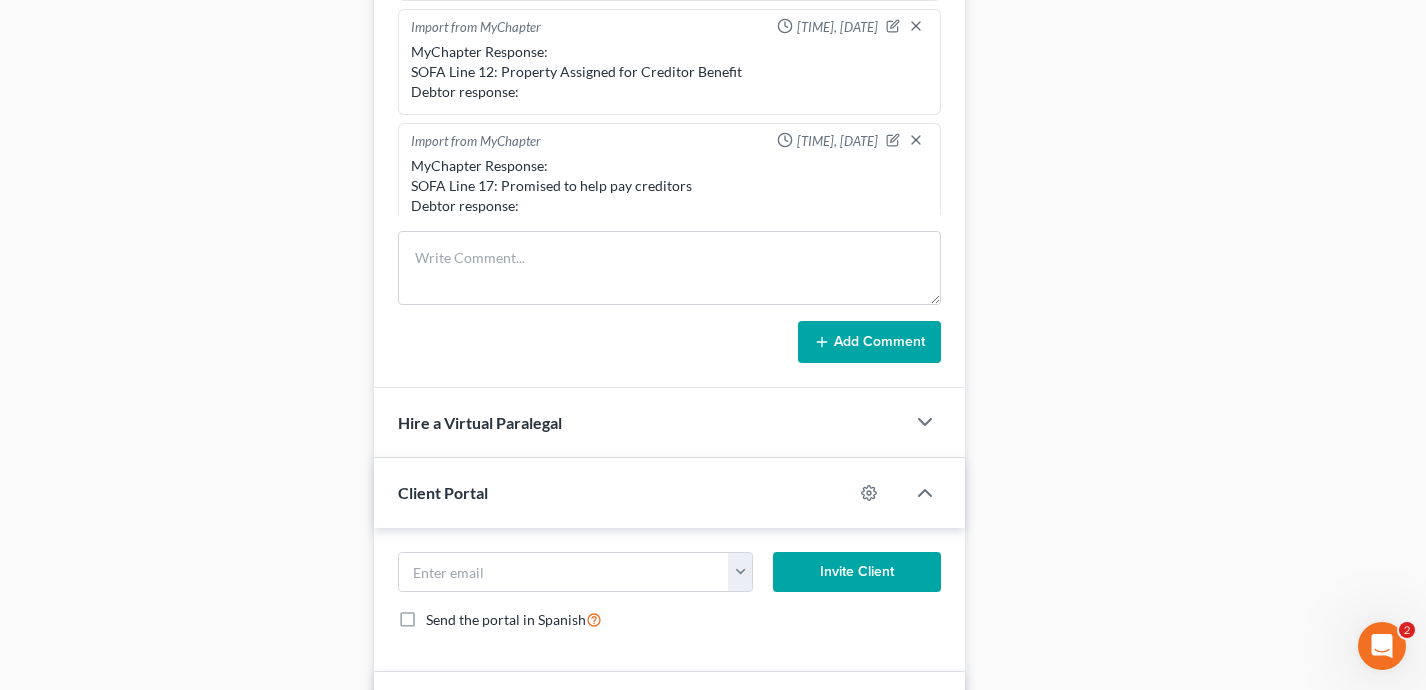 scroll, scrollTop: 1595, scrollLeft: 0, axis: vertical 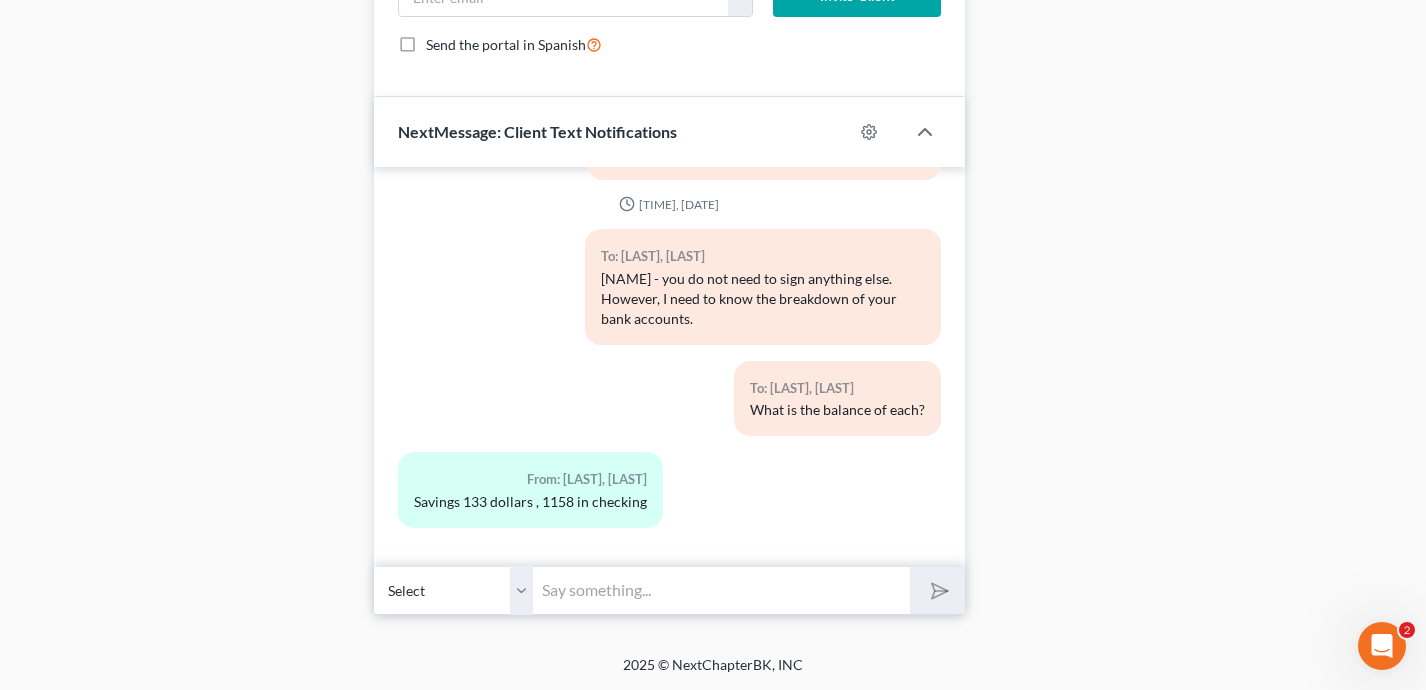 click at bounding box center (722, 590) 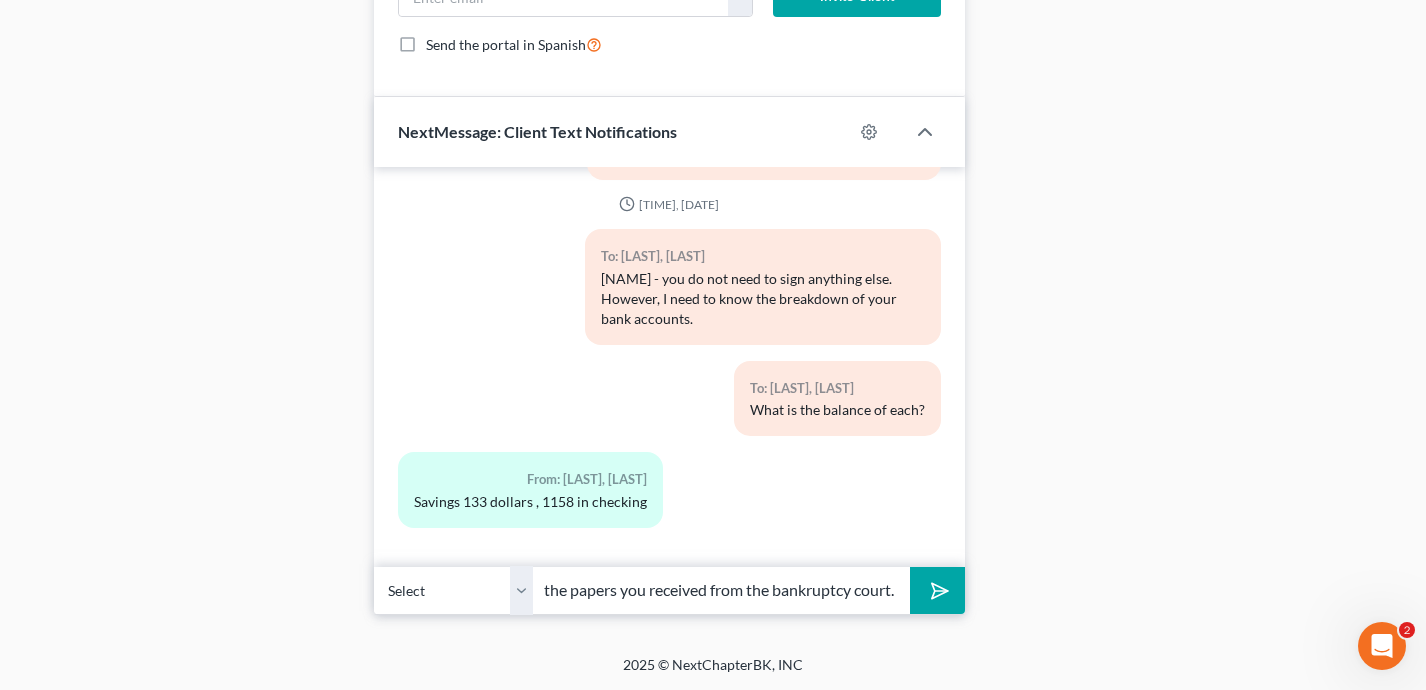 scroll, scrollTop: 0, scrollLeft: 390, axis: horizontal 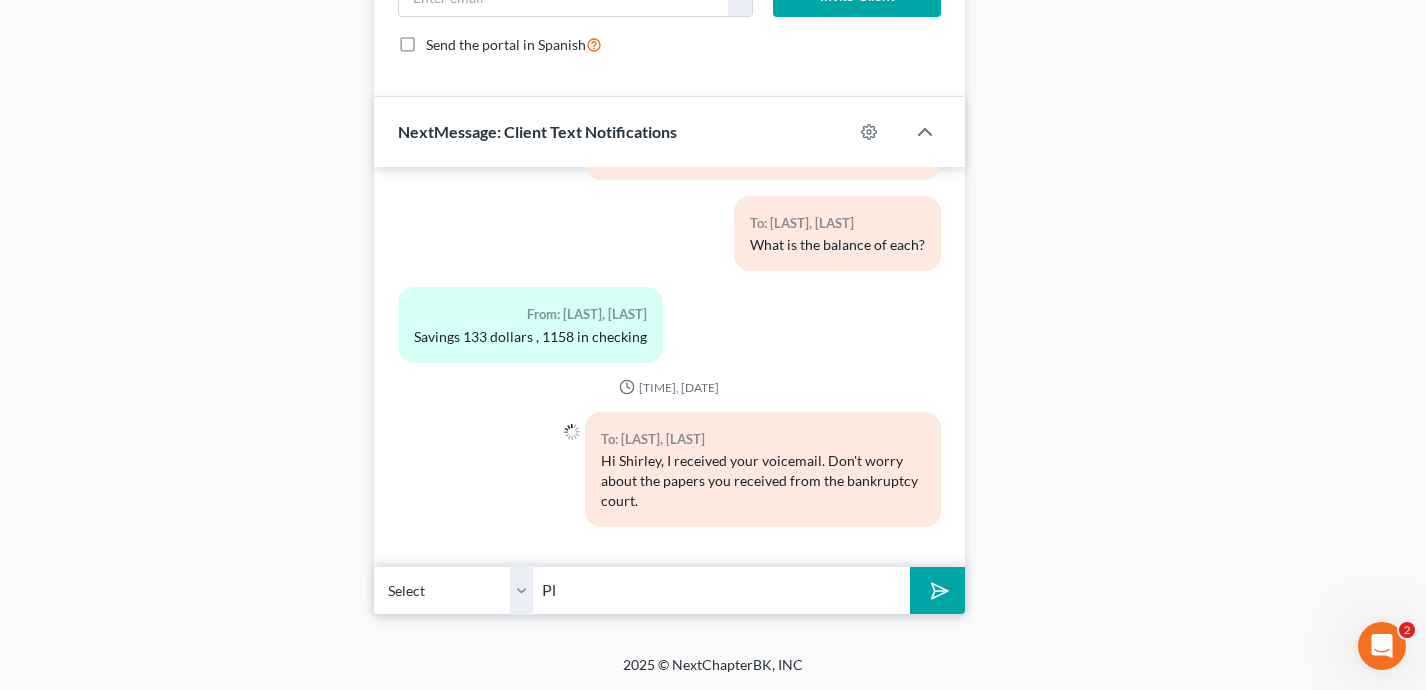 type on "P" 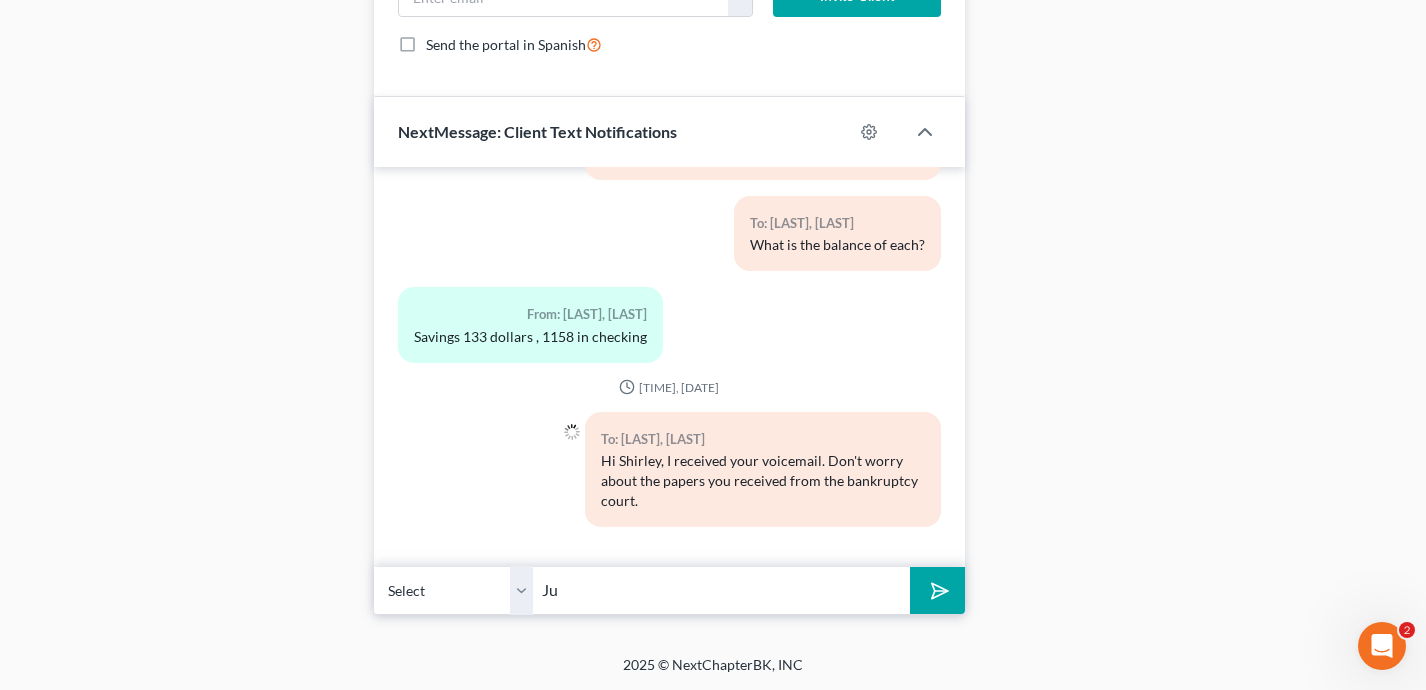 type on "J" 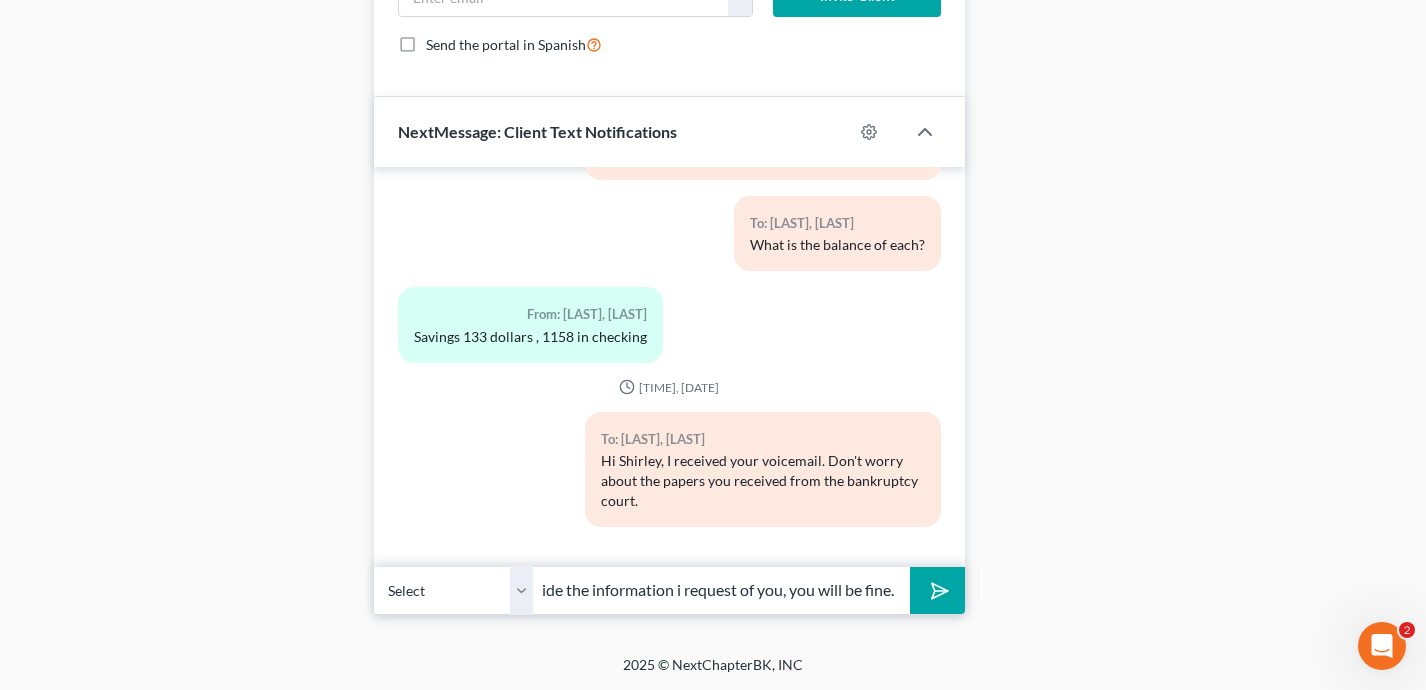 scroll, scrollTop: 0, scrollLeft: 371, axis: horizontal 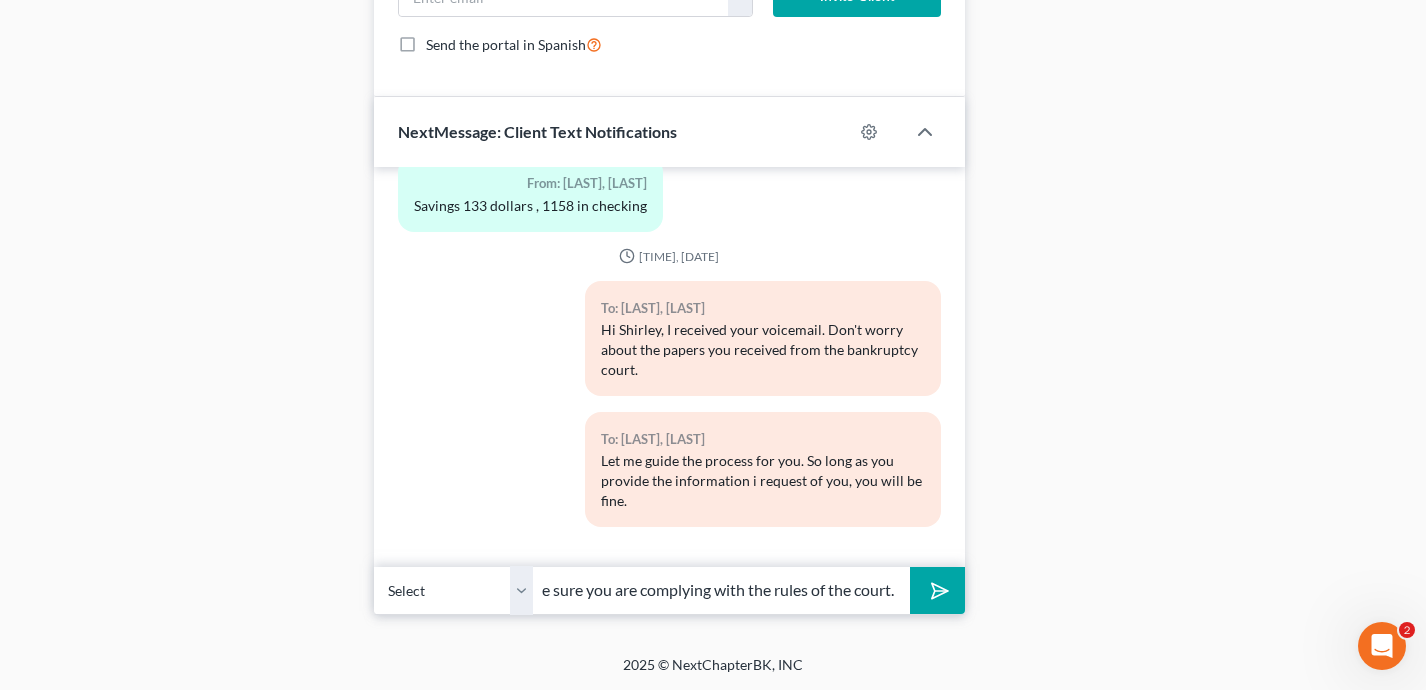 type on "It is my job to make sure you are complying with the rules of the court." 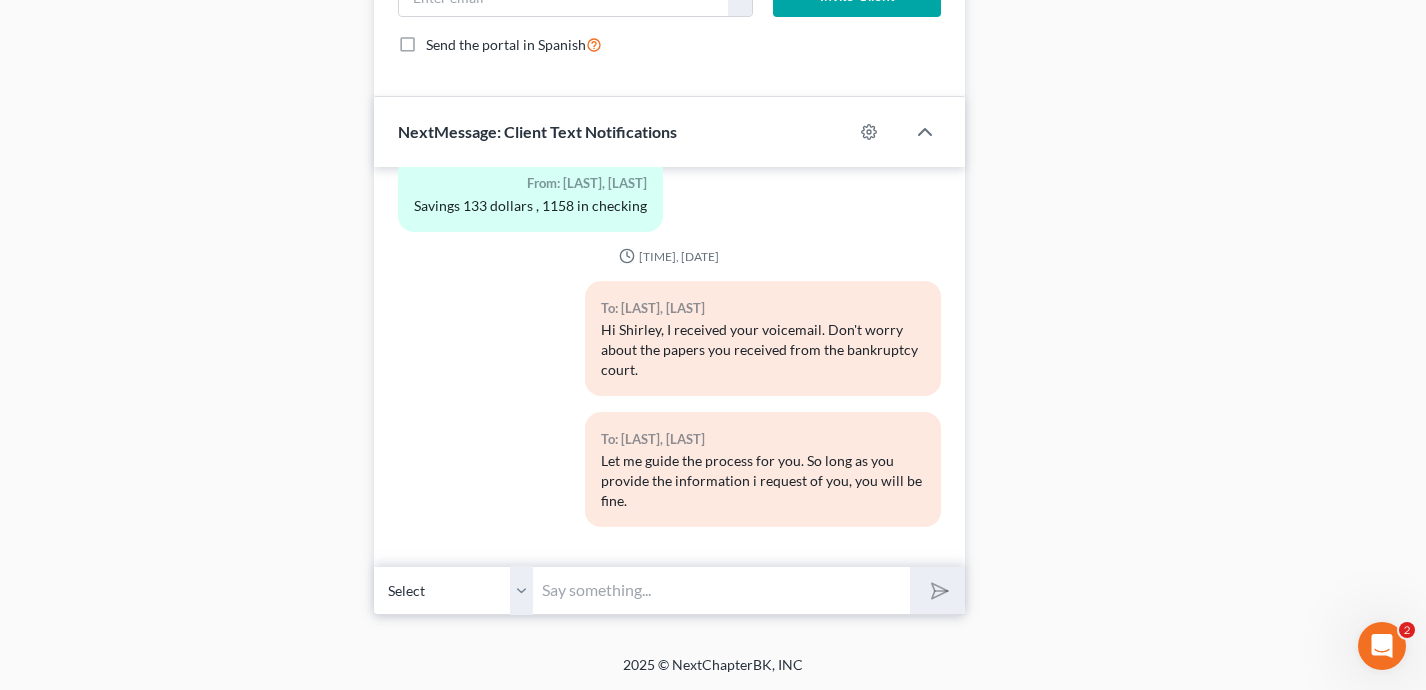 scroll, scrollTop: 0, scrollLeft: 0, axis: both 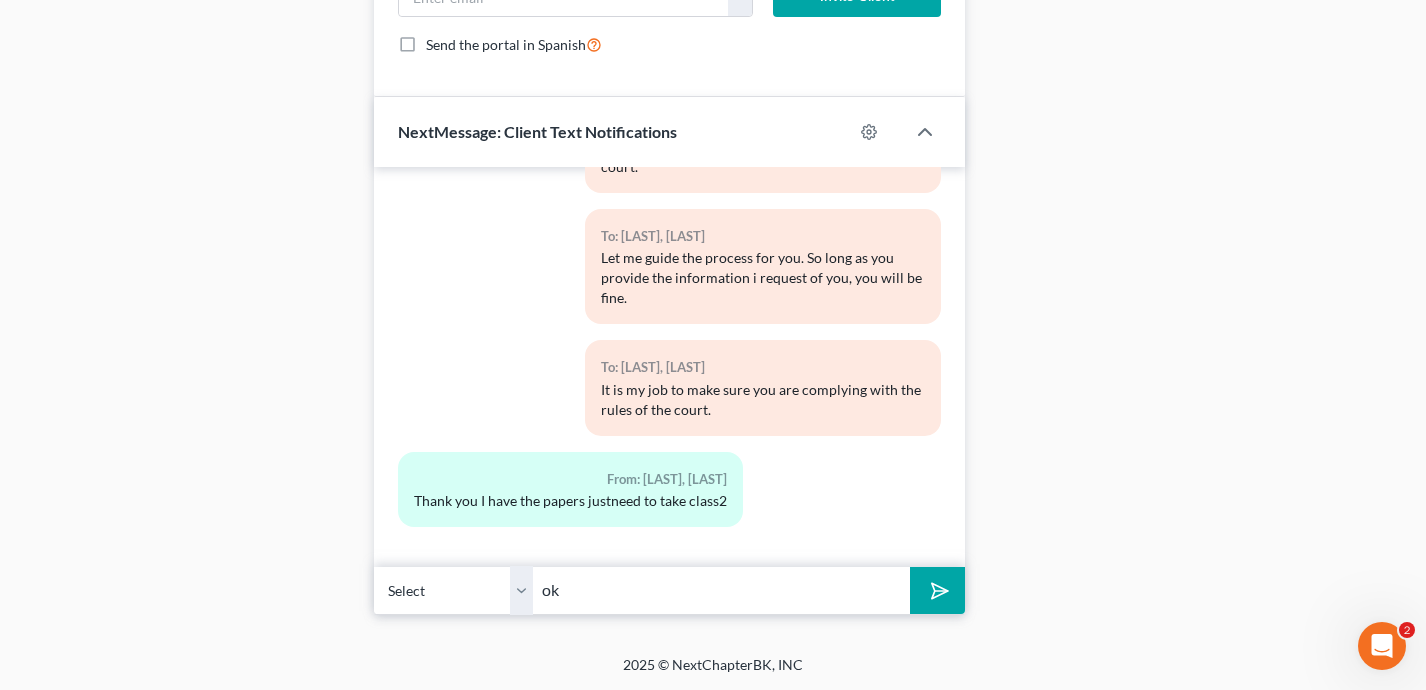 type on "ok" 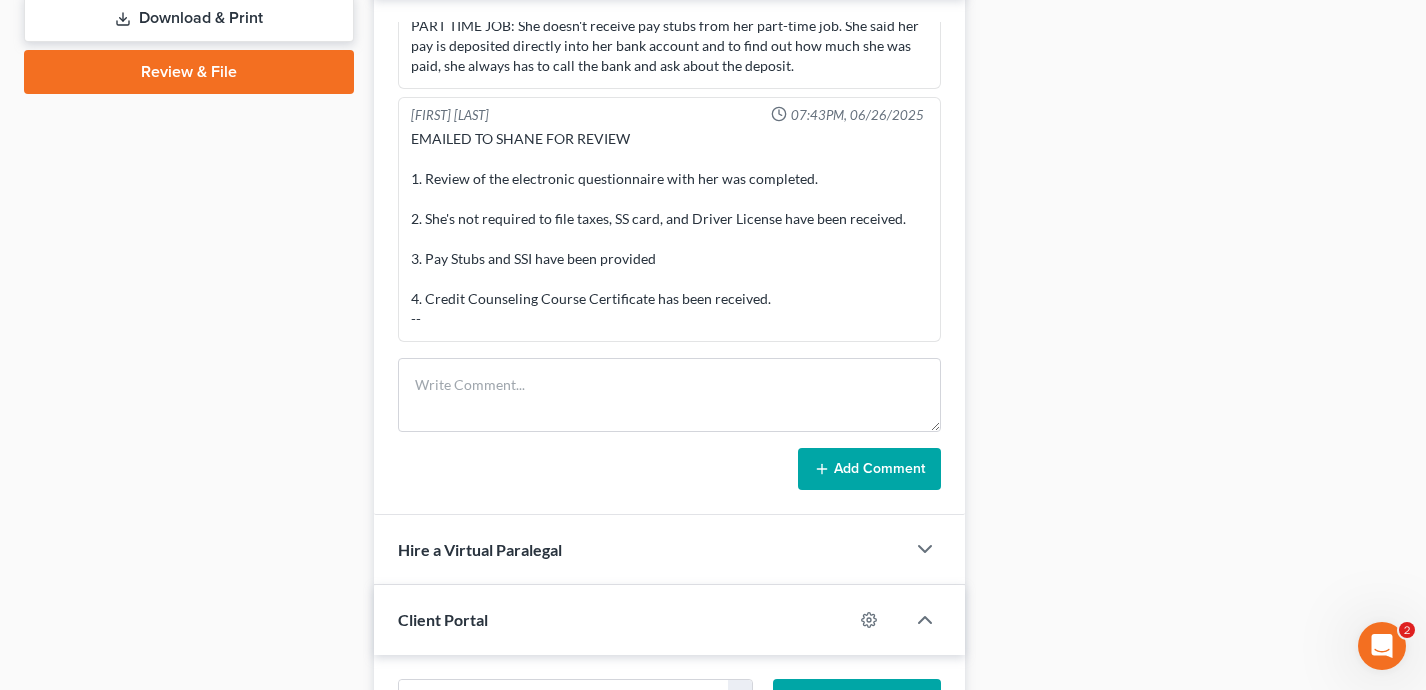 scroll, scrollTop: 0, scrollLeft: 0, axis: both 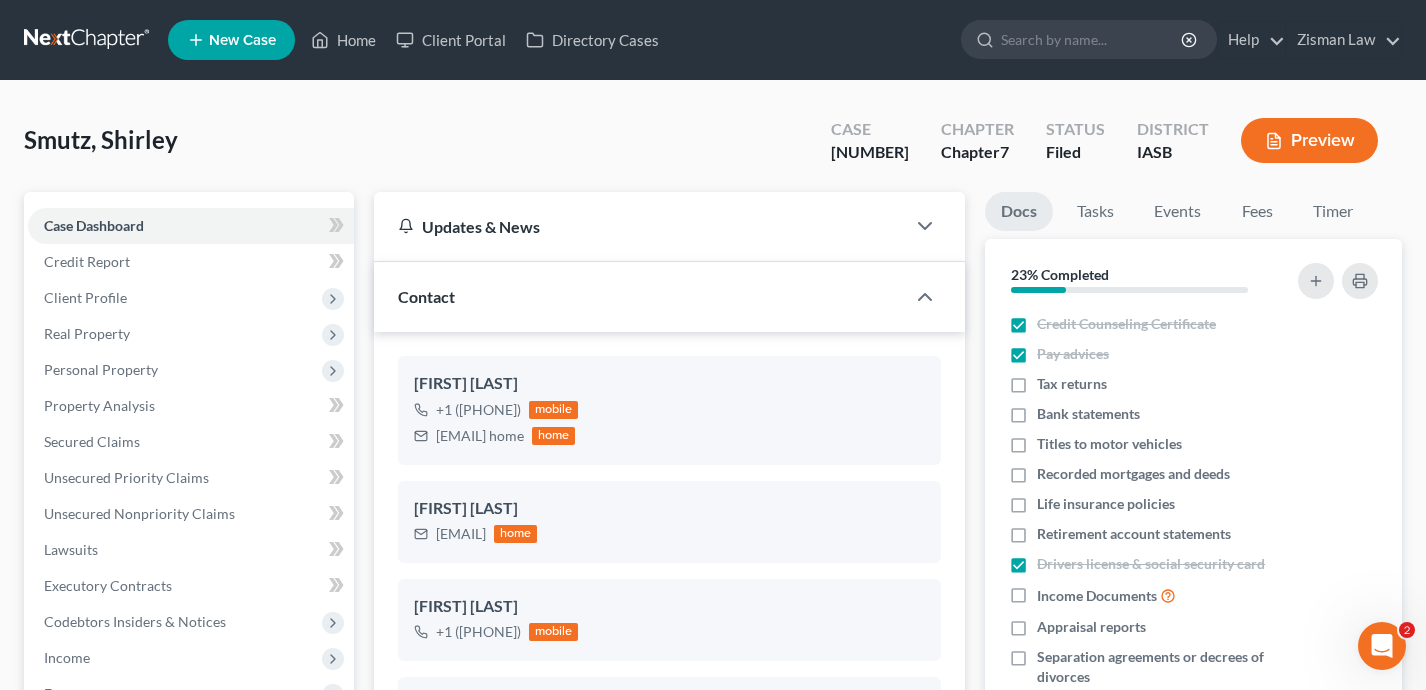 type 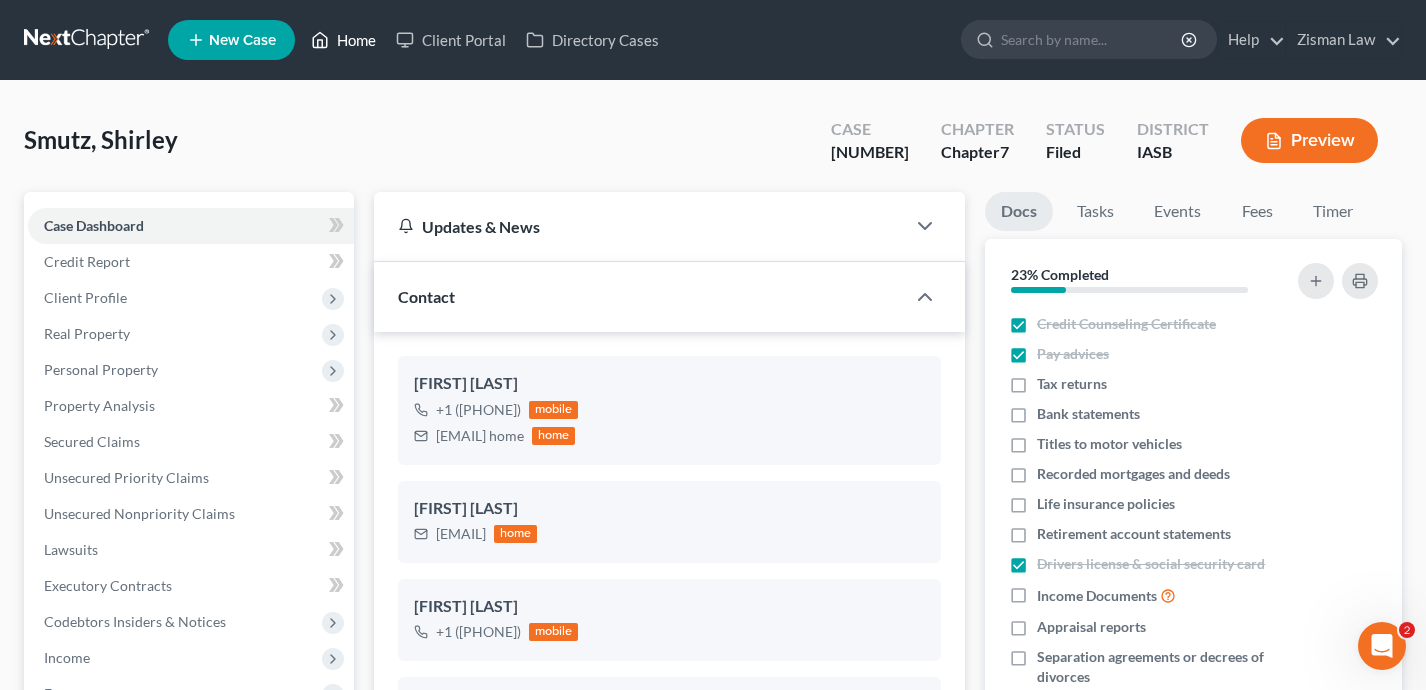 scroll, scrollTop: 821, scrollLeft: 0, axis: vertical 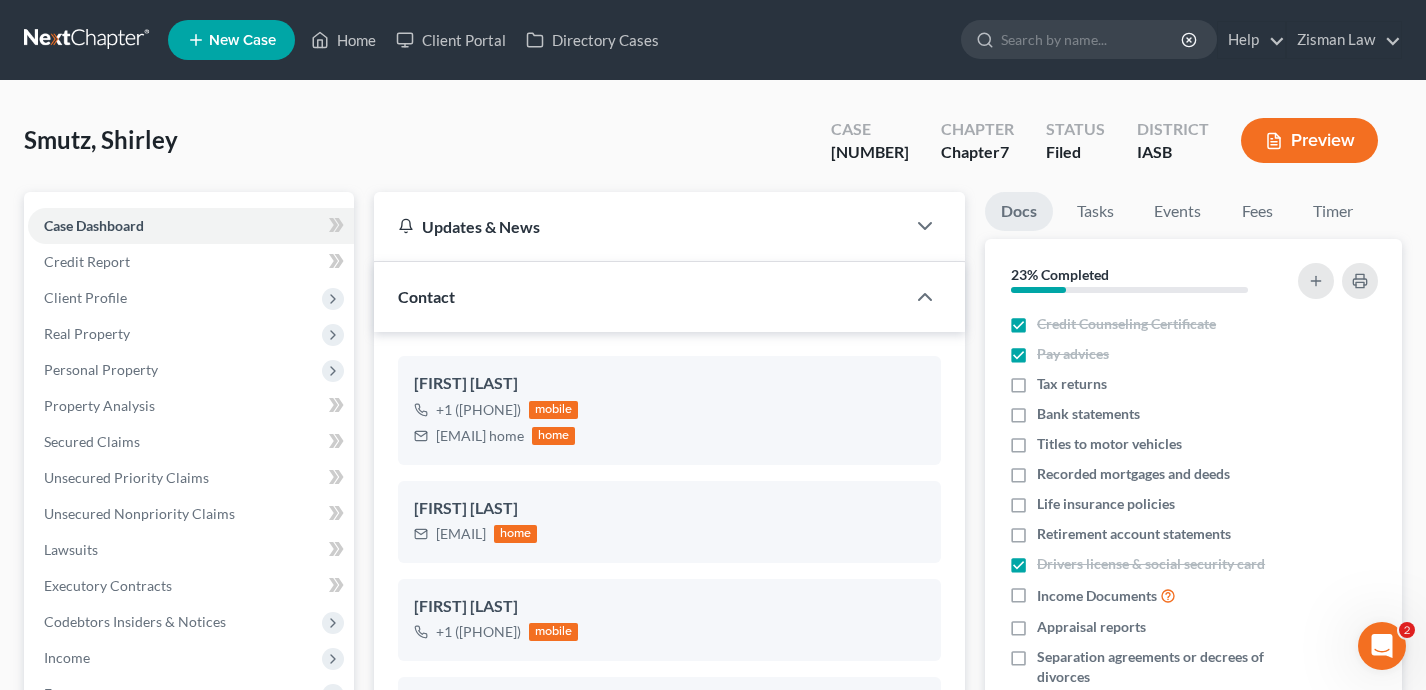 click on "New Case" at bounding box center [242, 40] 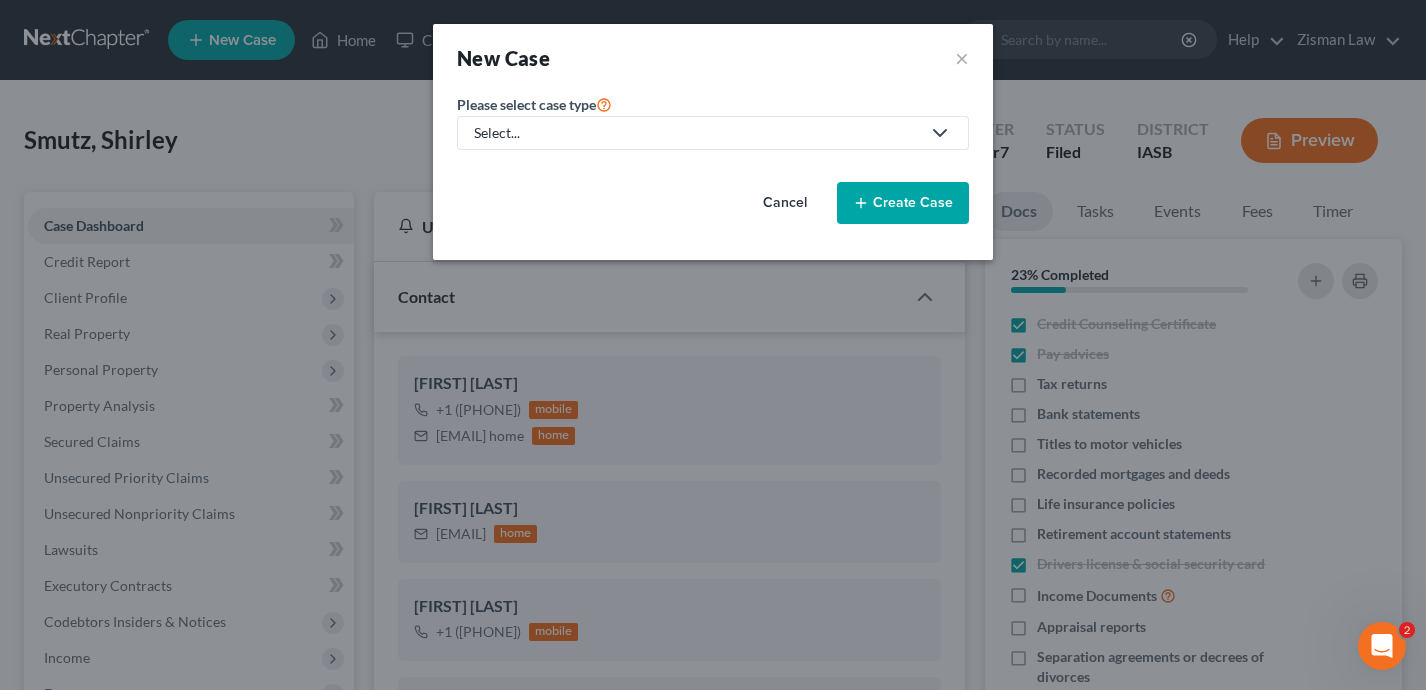 click on "Select..." at bounding box center (697, 133) 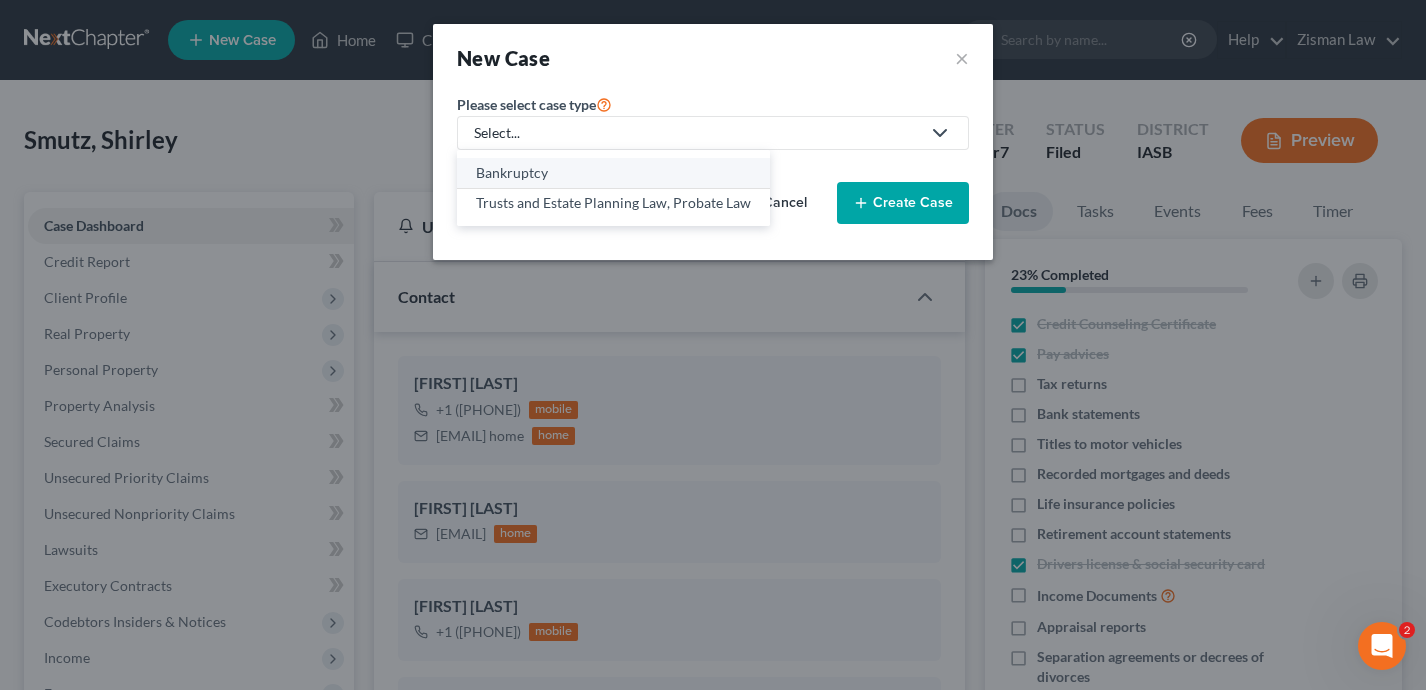 click on "Bankruptcy" at bounding box center (613, 173) 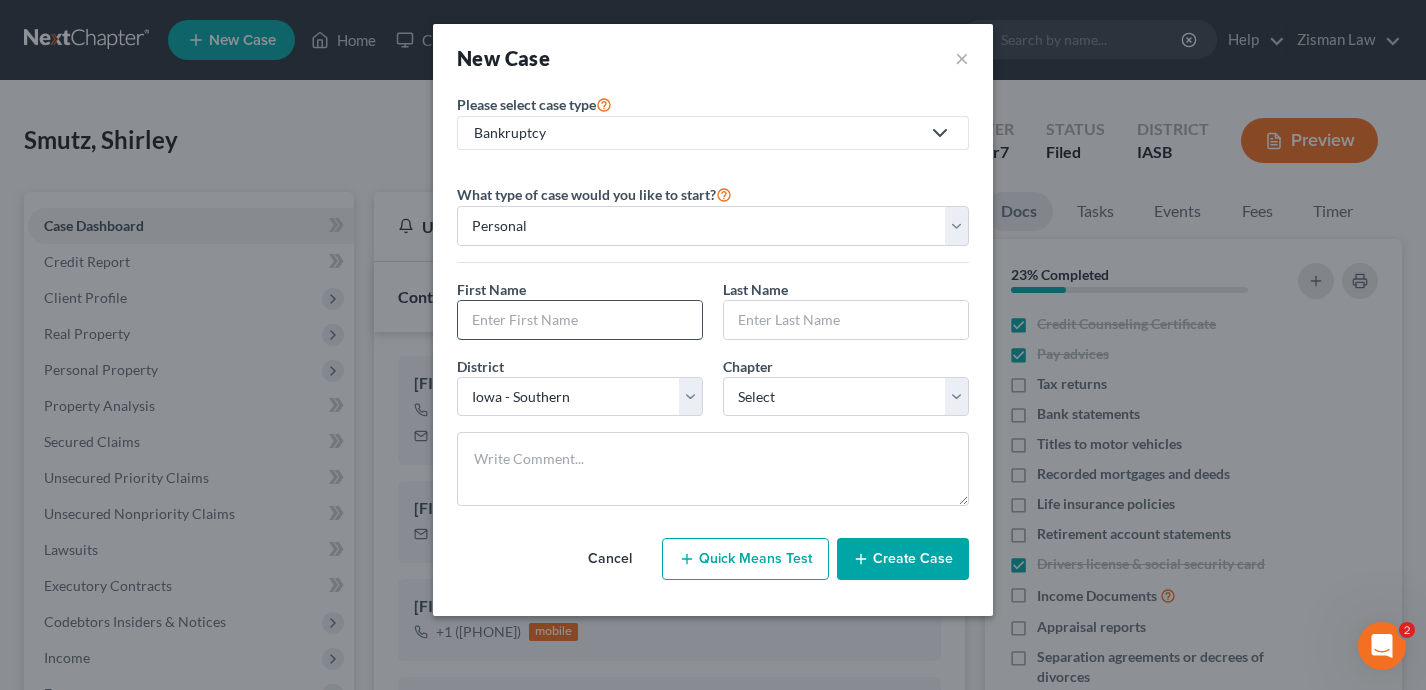 click at bounding box center (580, 320) 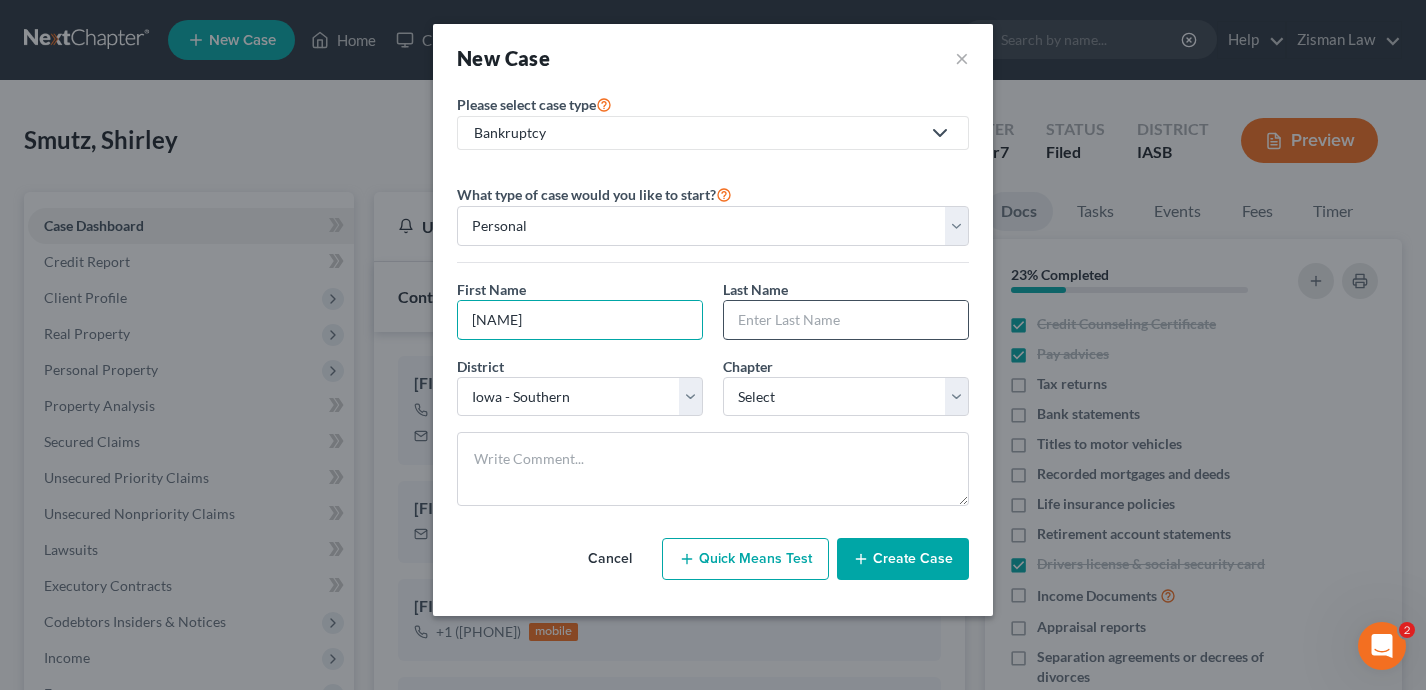 type on "[NAME]" 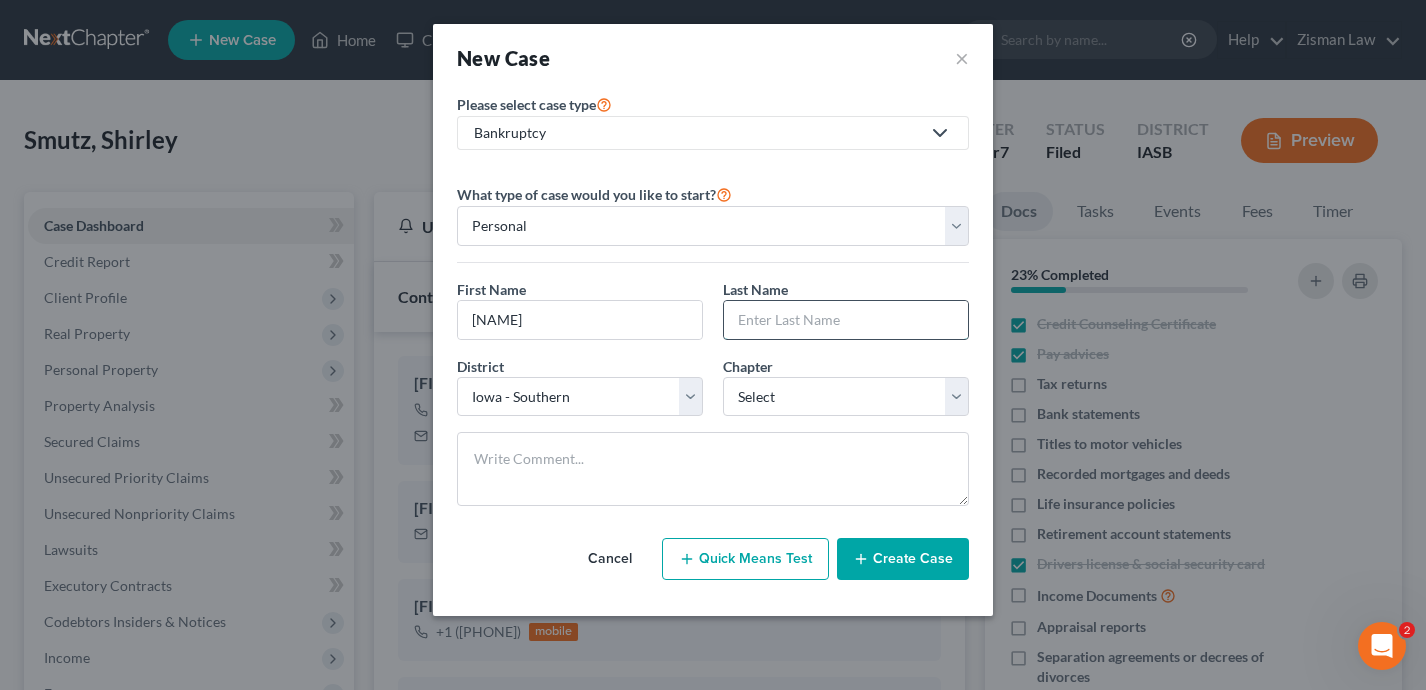 click at bounding box center (846, 320) 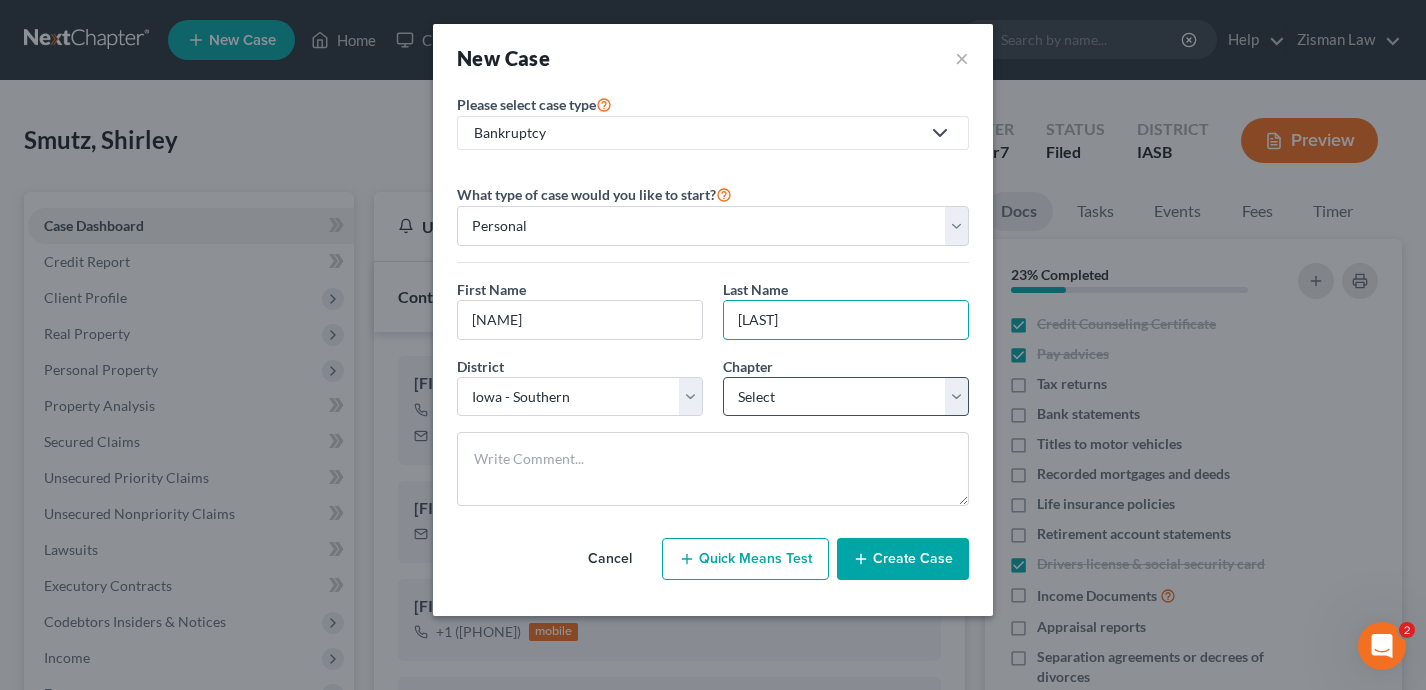 type on "[LAST]" 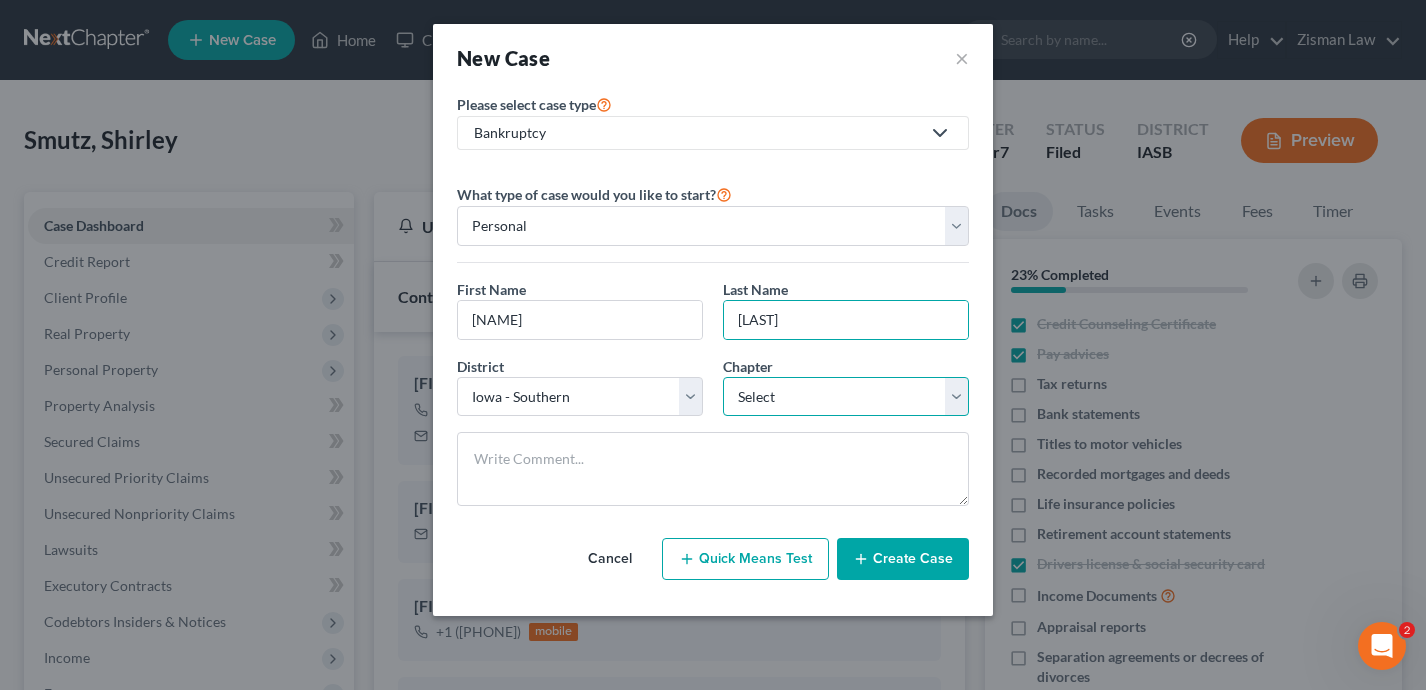 click on "Select 7 11 12 13" at bounding box center [846, 397] 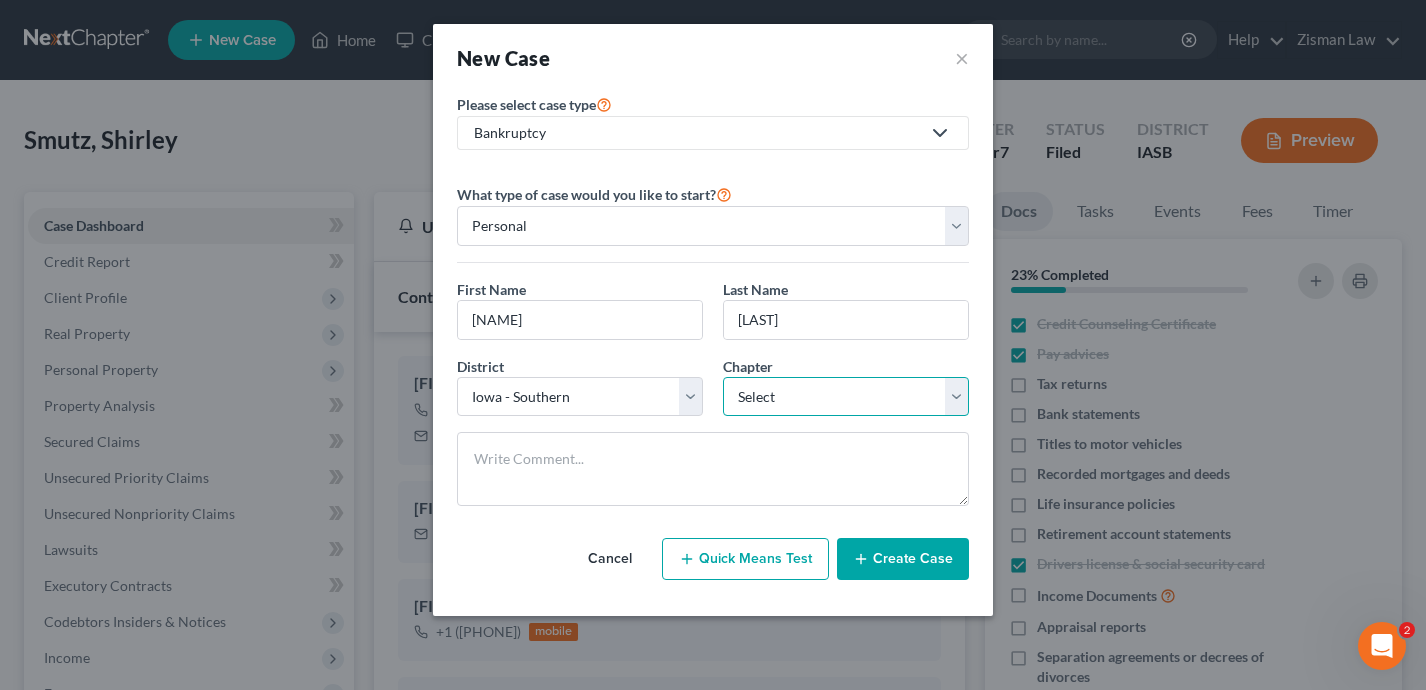 select on "0" 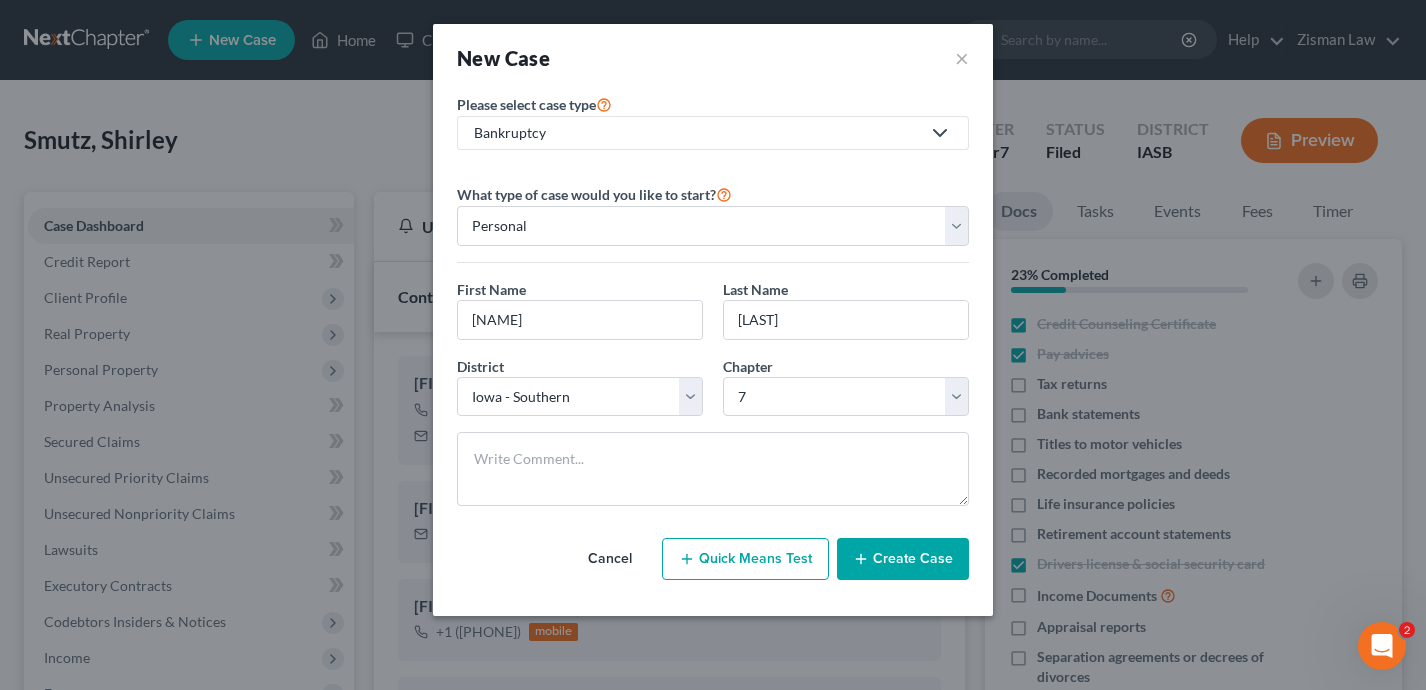 click on "Create Case" at bounding box center [903, 559] 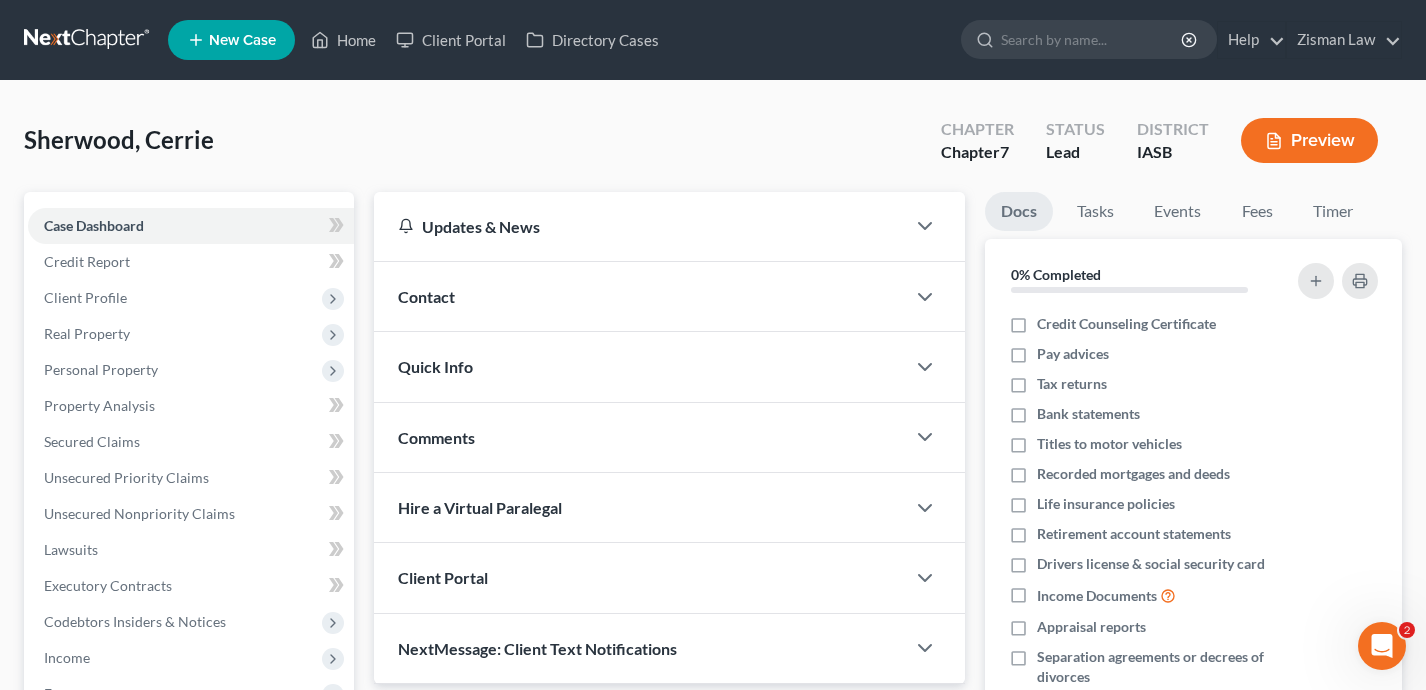 click on "Contact" at bounding box center (640, 296) 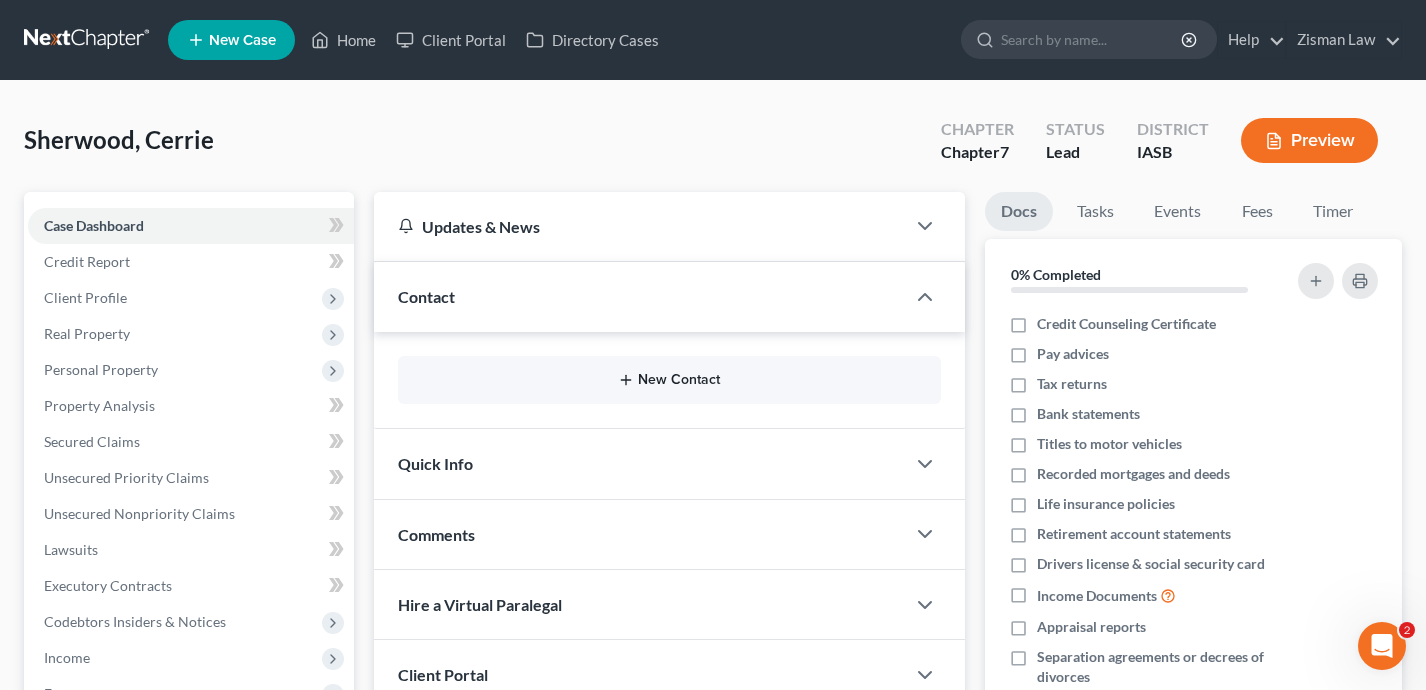 click on "New Contact" at bounding box center (670, 380) 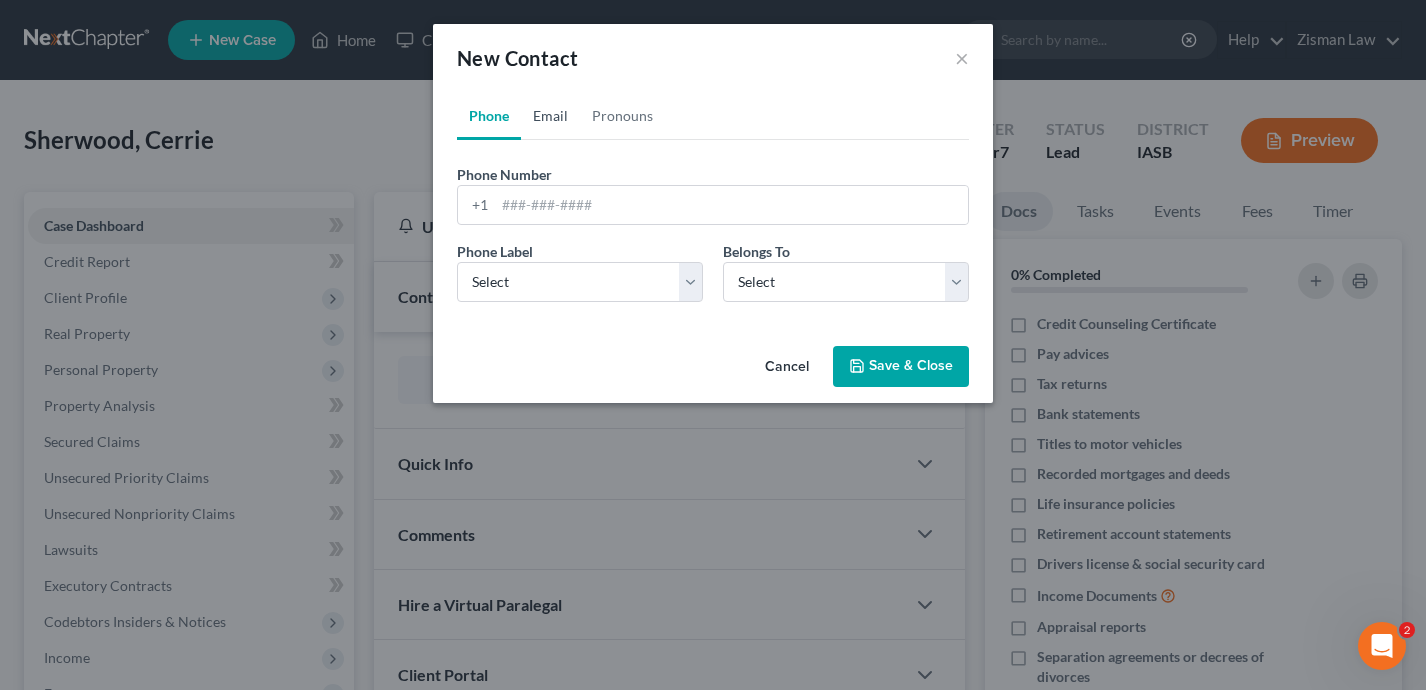 click on "Email" at bounding box center [550, 116] 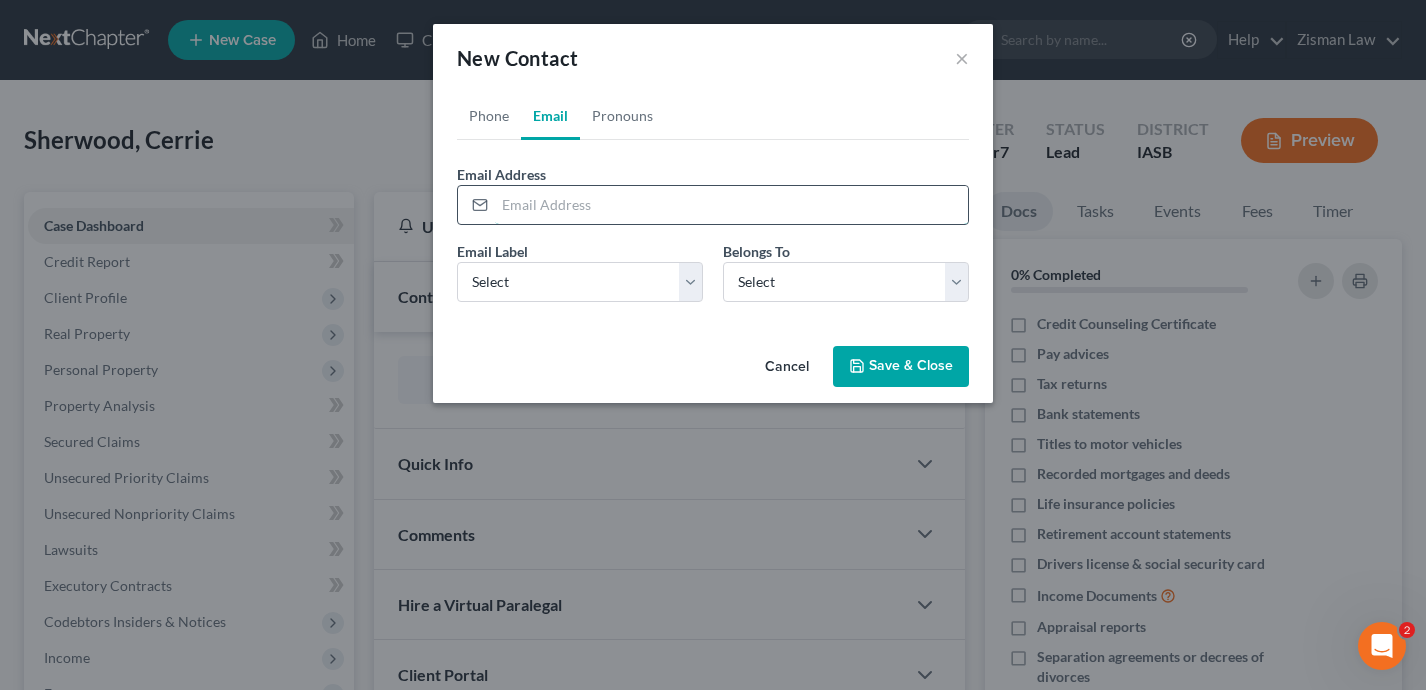 click at bounding box center [731, 205] 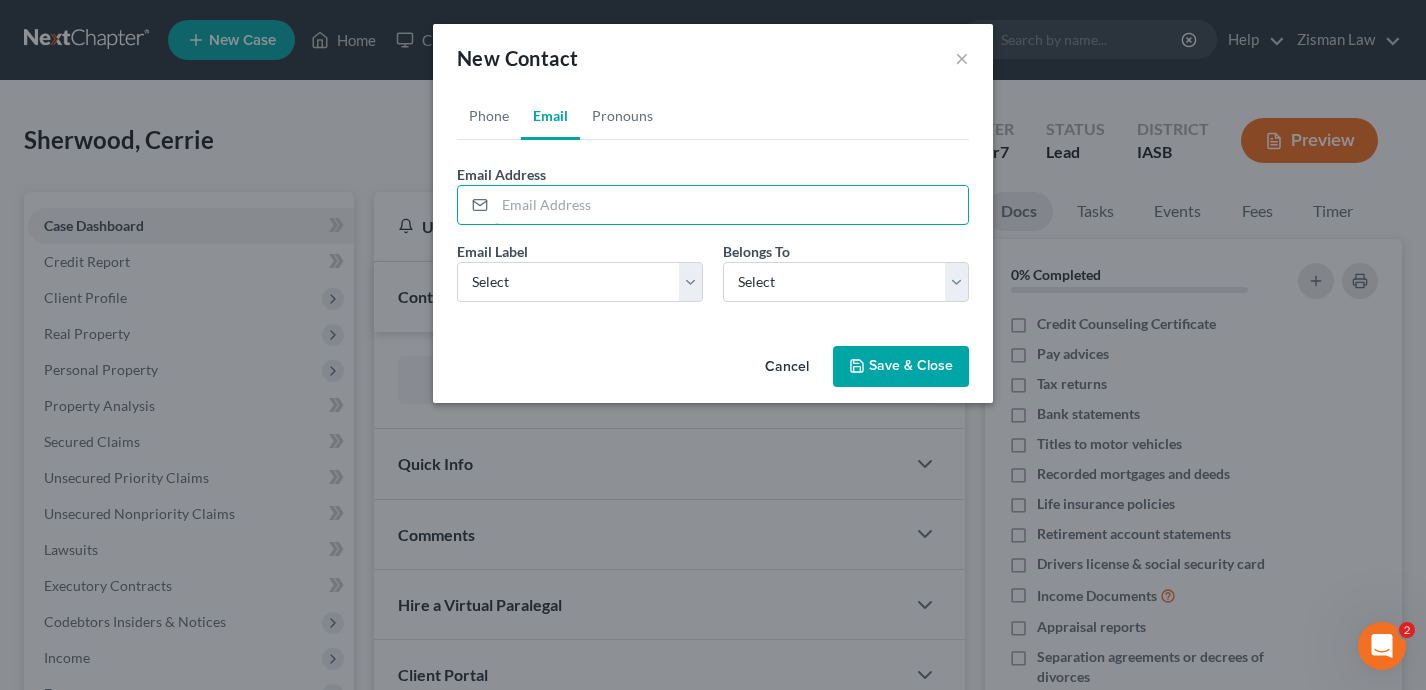 paste on "[EMAIL]" 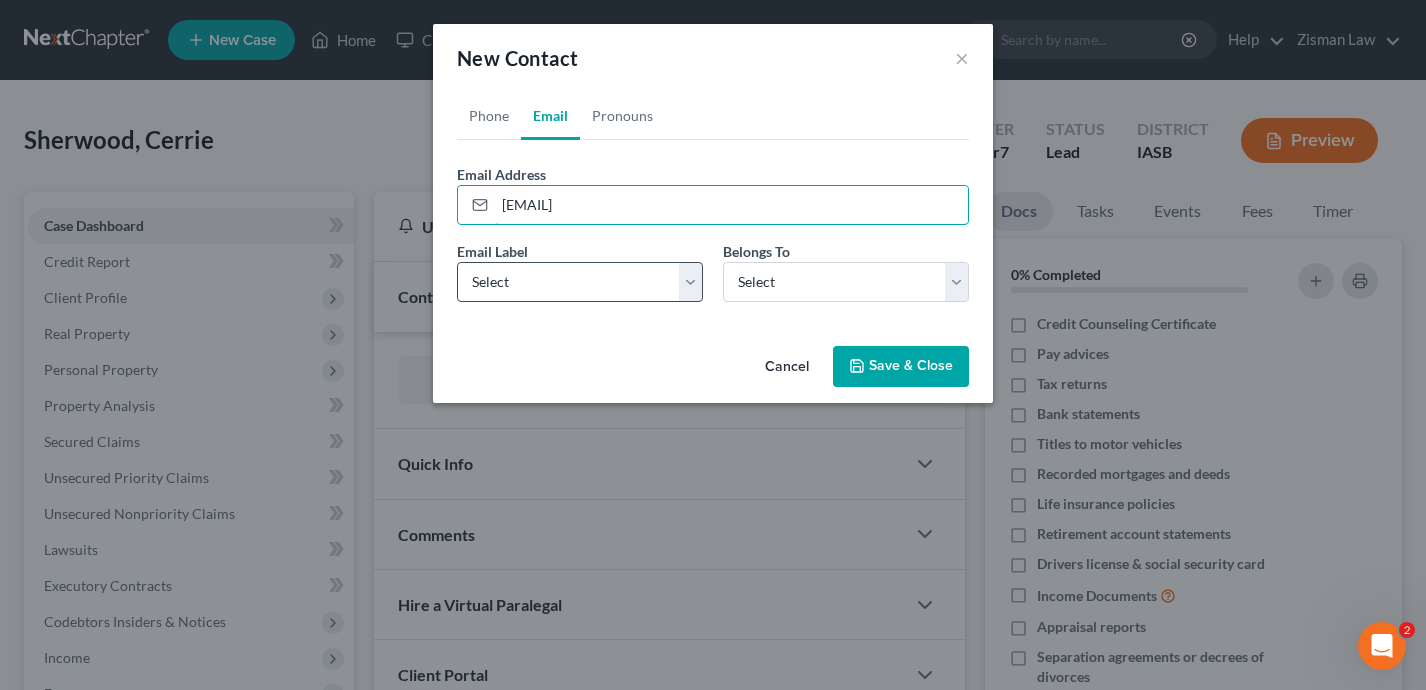 type on "[EMAIL]" 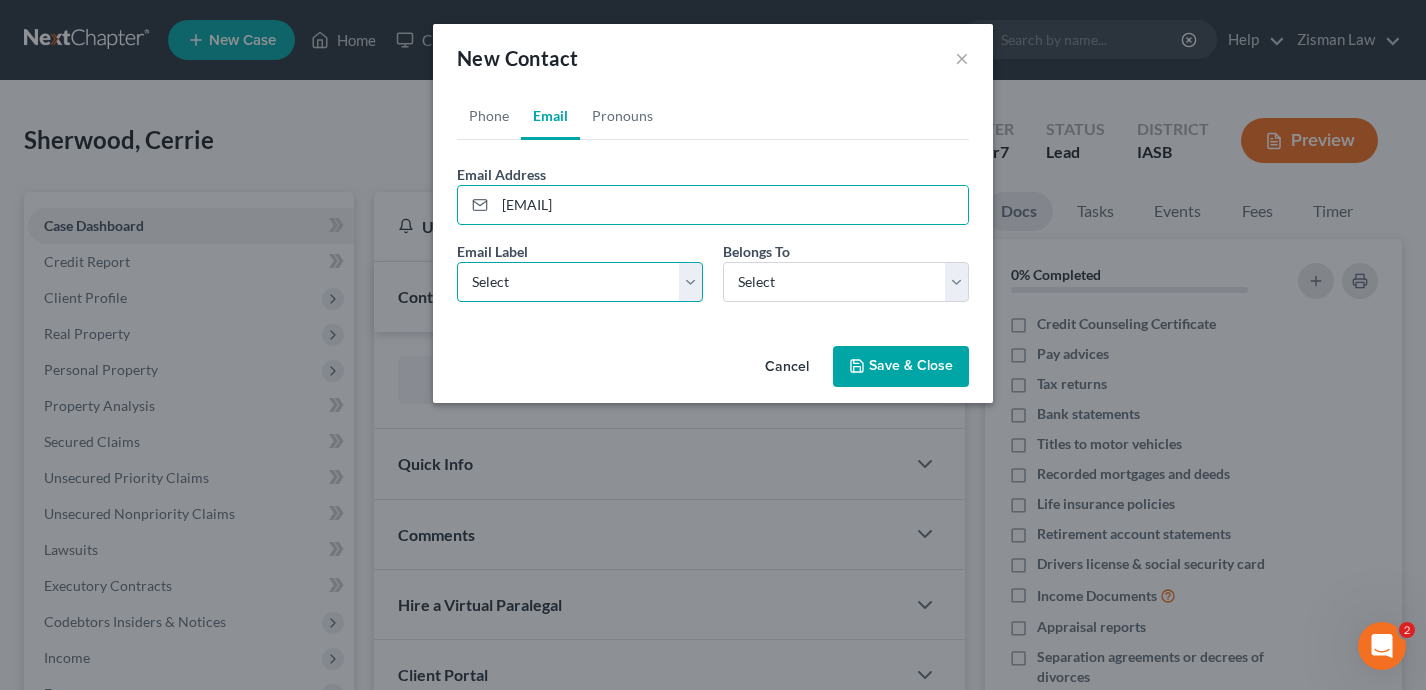 click on "Select Home Work Other" at bounding box center [580, 282] 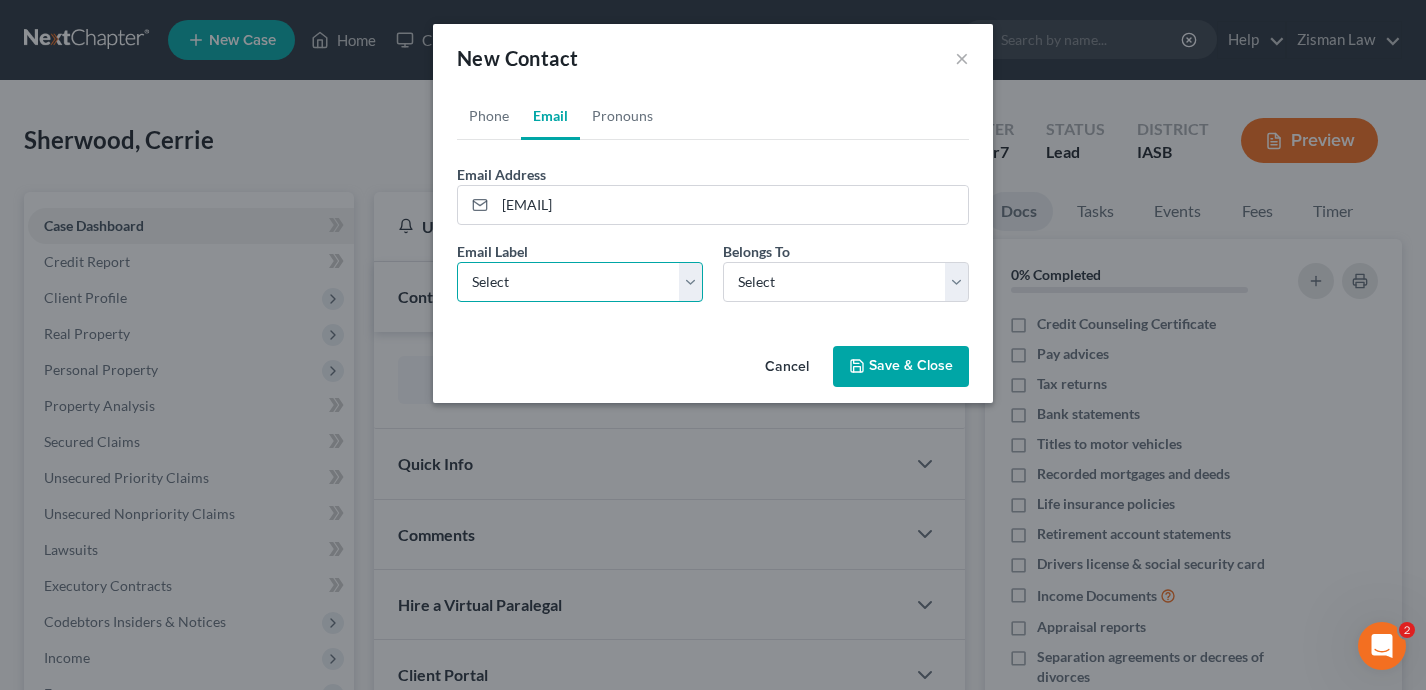 select on "0" 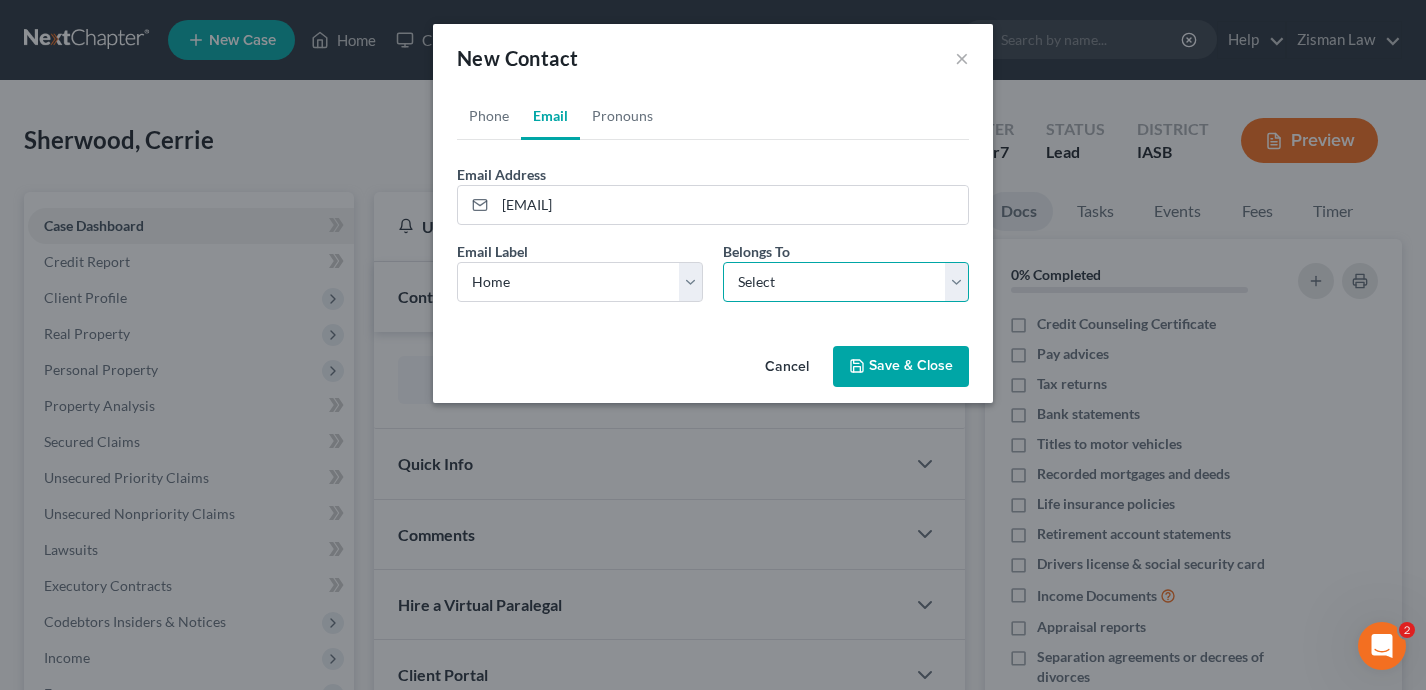 click on "Select Client Other" at bounding box center (846, 282) 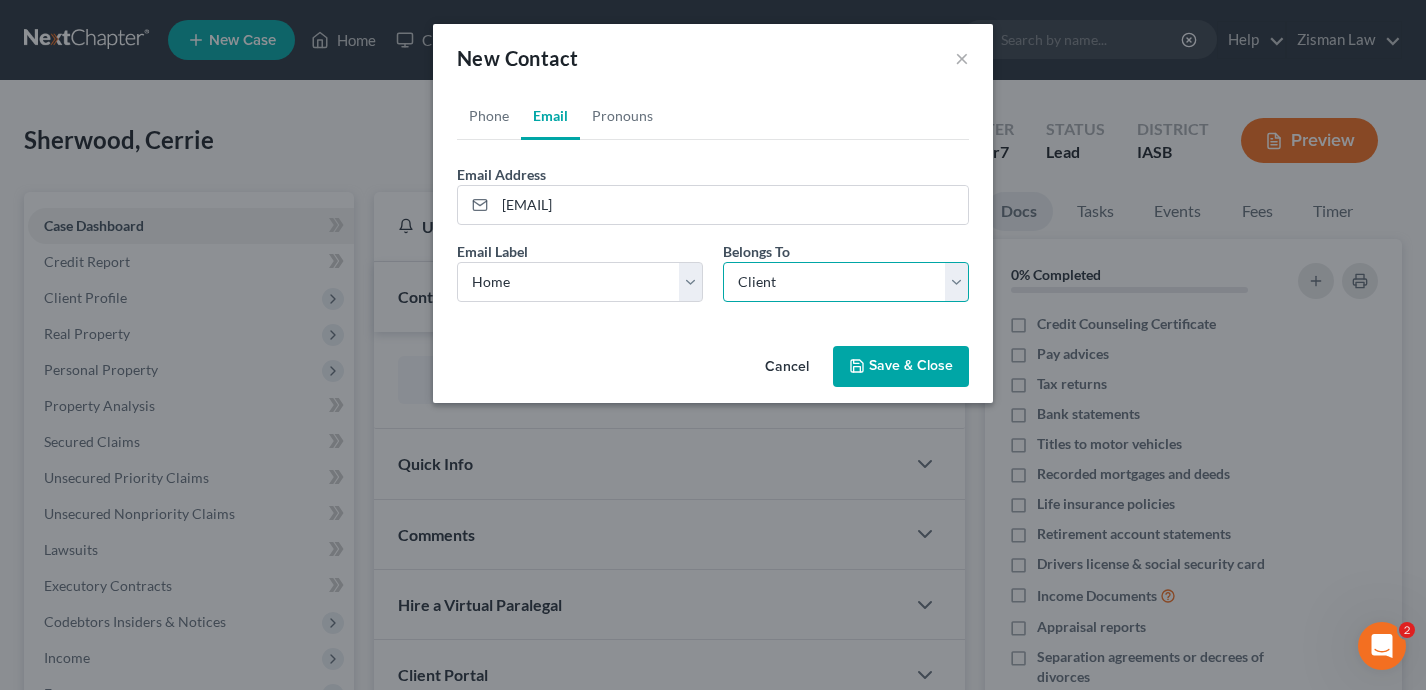 select on "0" 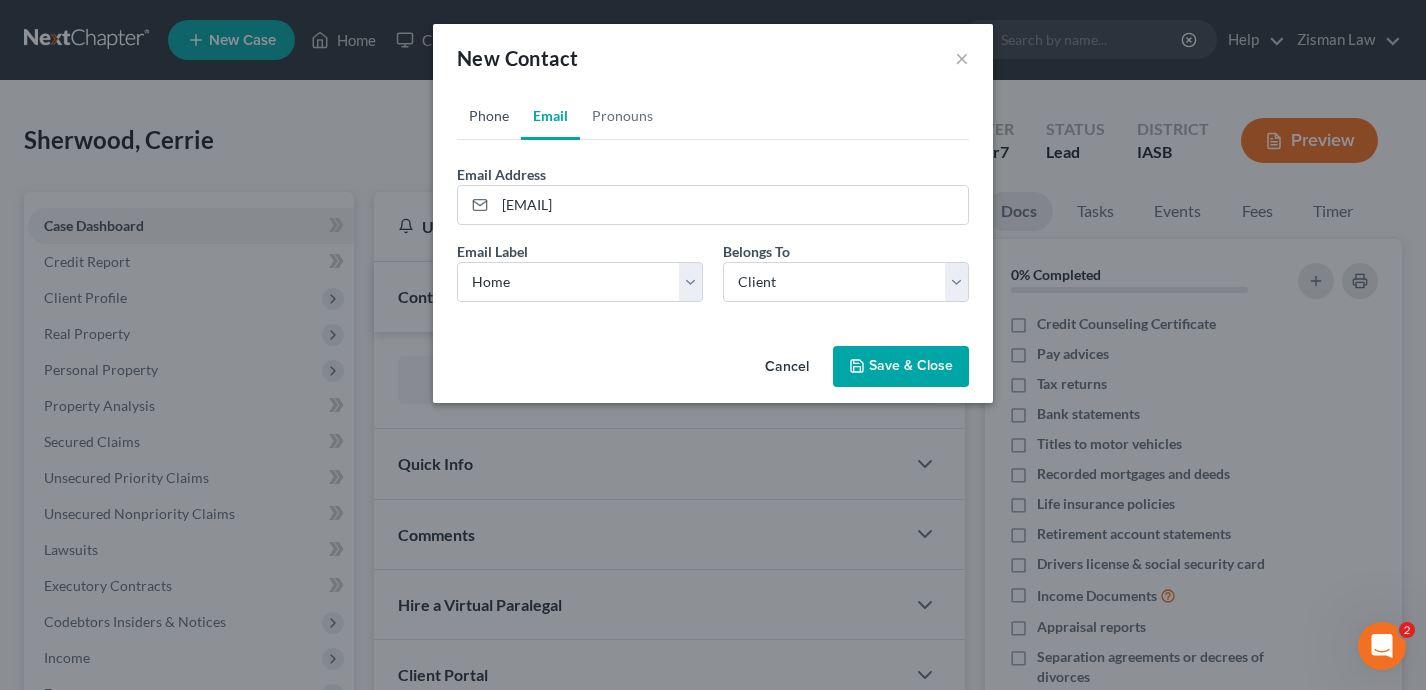 click on "Phone" at bounding box center (489, 116) 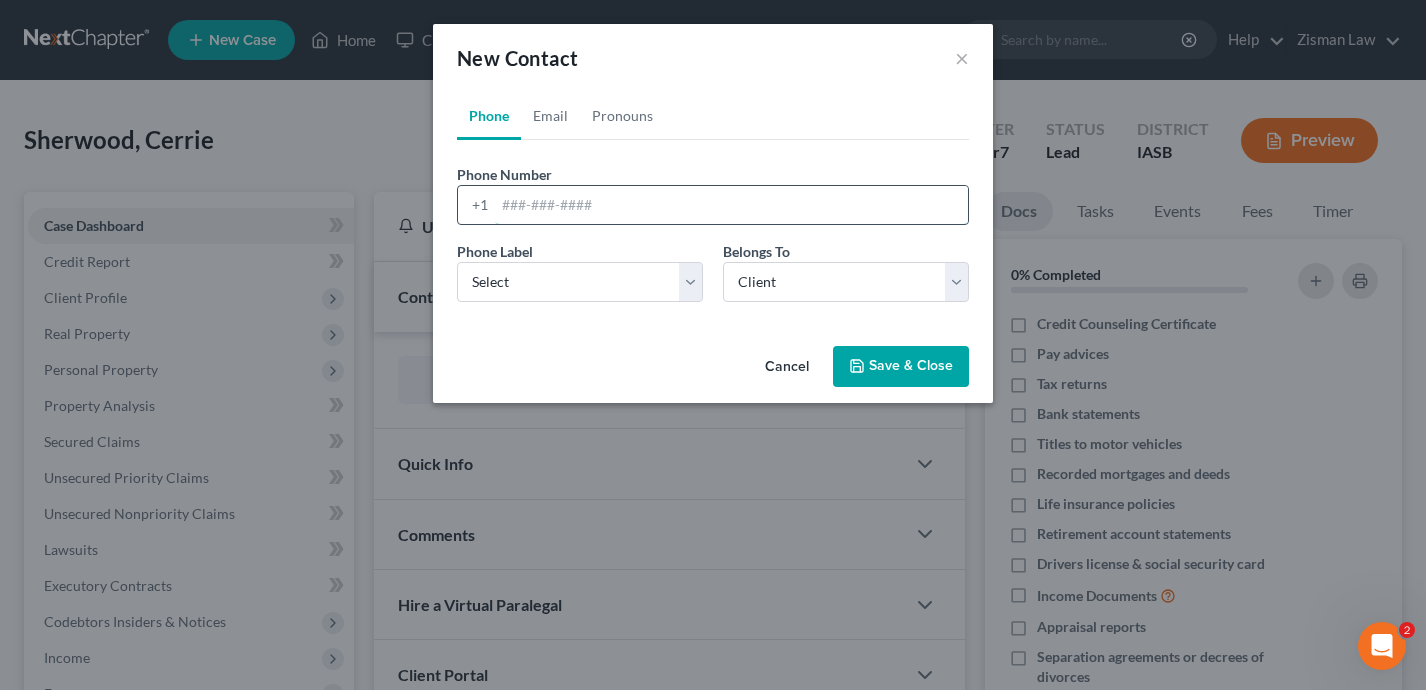 click at bounding box center [731, 205] 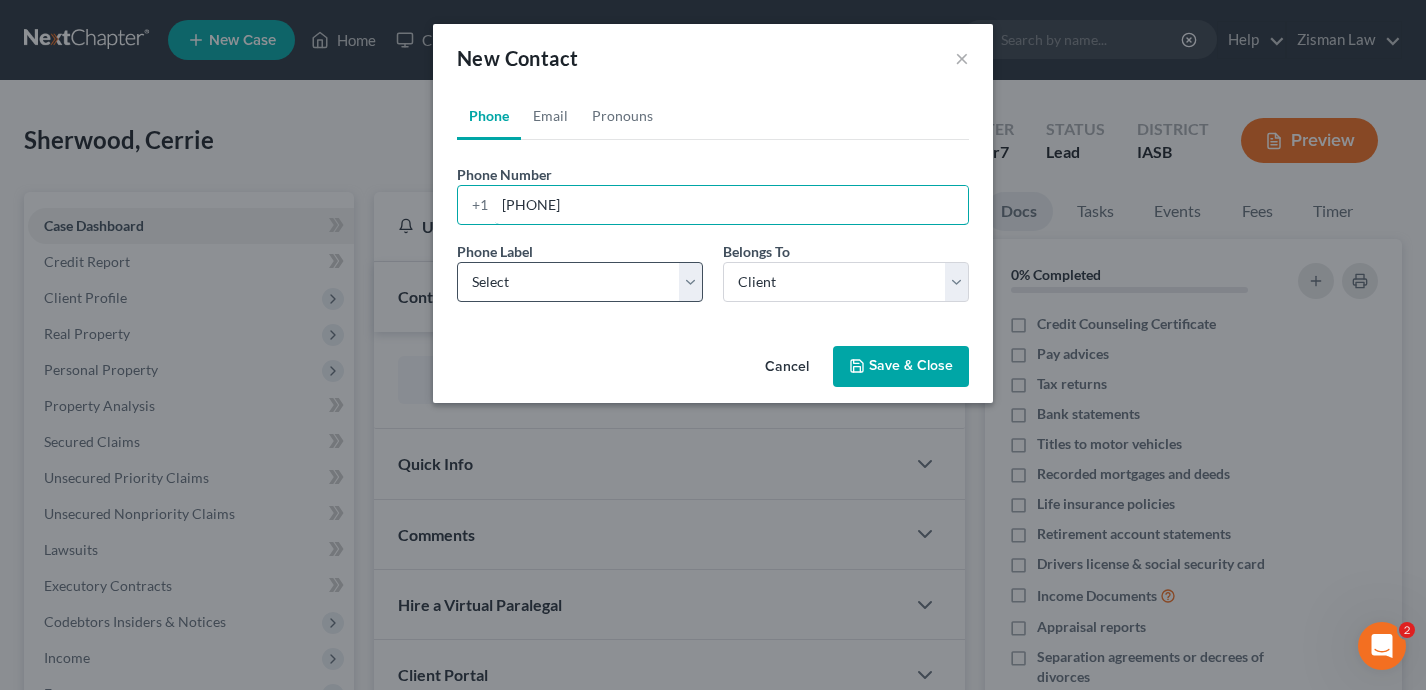 type on "[PHONE]" 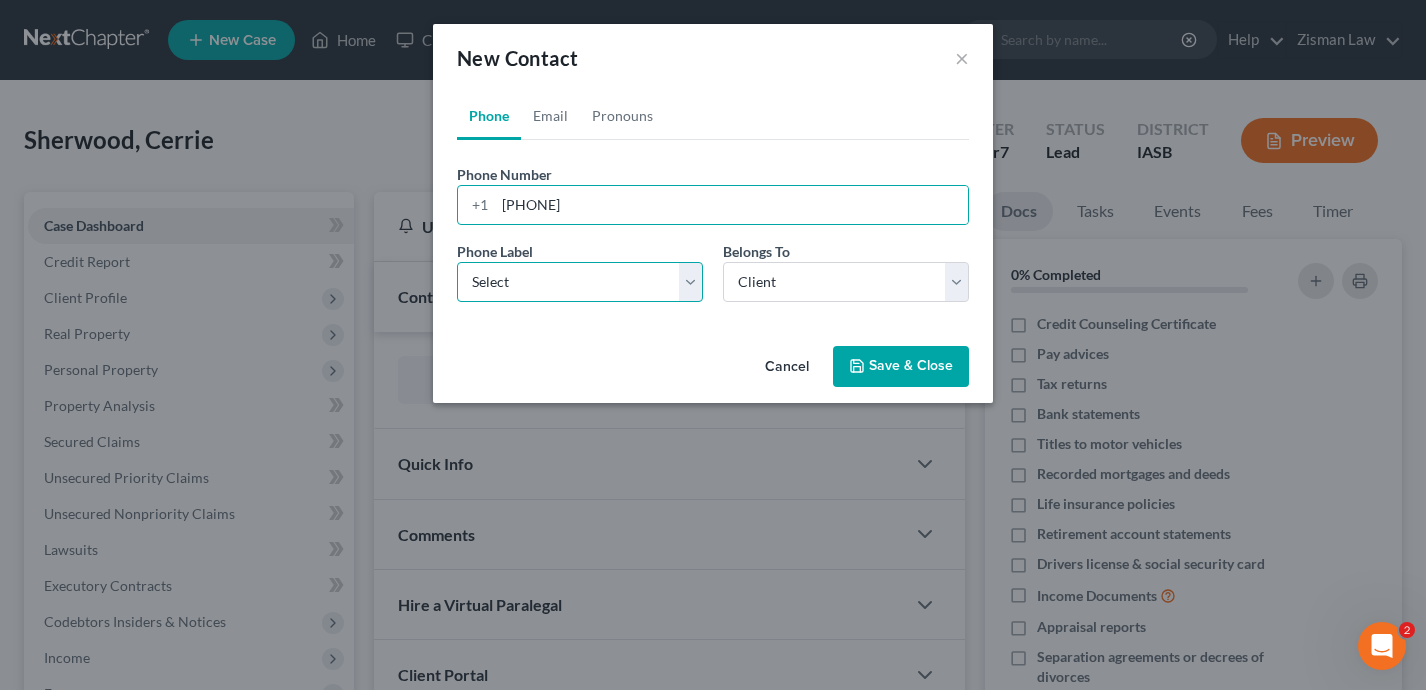 click on "Select Mobile Home Work Other" at bounding box center (580, 282) 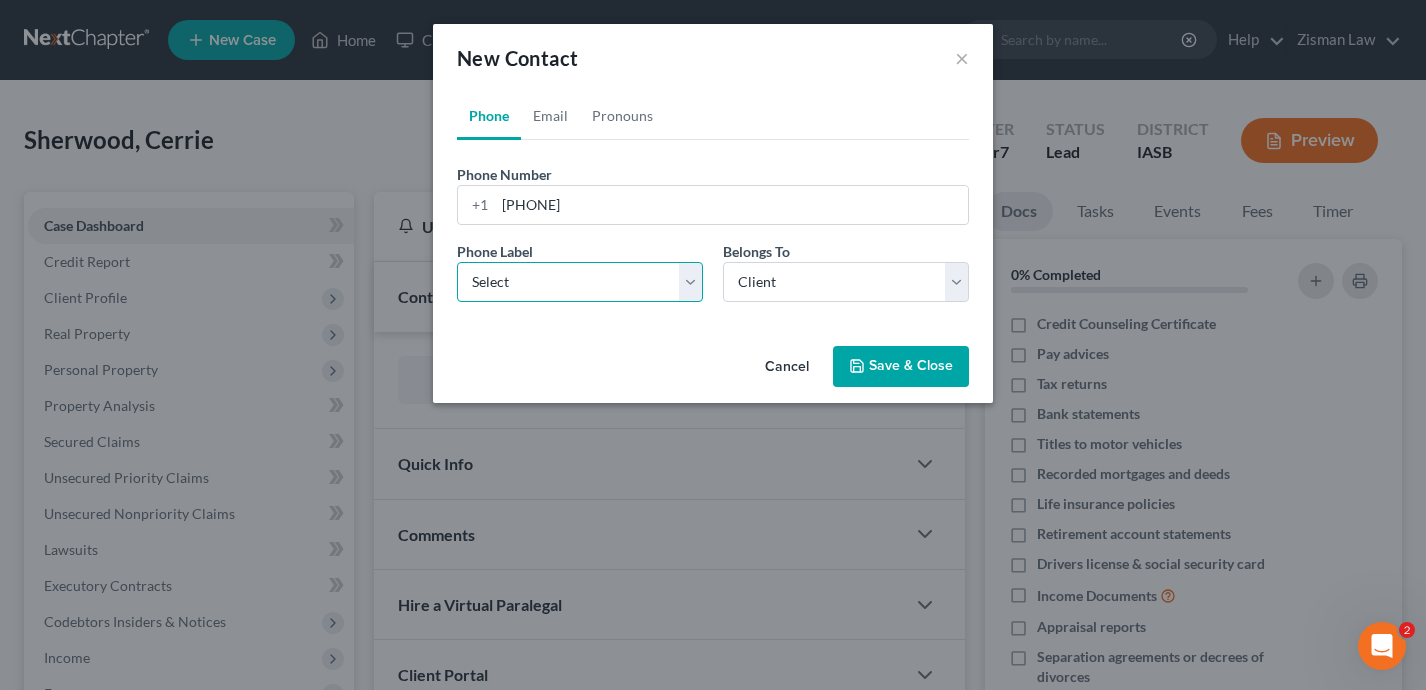 select on "0" 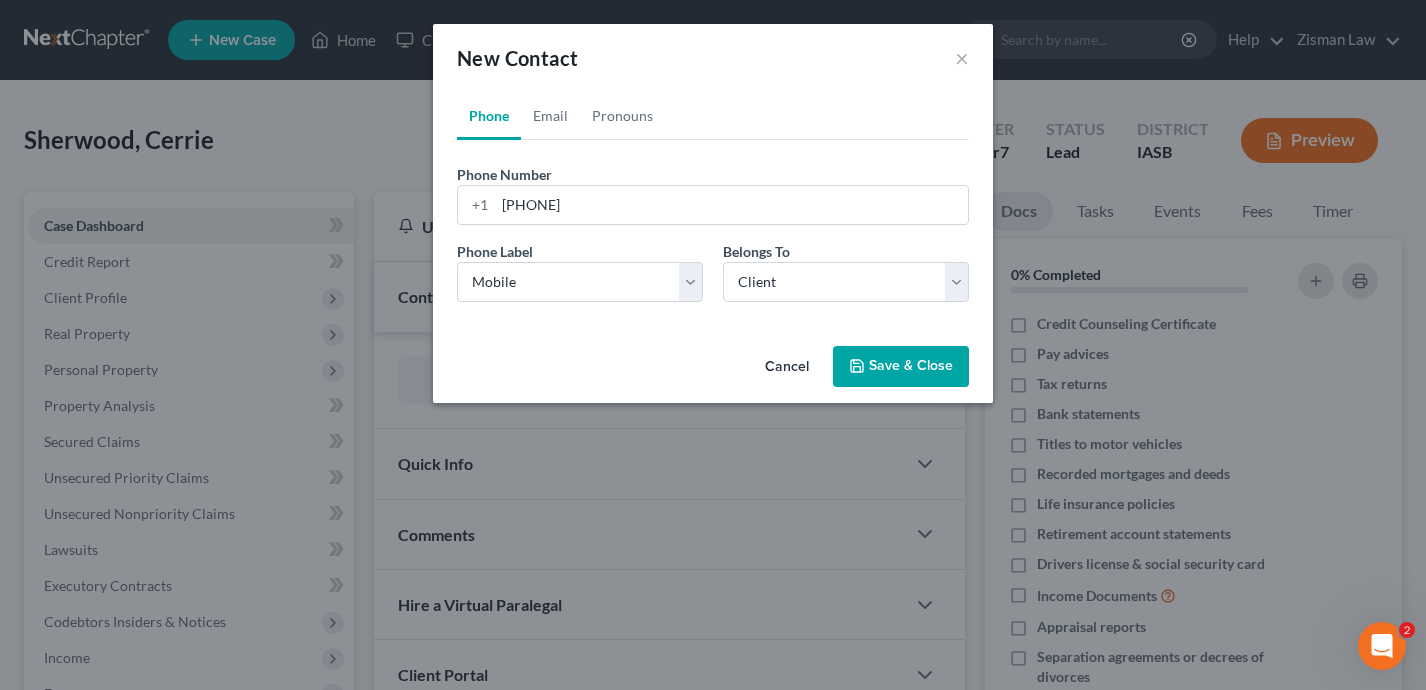 click on "Save & Close" at bounding box center (901, 367) 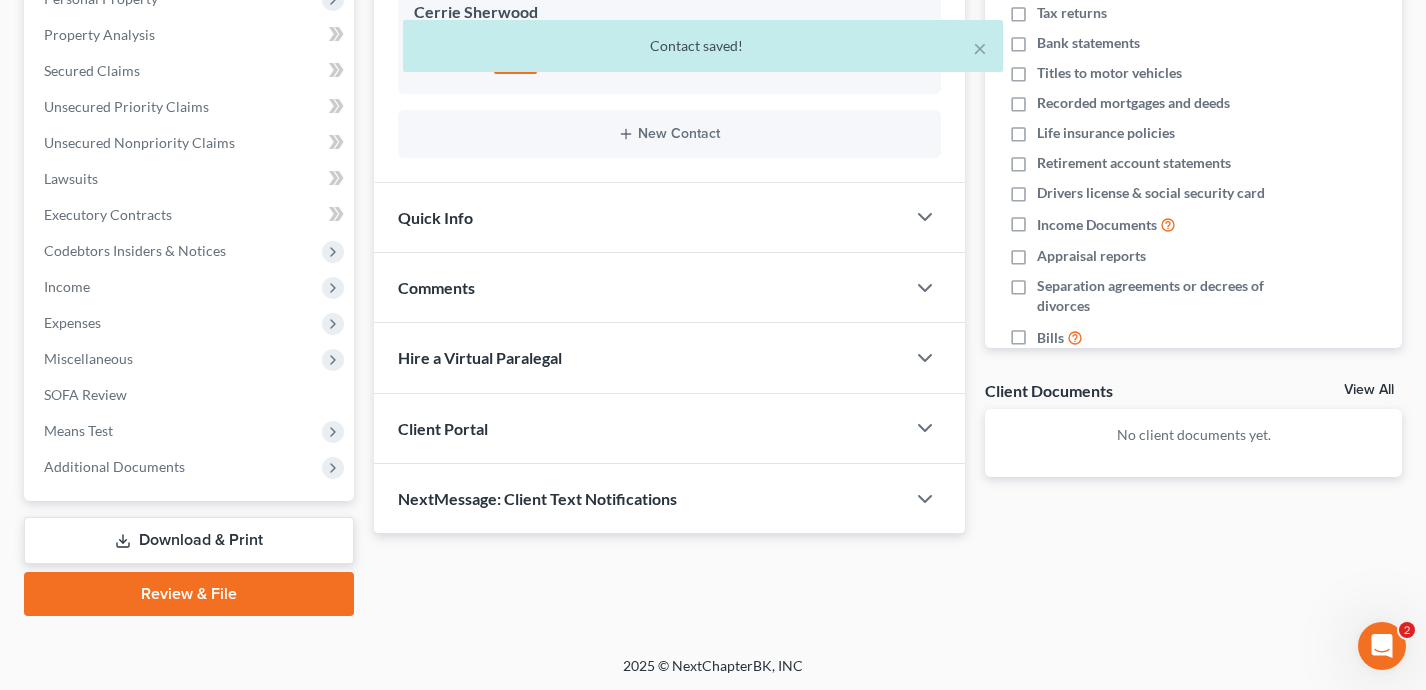 scroll, scrollTop: 0, scrollLeft: 0, axis: both 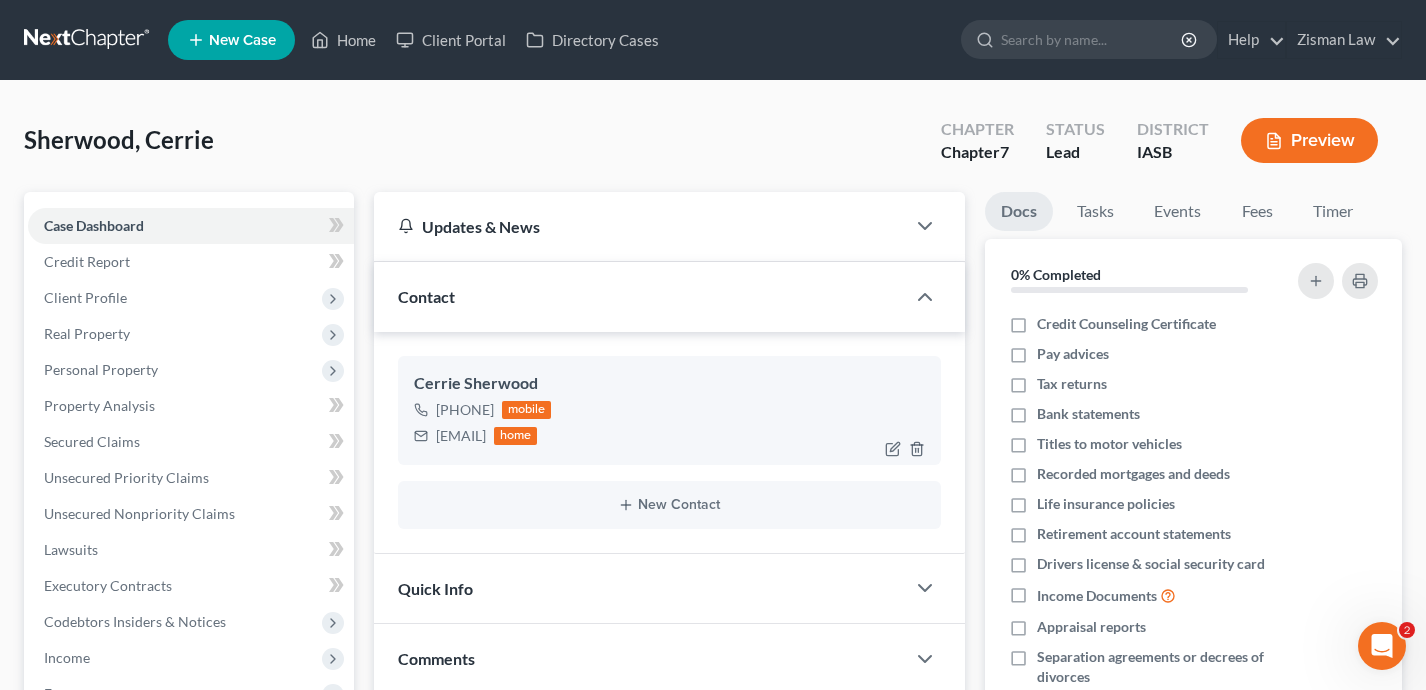 drag, startPoint x: 592, startPoint y: 439, endPoint x: 436, endPoint y: 437, distance: 156.01282 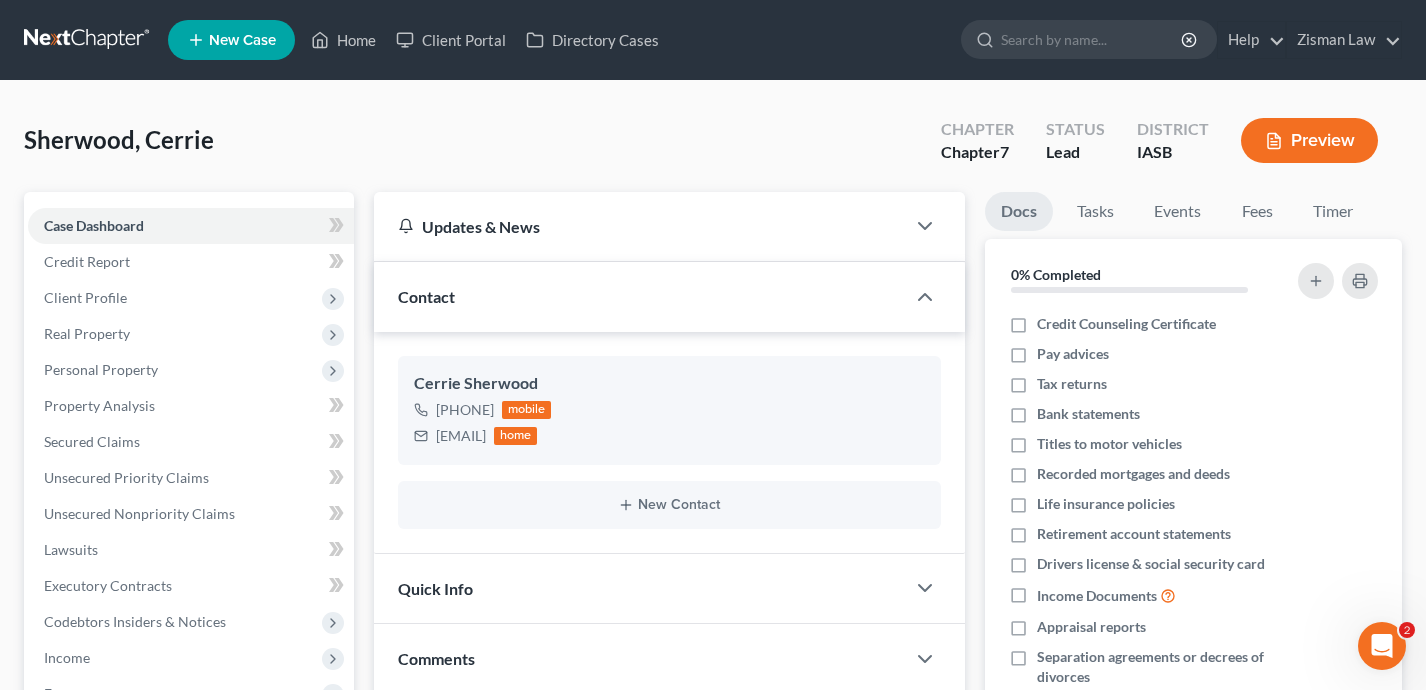 scroll, scrollTop: 371, scrollLeft: 0, axis: vertical 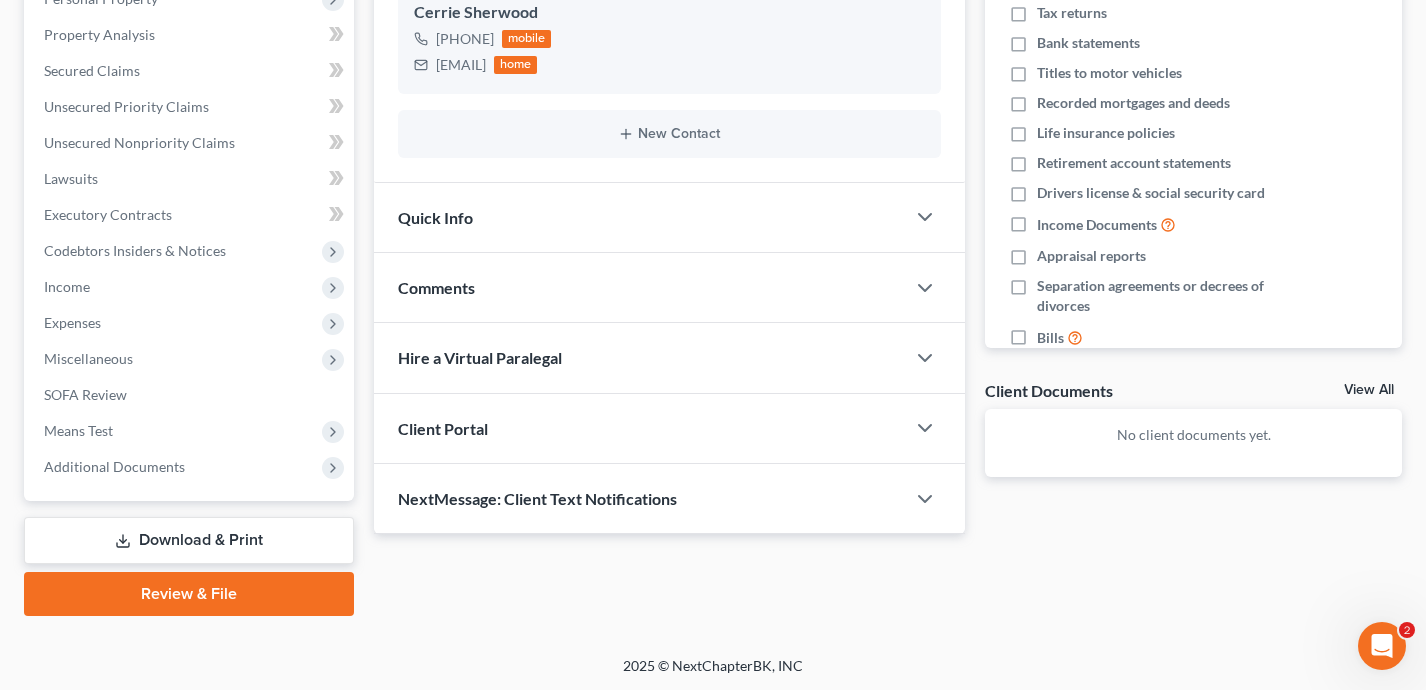 click on "NextMessage: Client Text Notifications" at bounding box center [640, 498] 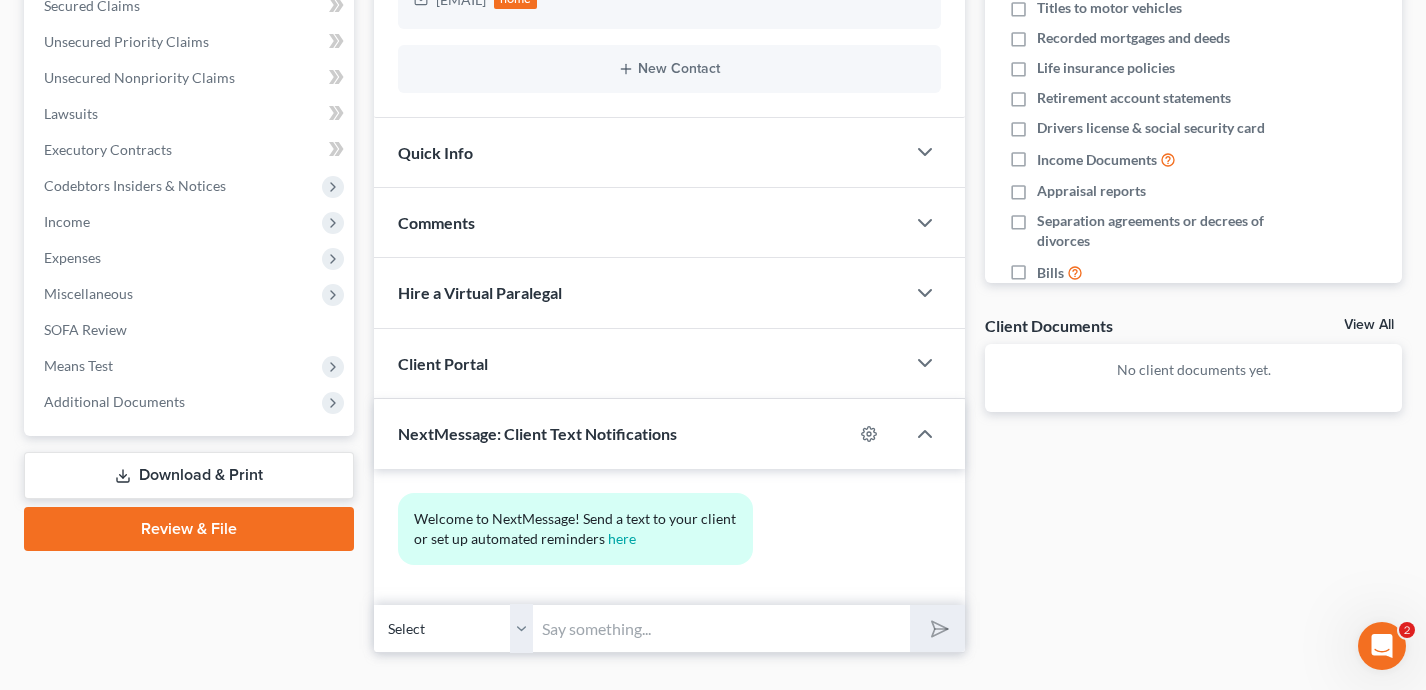 scroll, scrollTop: 474, scrollLeft: 0, axis: vertical 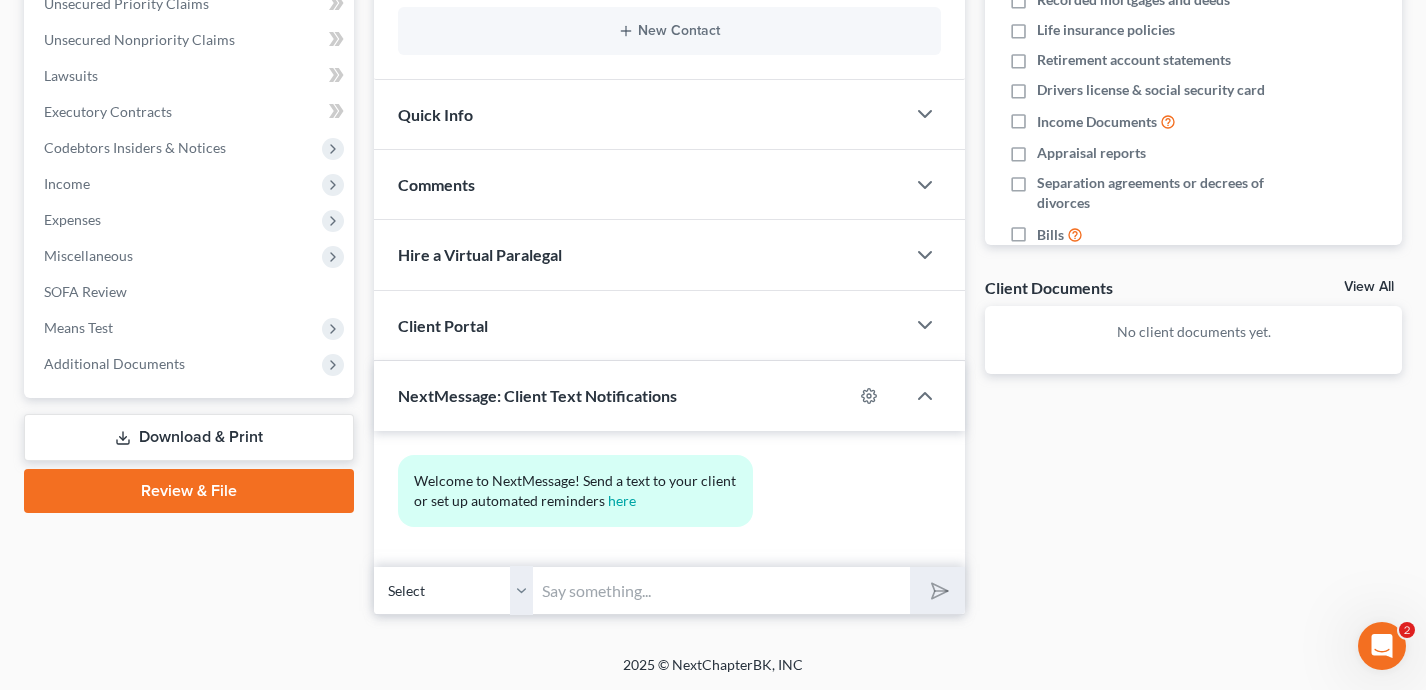 click at bounding box center [722, 590] 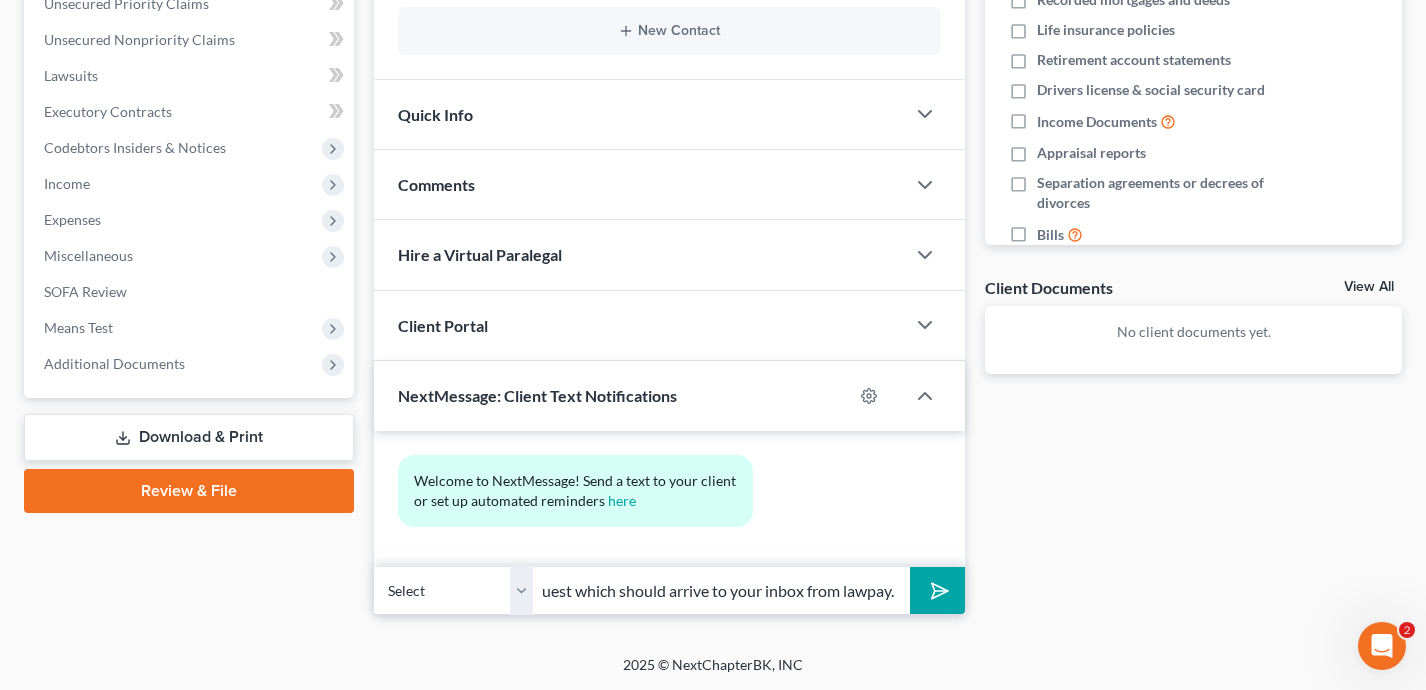 scroll, scrollTop: 0, scrollLeft: 621, axis: horizontal 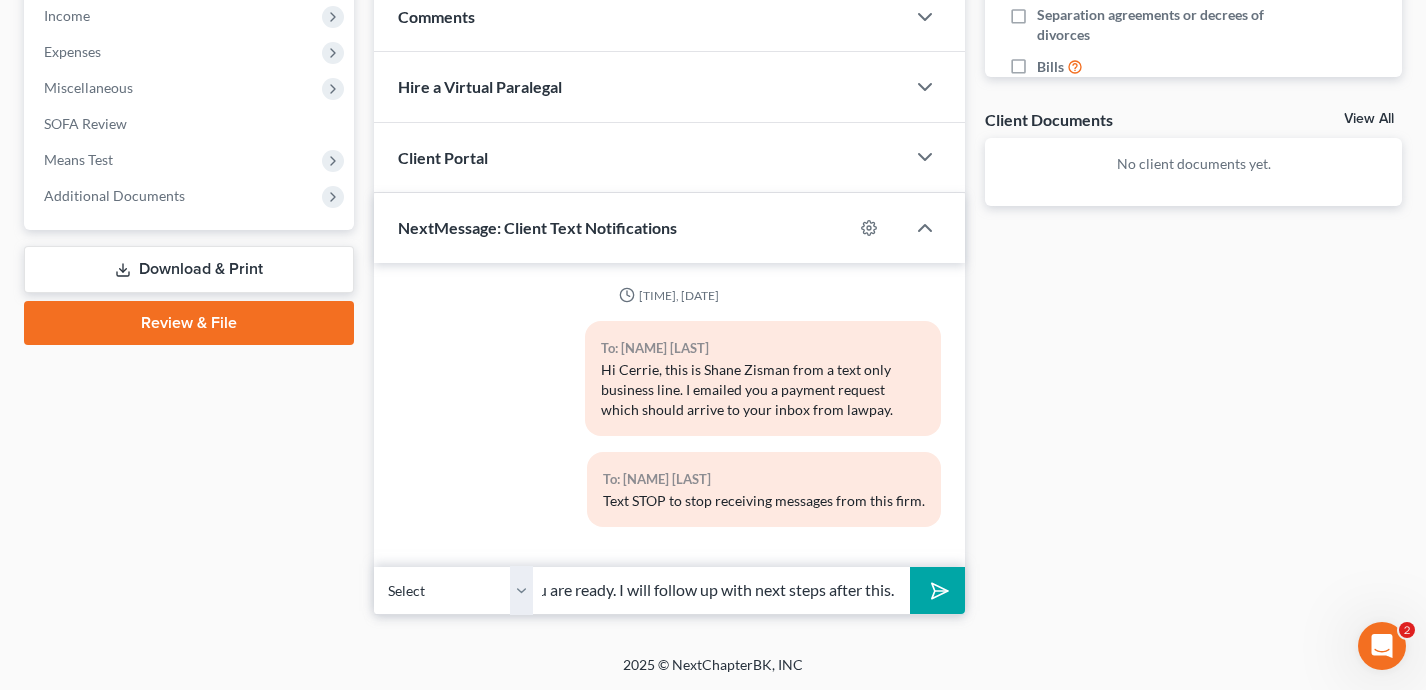 type on "If it does not appear in your inbox please check your spam folder. You can make payment whenever you are ready. I will follow up with next steps after this." 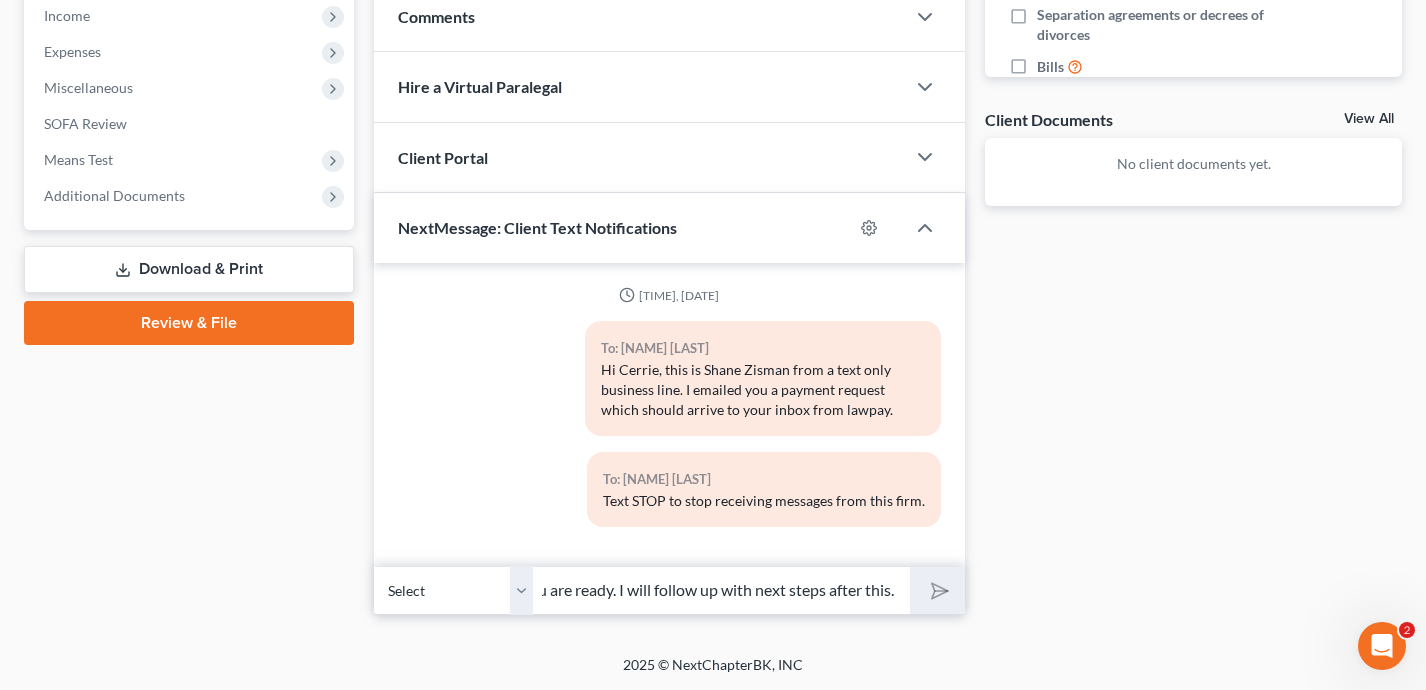 type 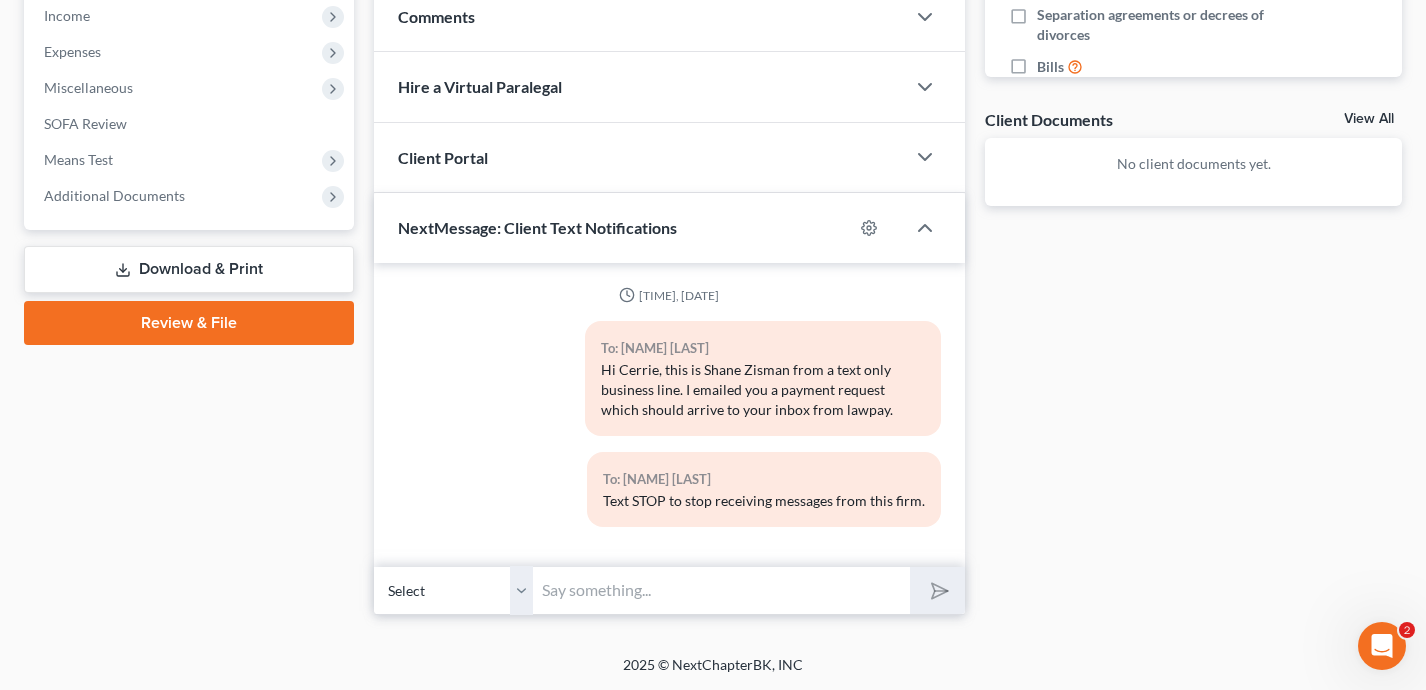 scroll, scrollTop: 0, scrollLeft: 0, axis: both 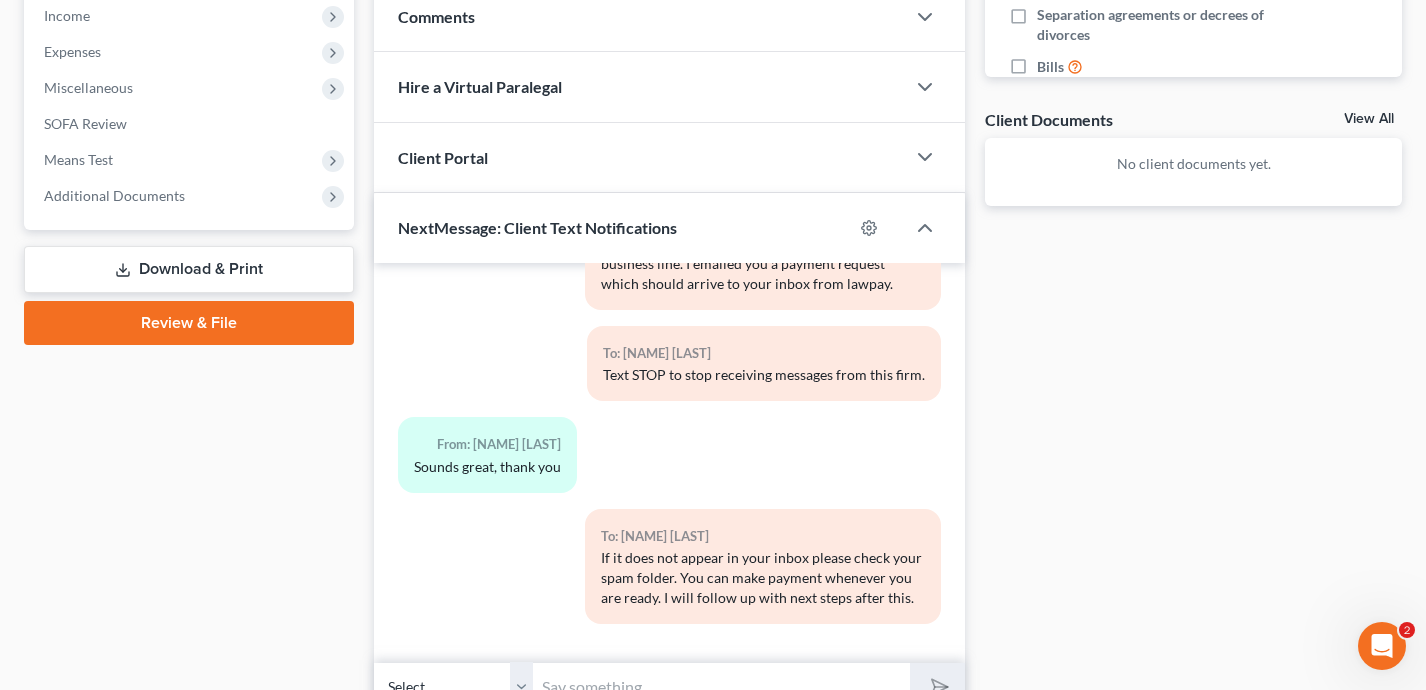 click at bounding box center [879, 228] 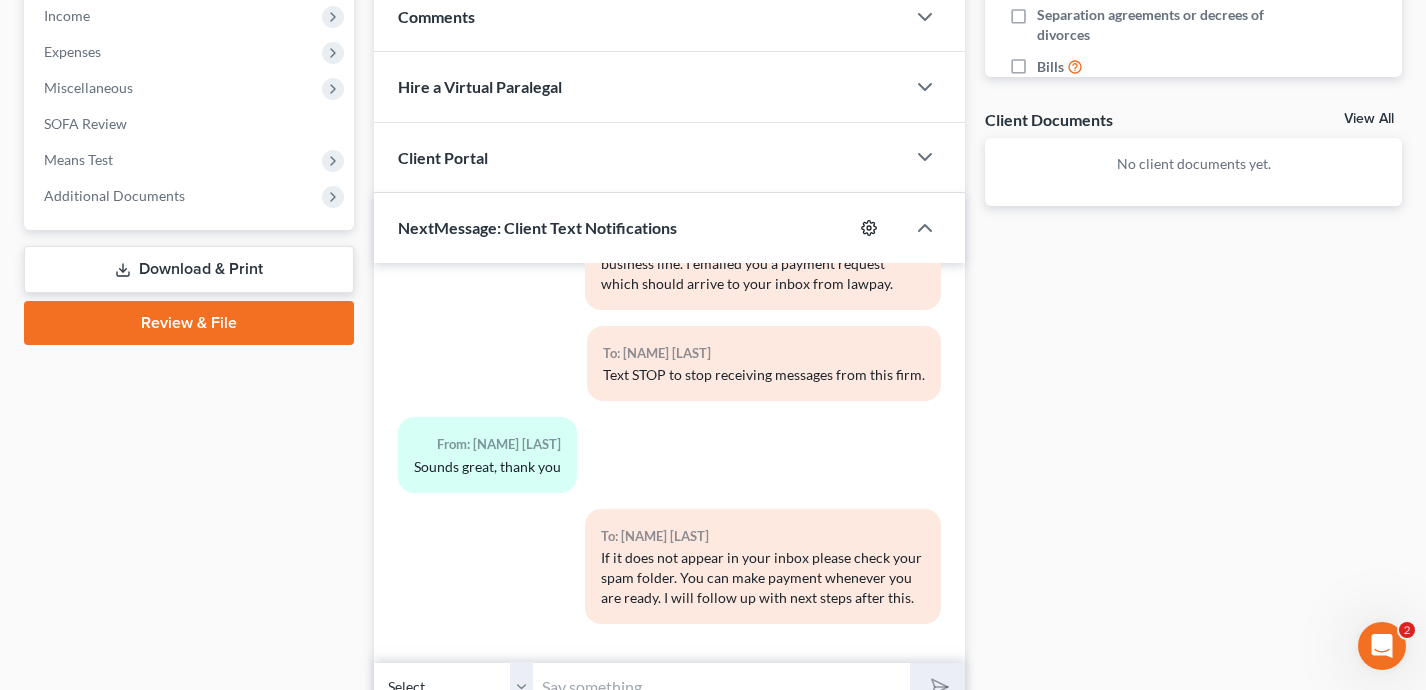 click 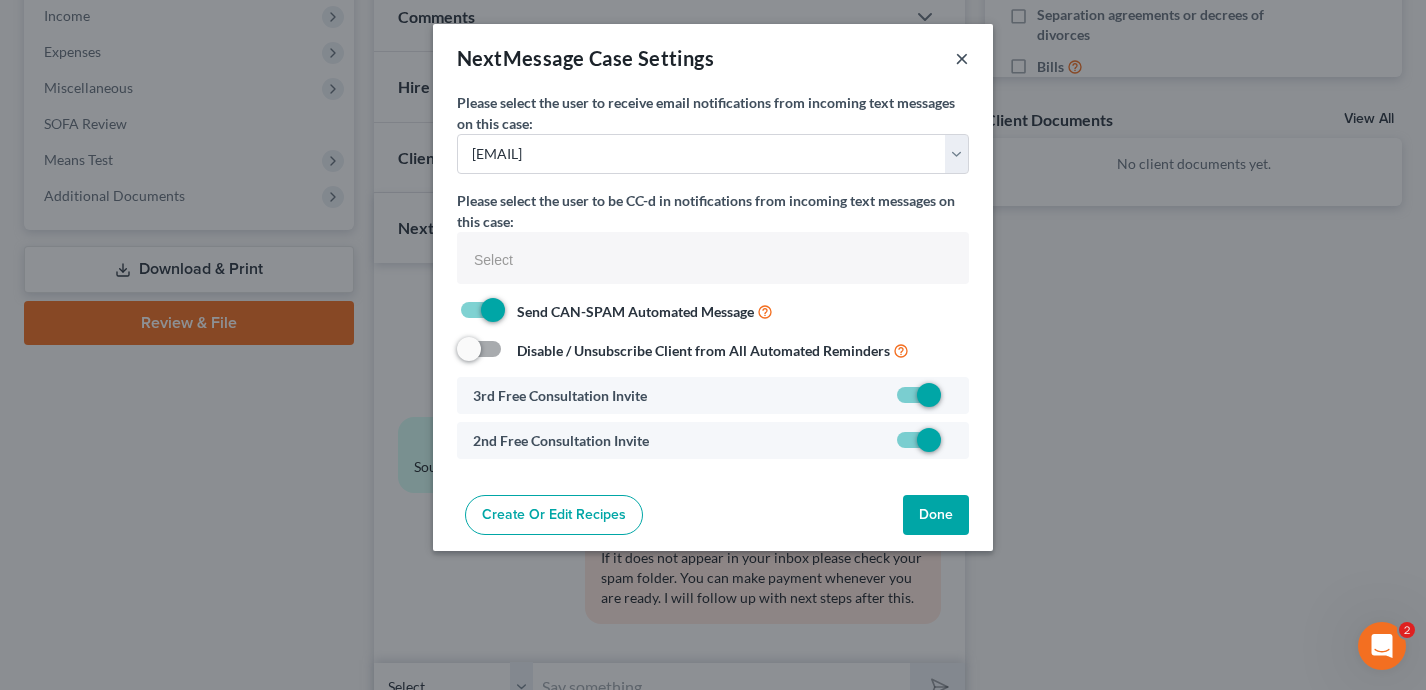click on "×" at bounding box center [962, 58] 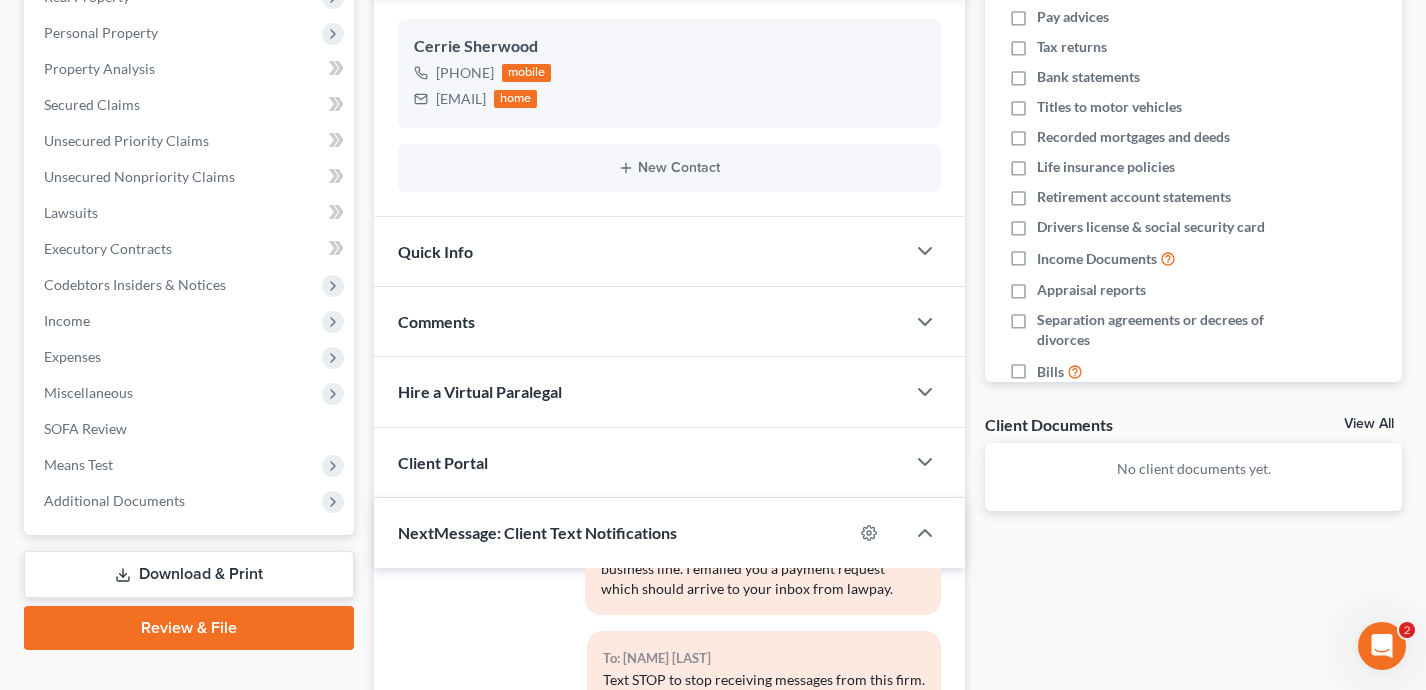 scroll, scrollTop: 0, scrollLeft: 0, axis: both 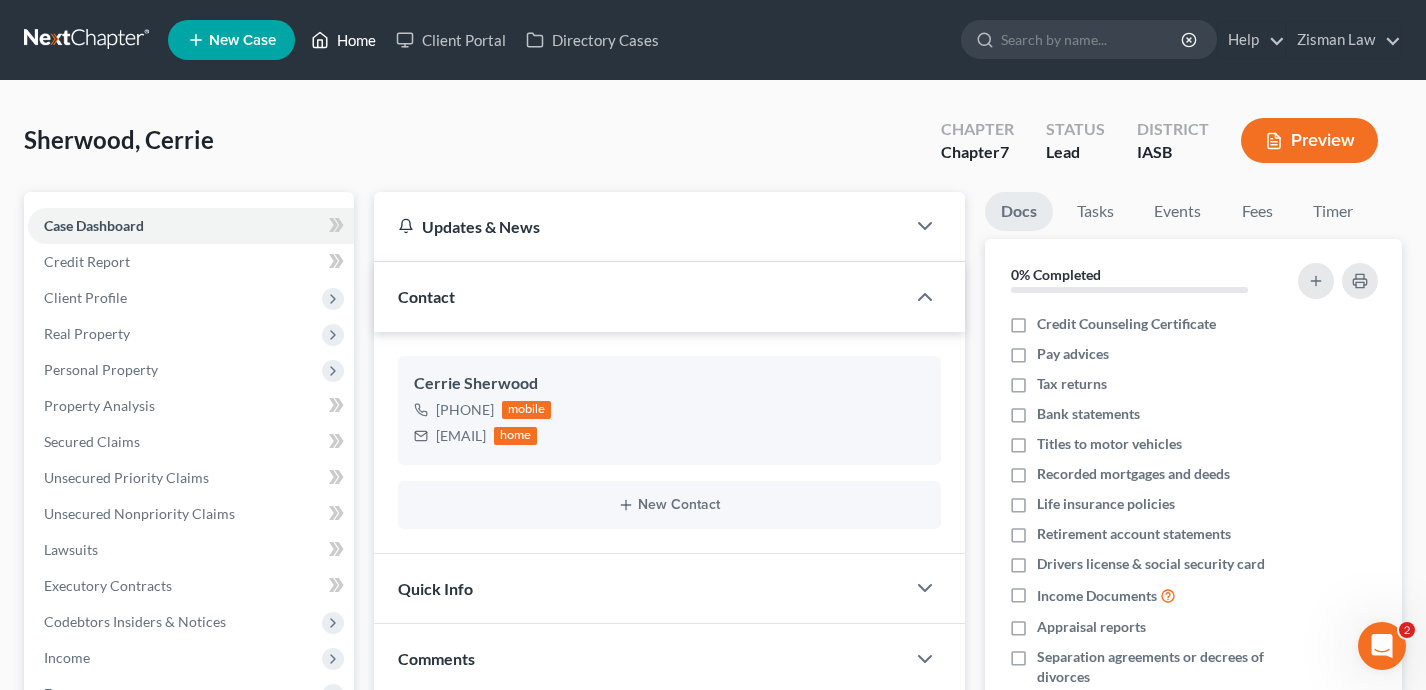 click on "Home" at bounding box center (343, 40) 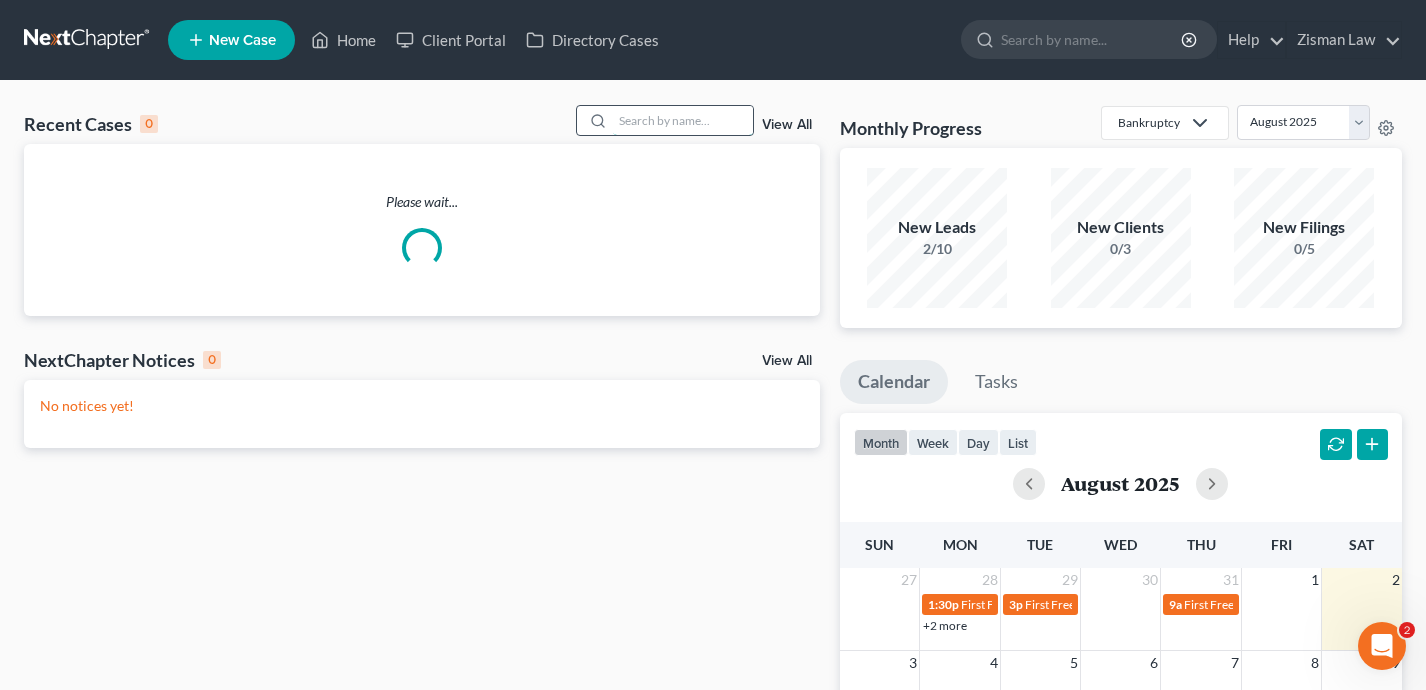 click at bounding box center [683, 120] 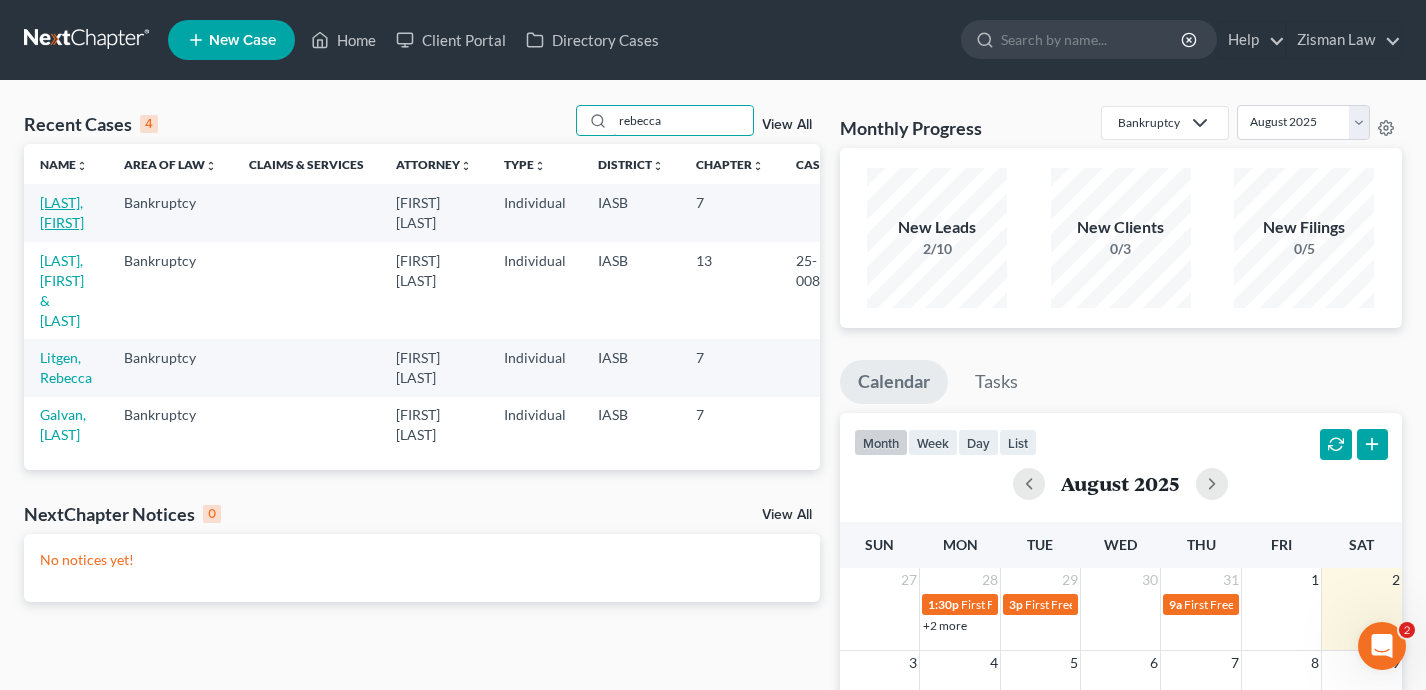 type on "rebecca" 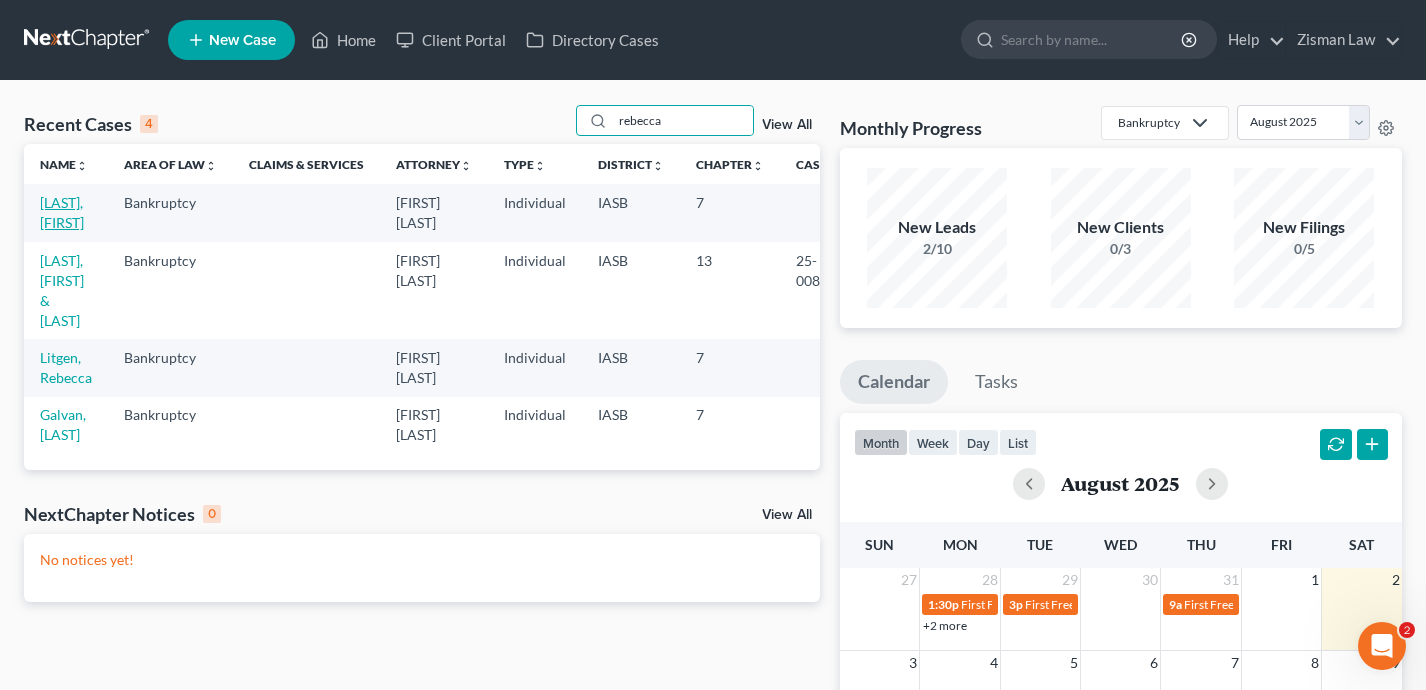click on "[LAST], [FIRST]" at bounding box center (62, 212) 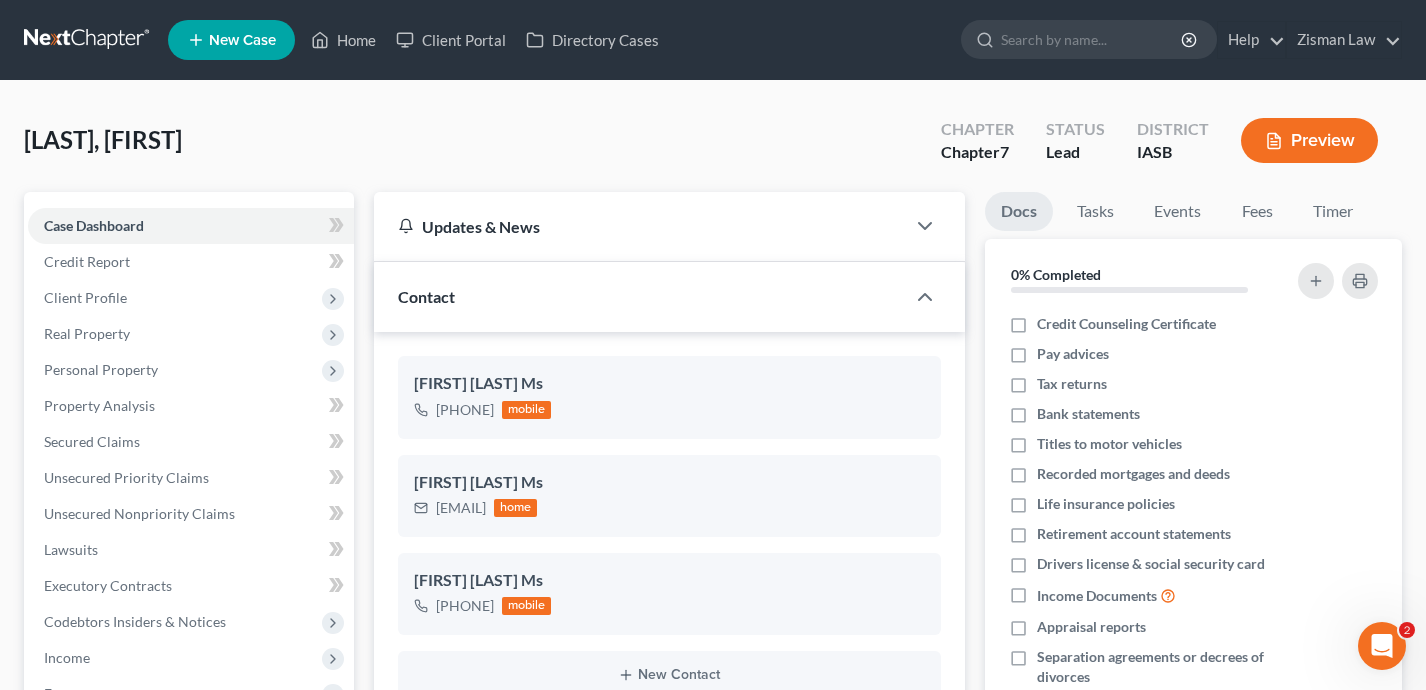 scroll, scrollTop: 430, scrollLeft: 0, axis: vertical 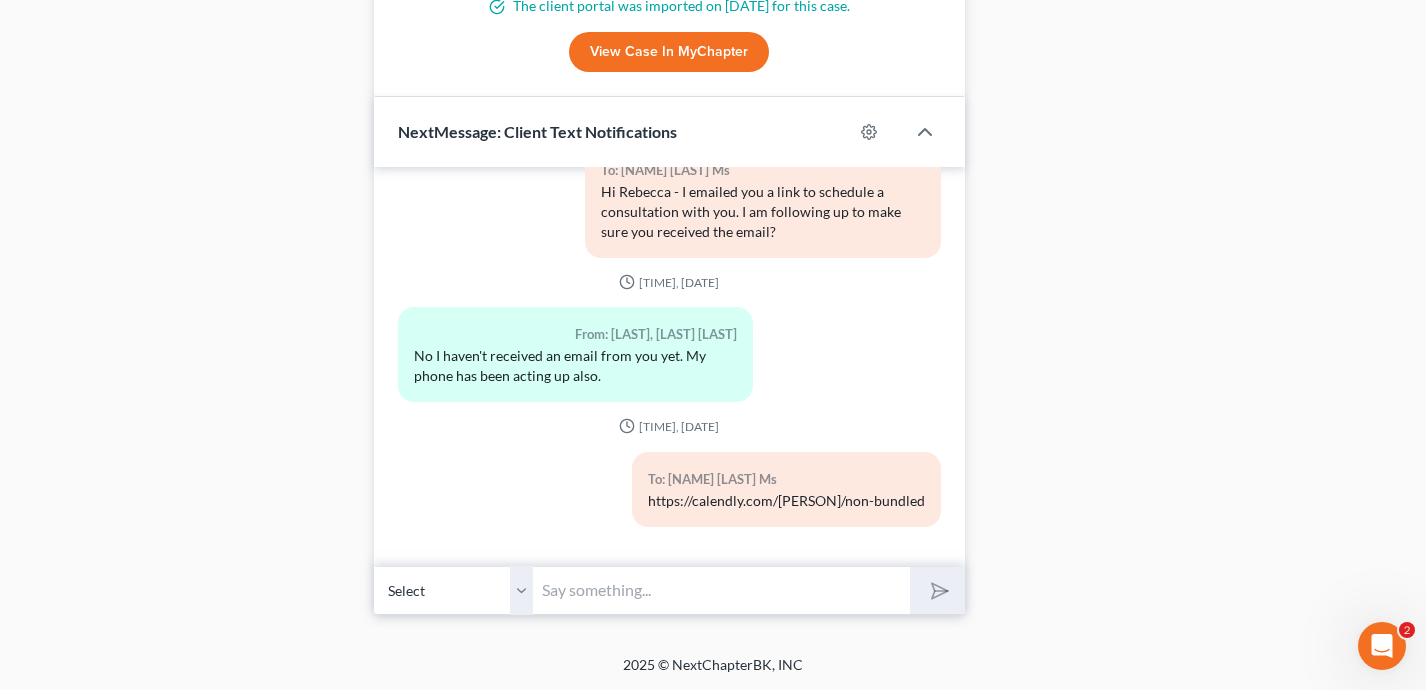 click at bounding box center [722, 590] 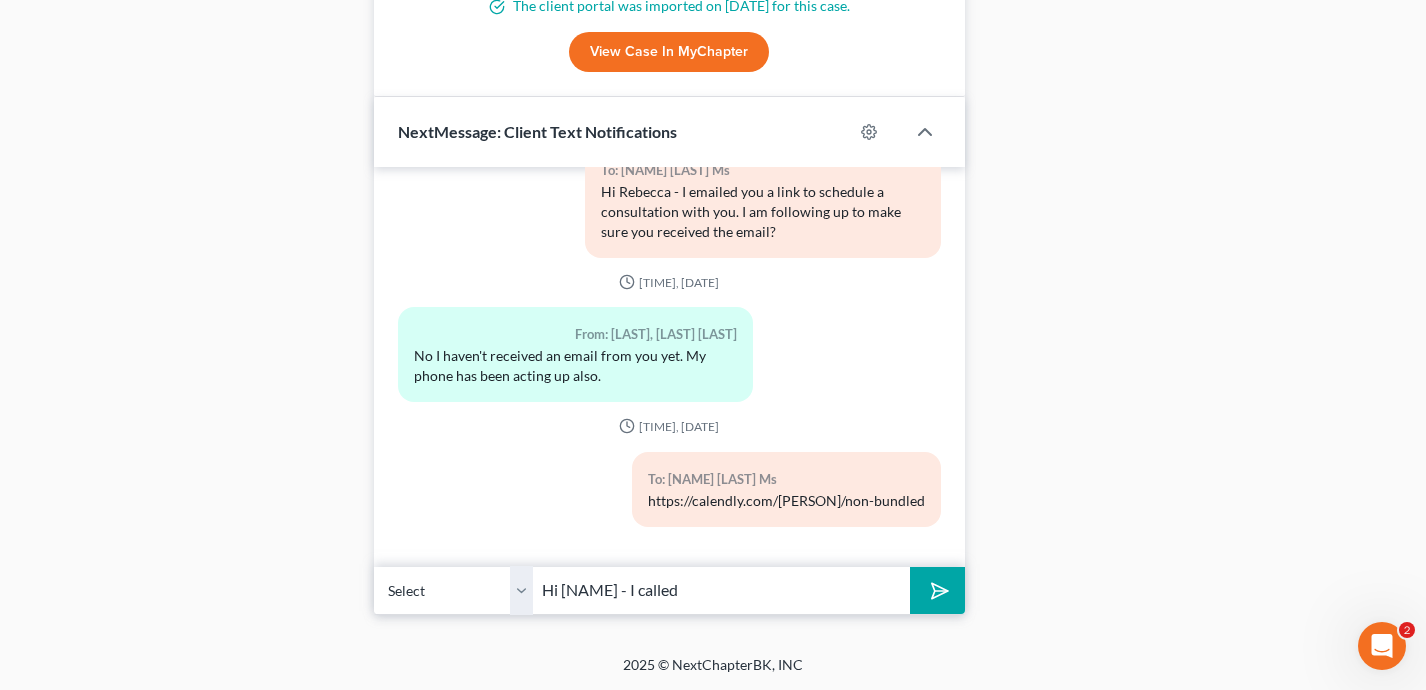 type on "Hi [NAME] - I called y" 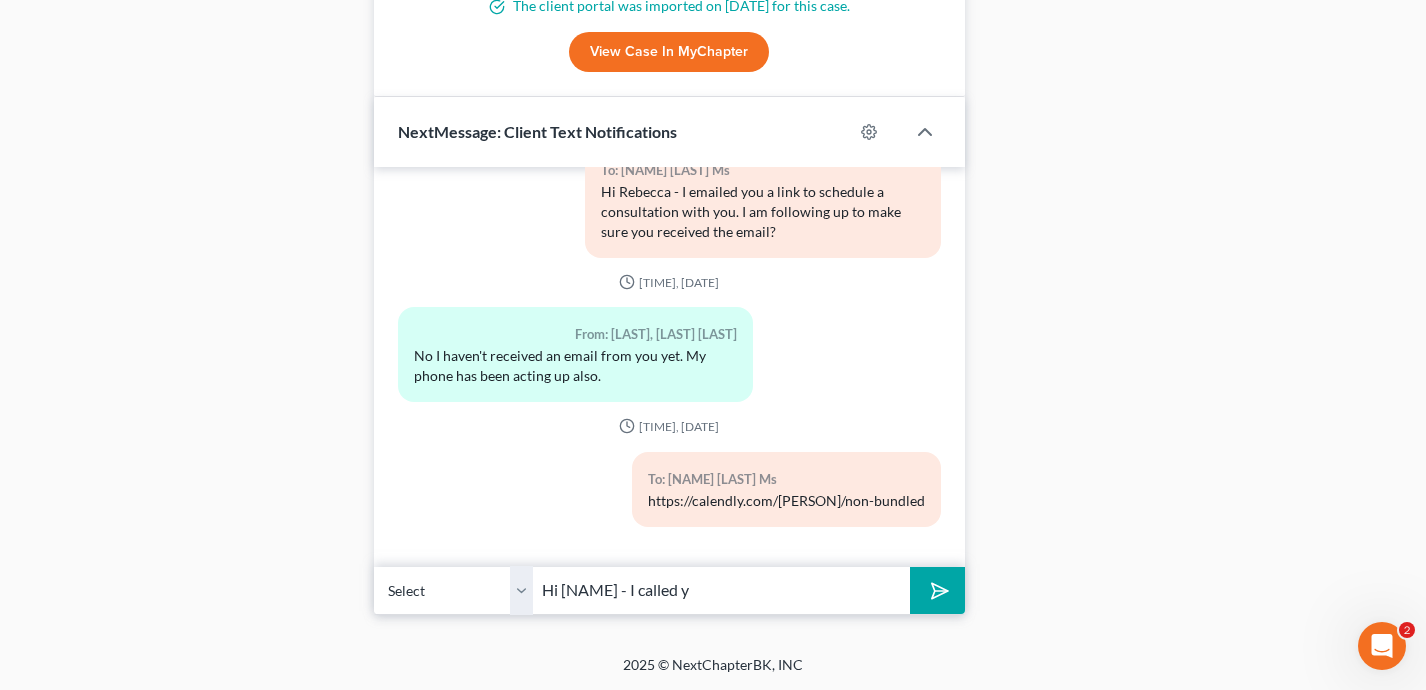 click on "Hi [NAME] - I called y" at bounding box center [722, 590] 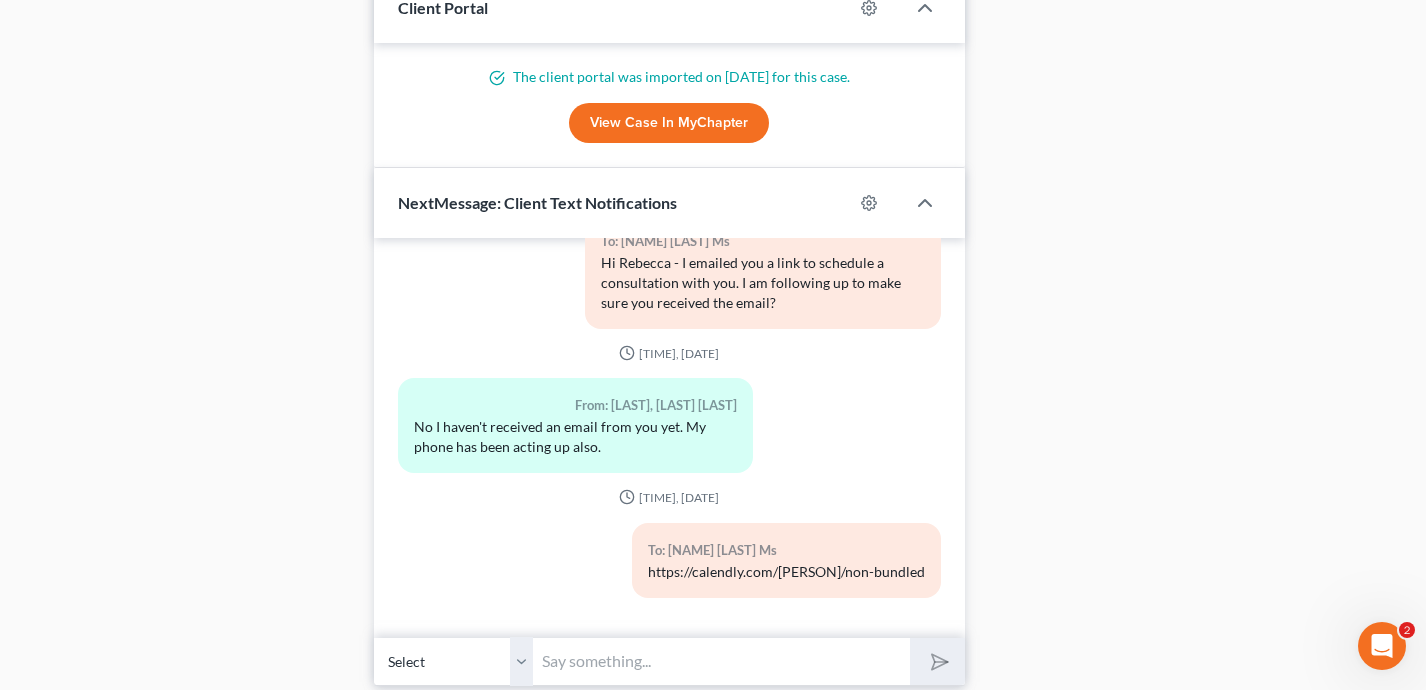 scroll, scrollTop: 1343, scrollLeft: 0, axis: vertical 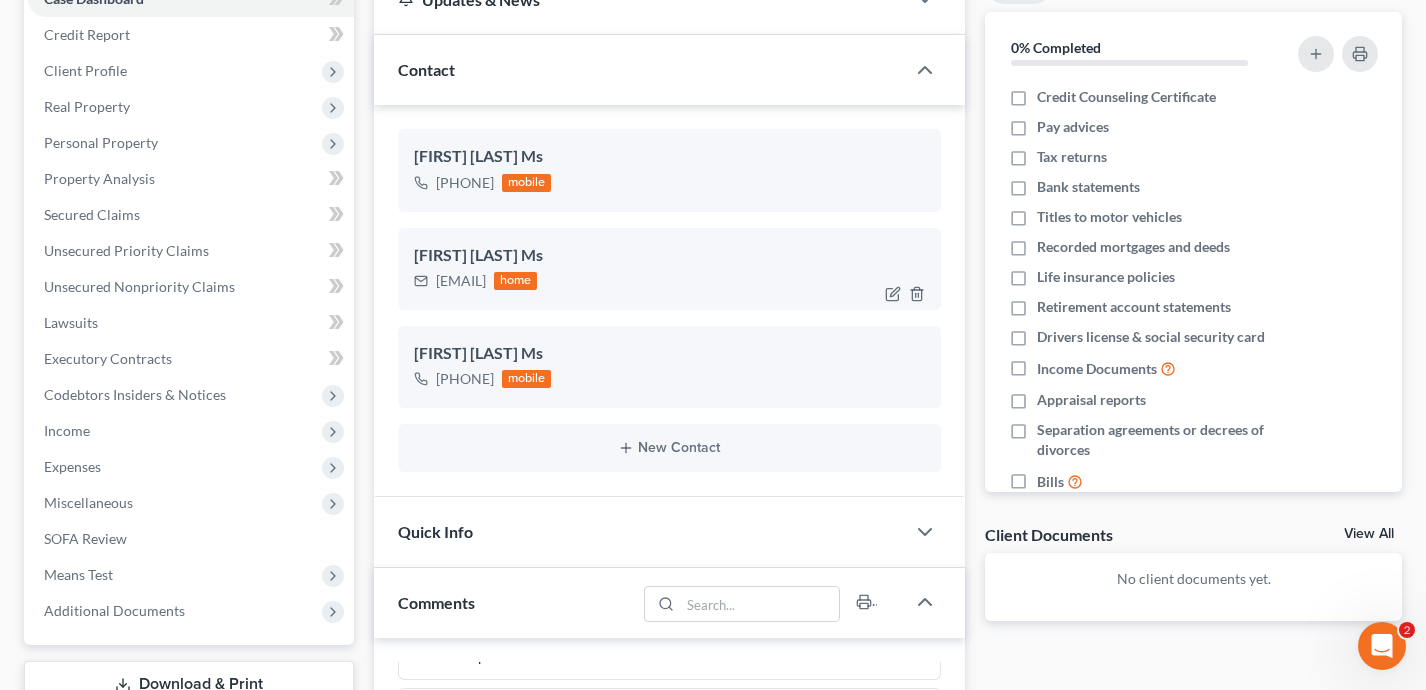 drag, startPoint x: 622, startPoint y: 282, endPoint x: 433, endPoint y: 283, distance: 189.00264 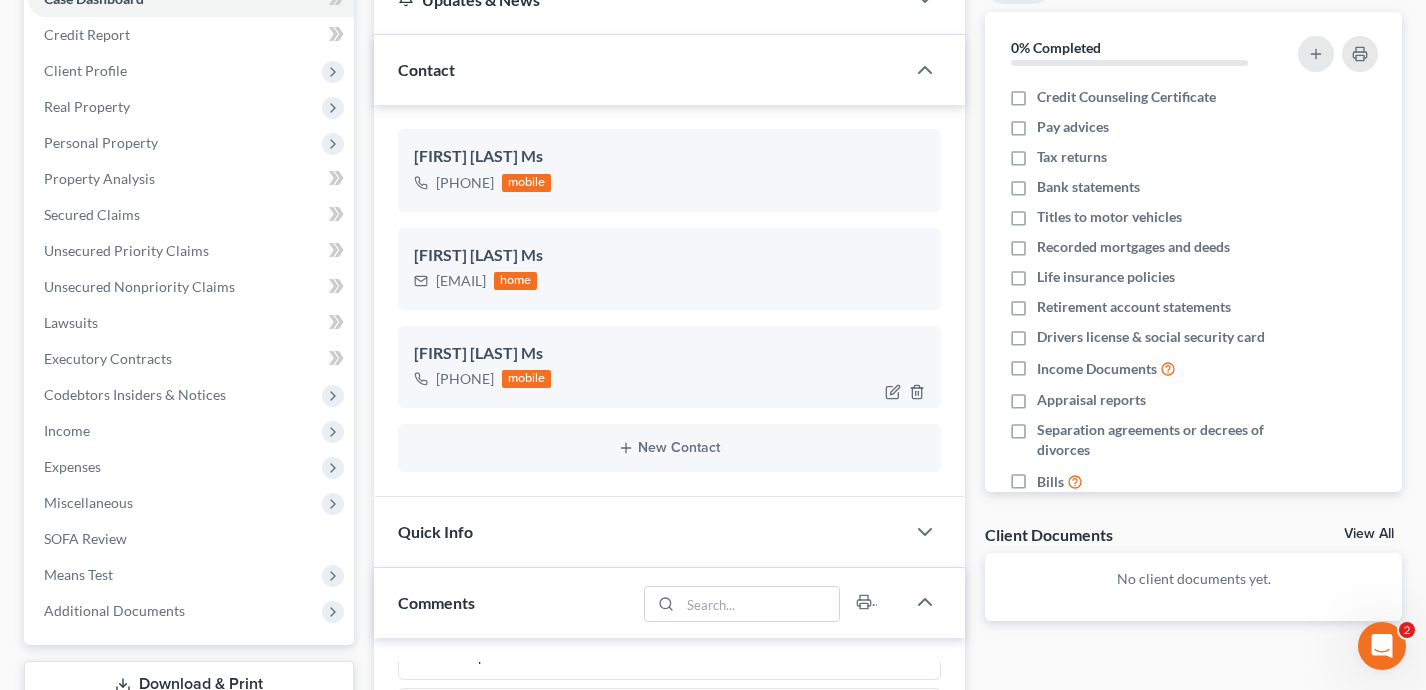 copy on "[EMAIL]" 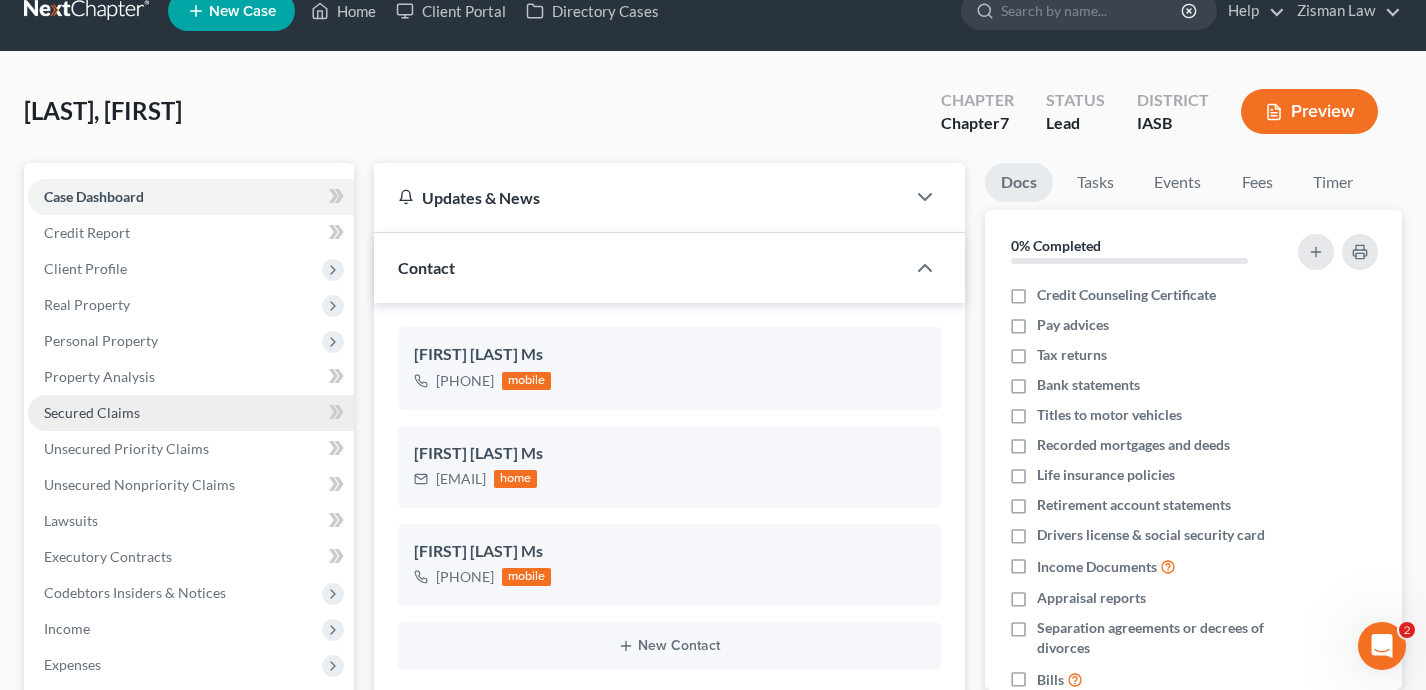 scroll, scrollTop: 0, scrollLeft: 0, axis: both 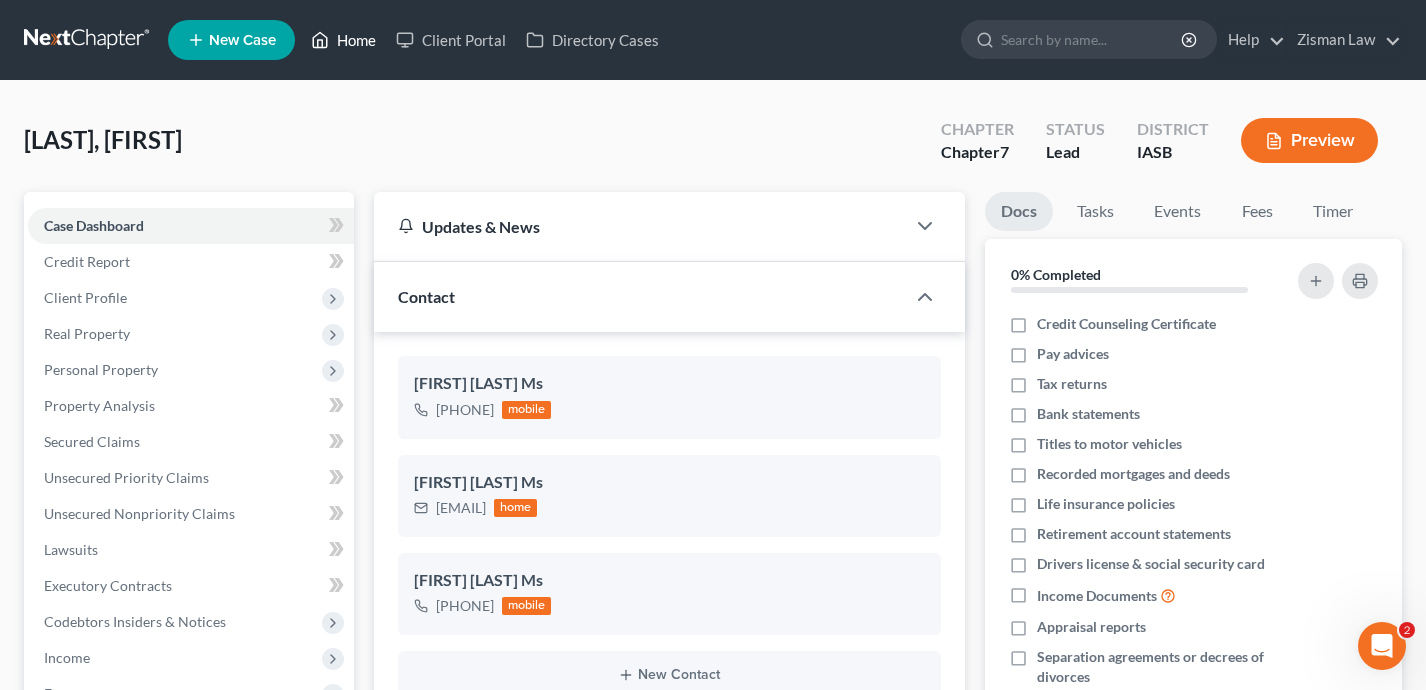 click on "Home" at bounding box center [343, 40] 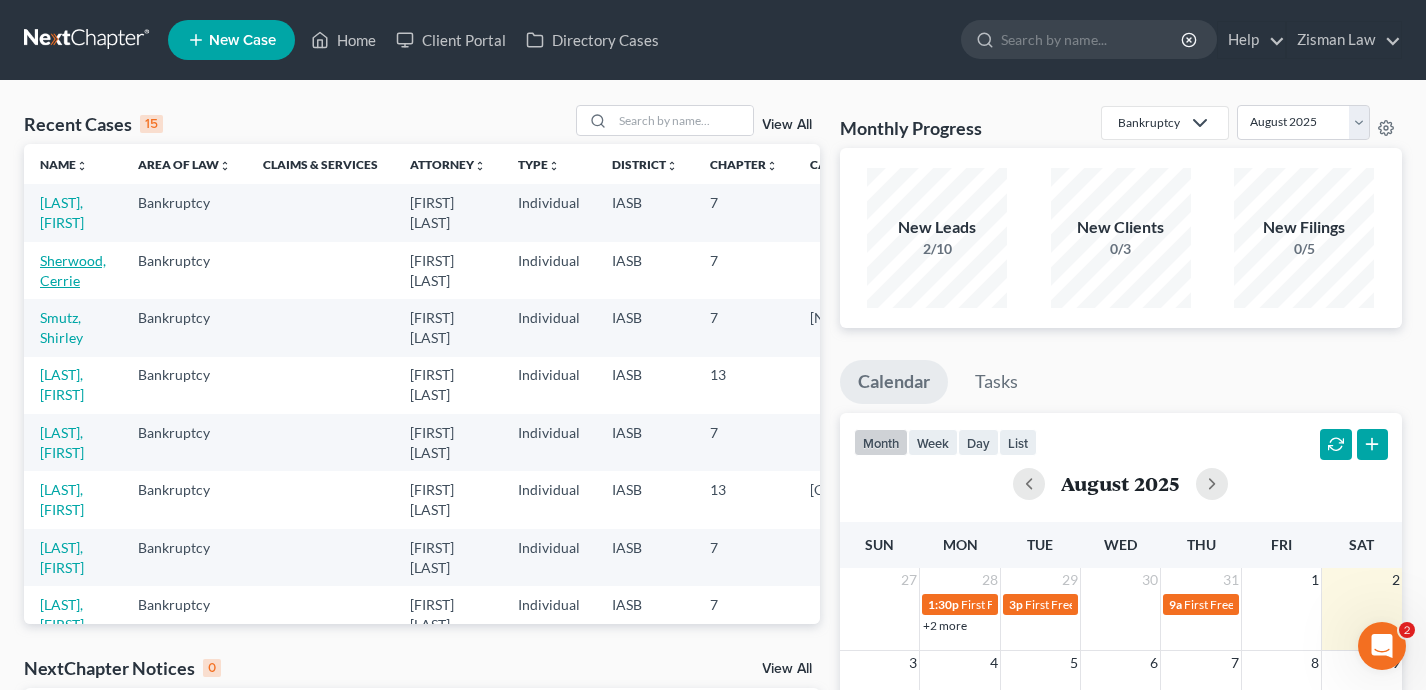 click on "Sherwood, Cerrie" at bounding box center (73, 270) 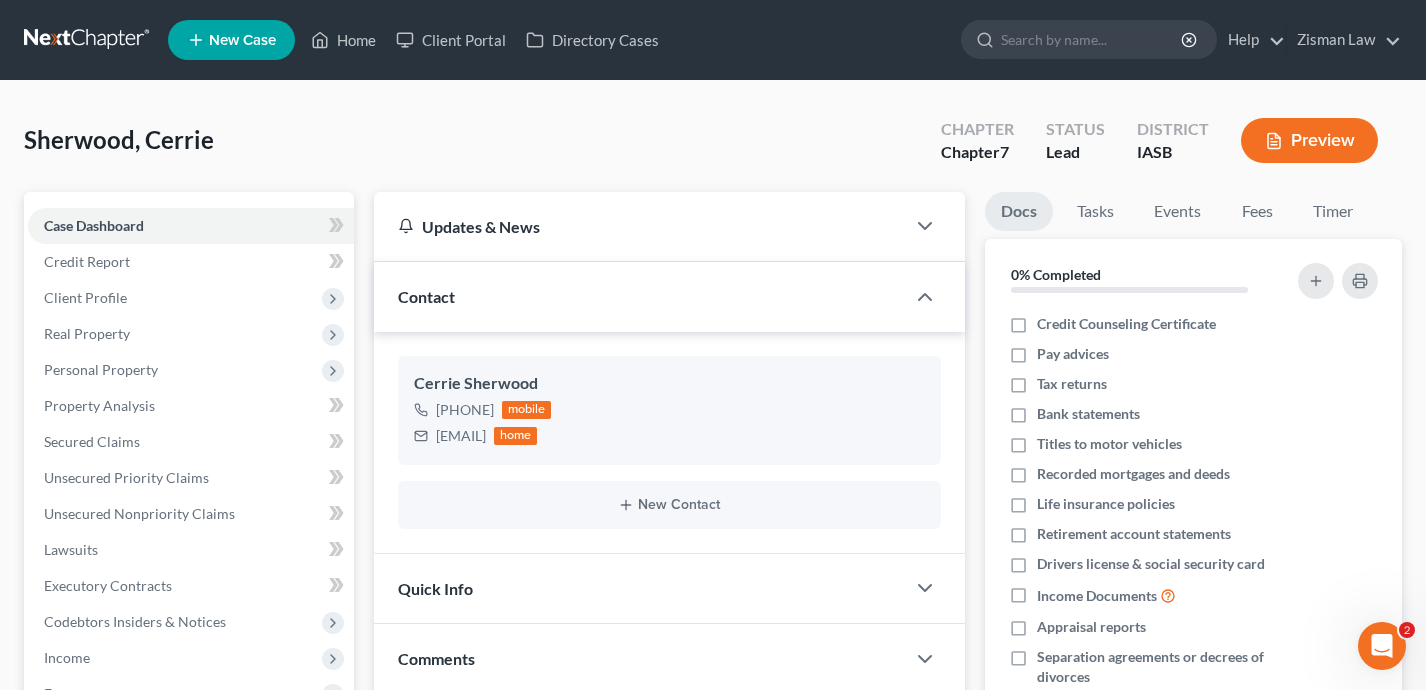 scroll, scrollTop: 126, scrollLeft: 0, axis: vertical 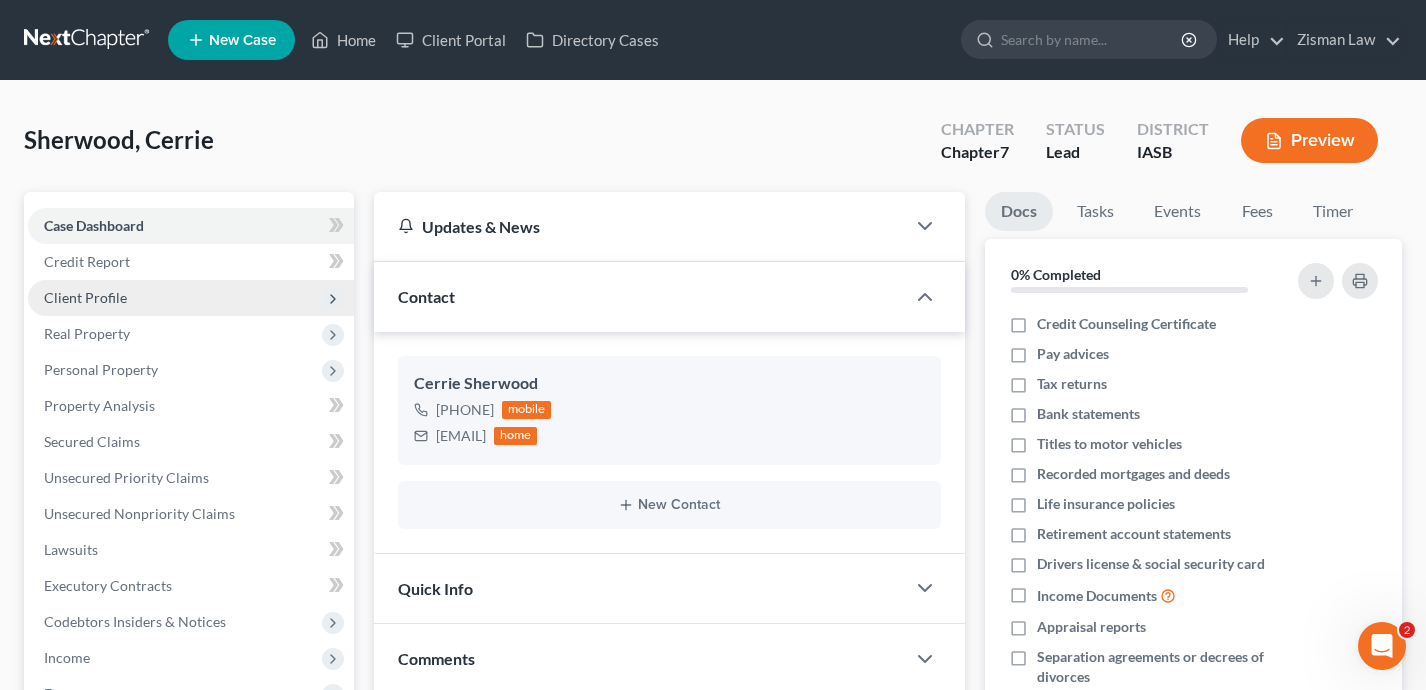 click on "Client Profile" at bounding box center [191, 298] 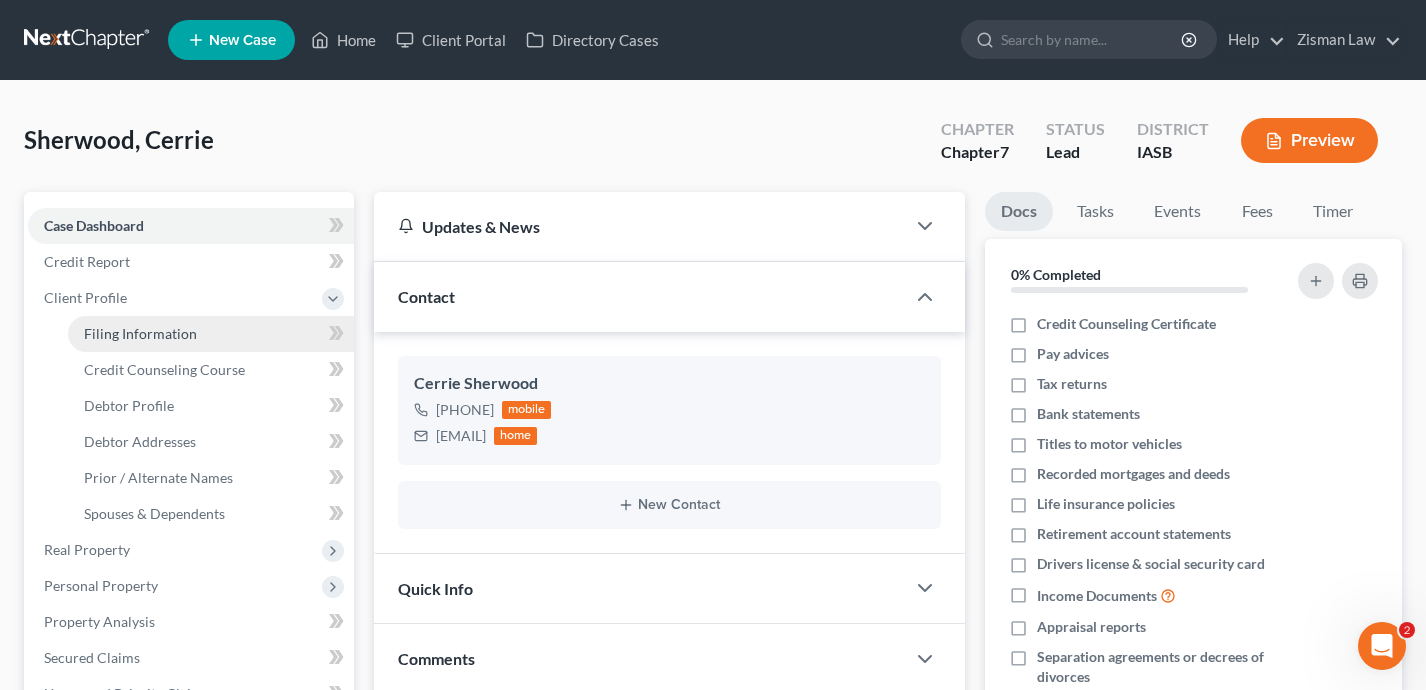 click on "Filing Information" at bounding box center (211, 334) 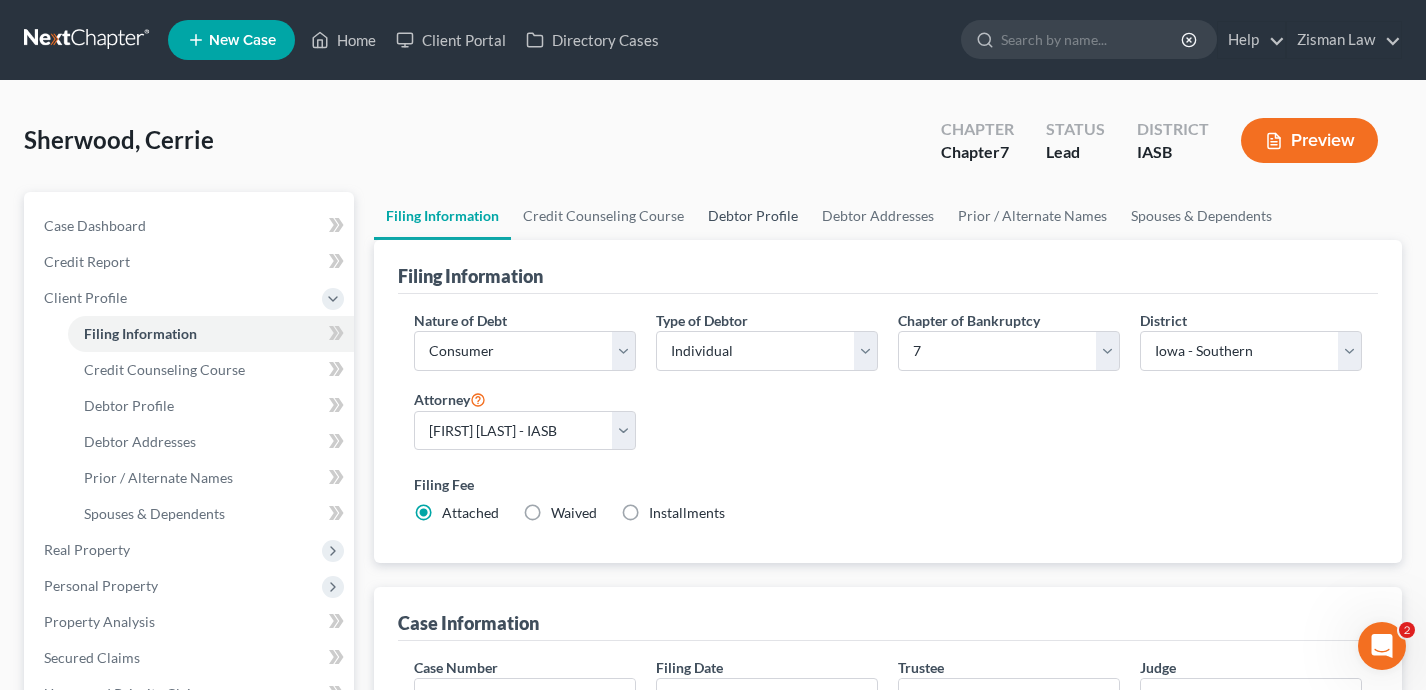 click on "Debtor Profile" at bounding box center (753, 216) 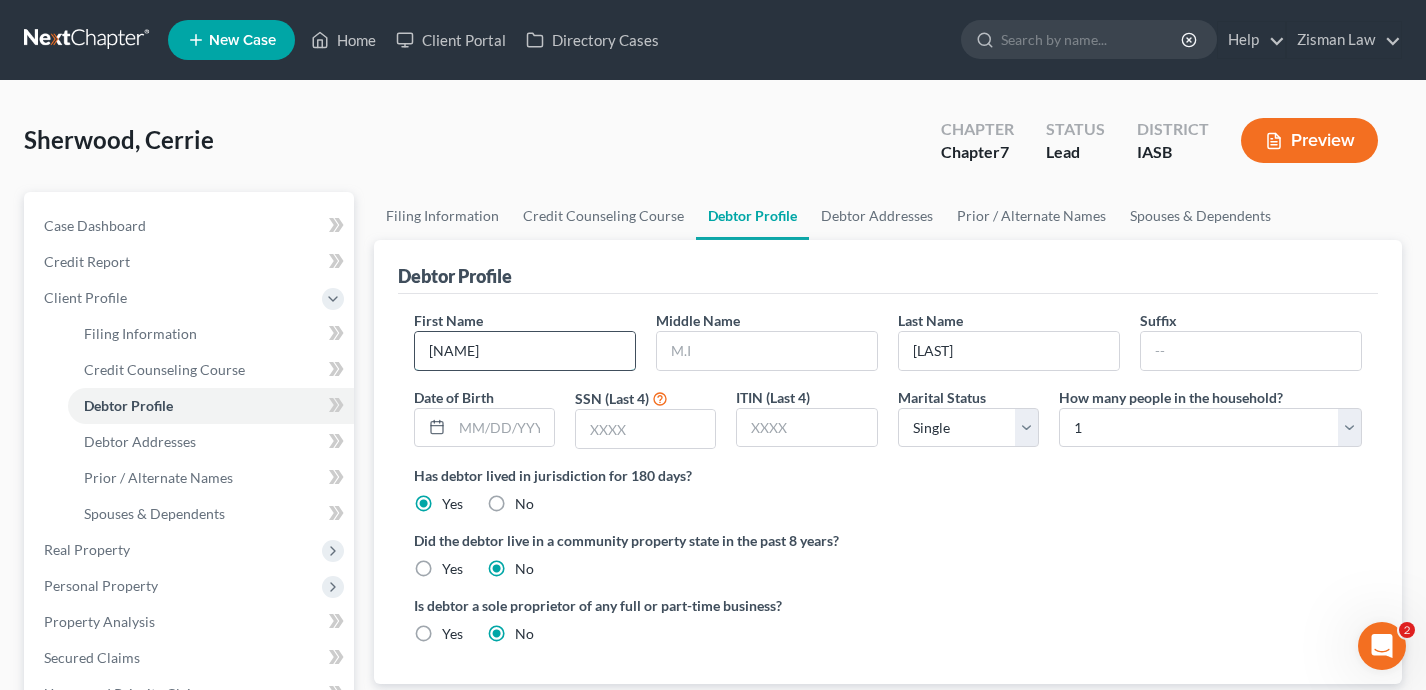click on "[NAME]" at bounding box center [525, 351] 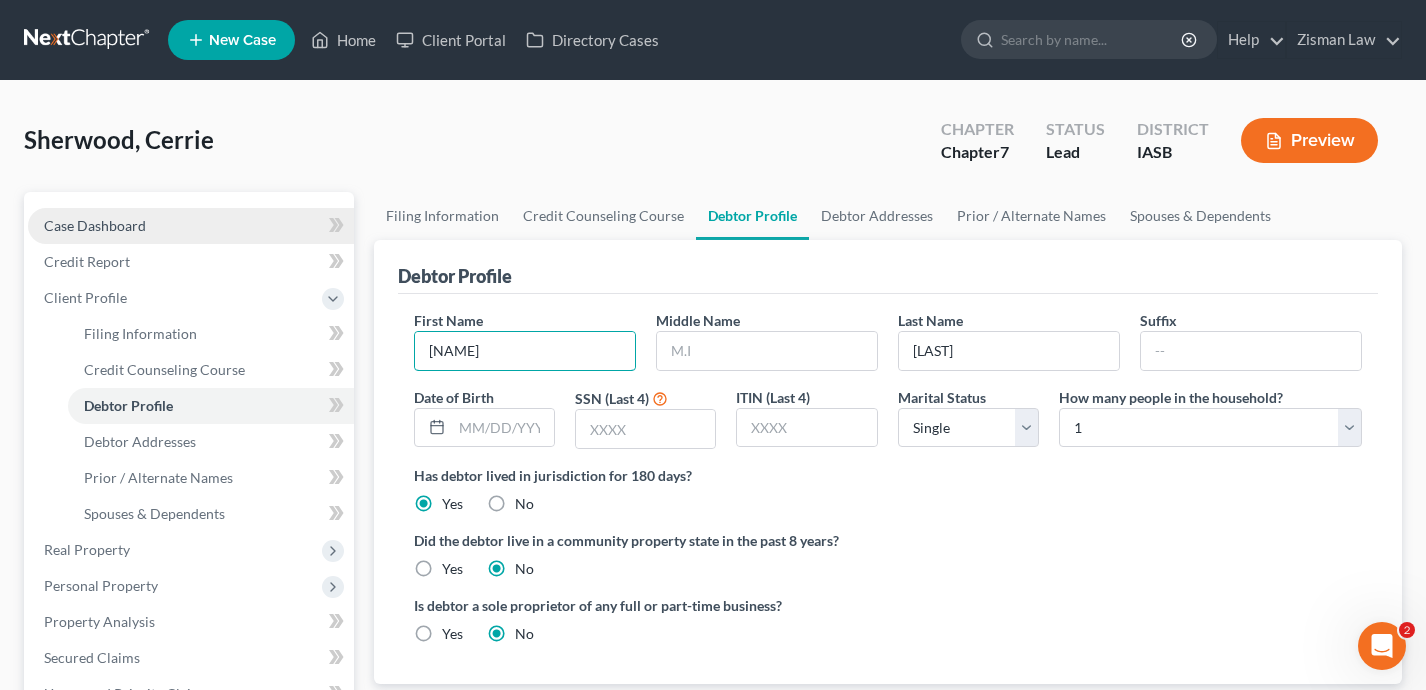 type on "[NAME]" 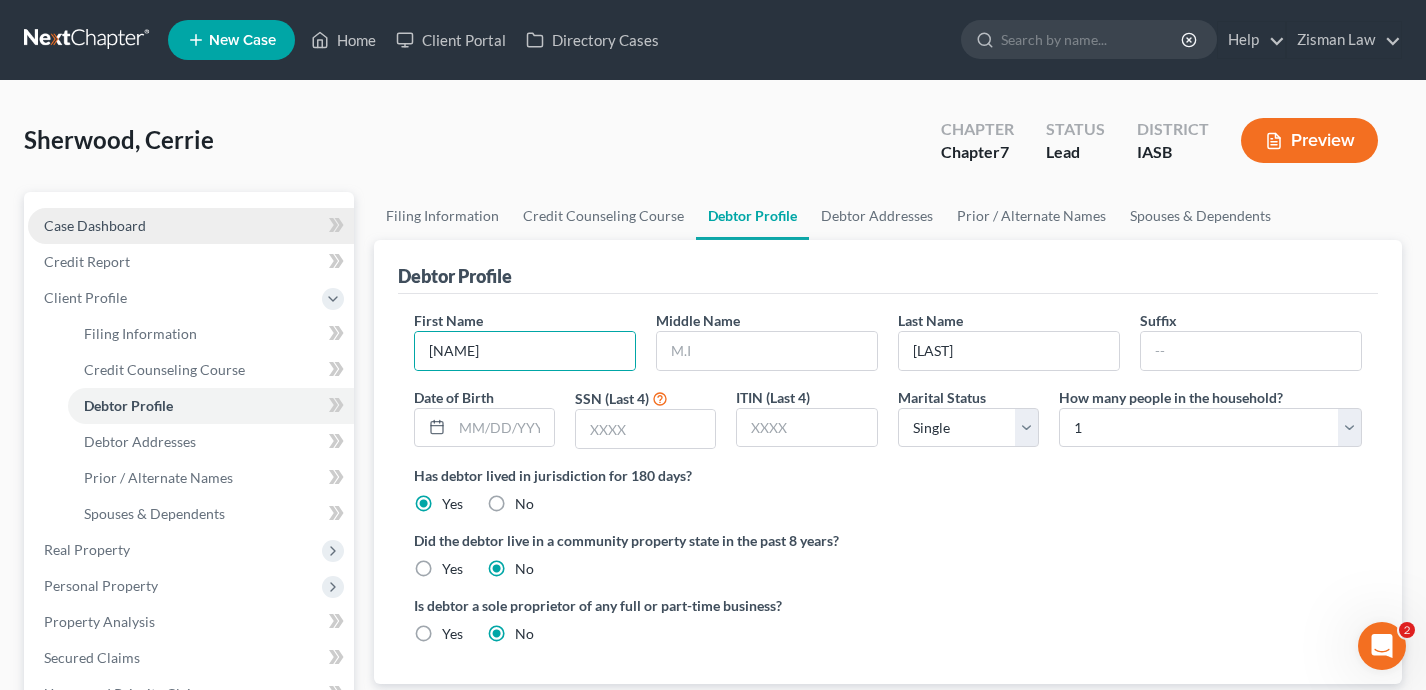 click on "Case Dashboard" at bounding box center [191, 226] 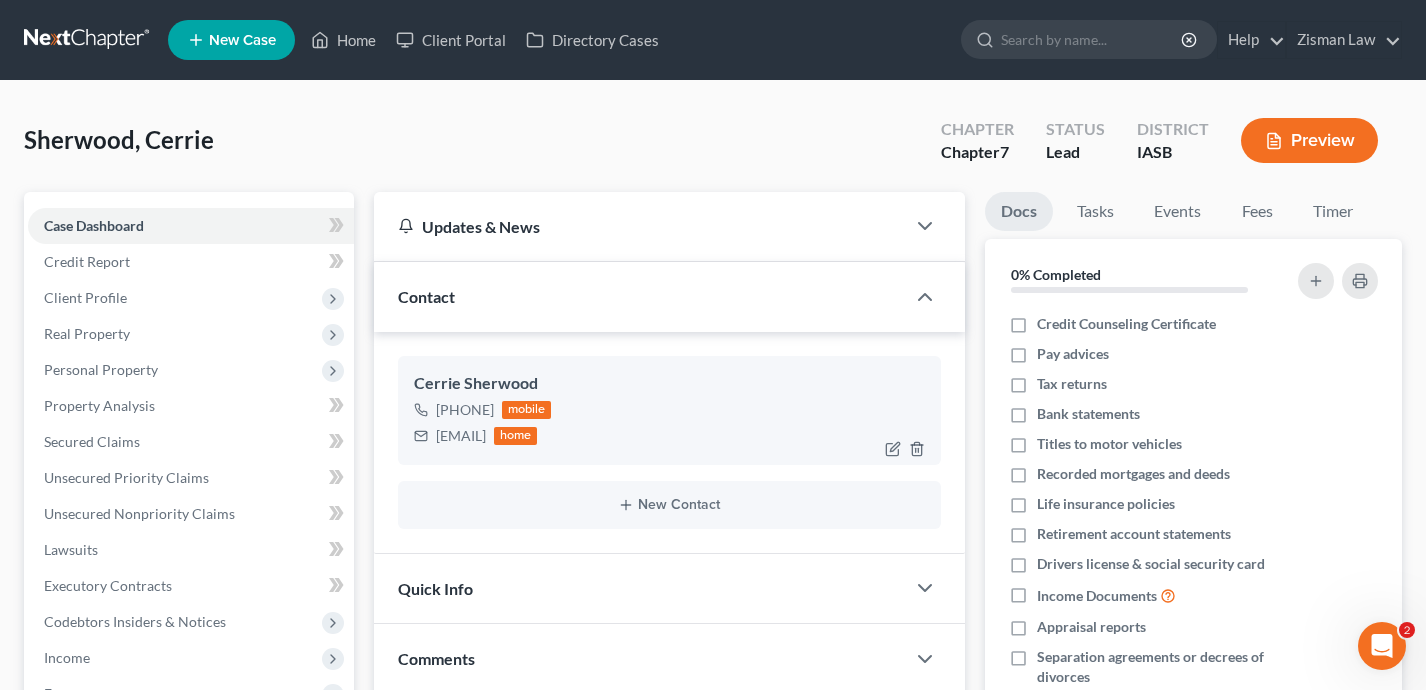 scroll, scrollTop: 126, scrollLeft: 0, axis: vertical 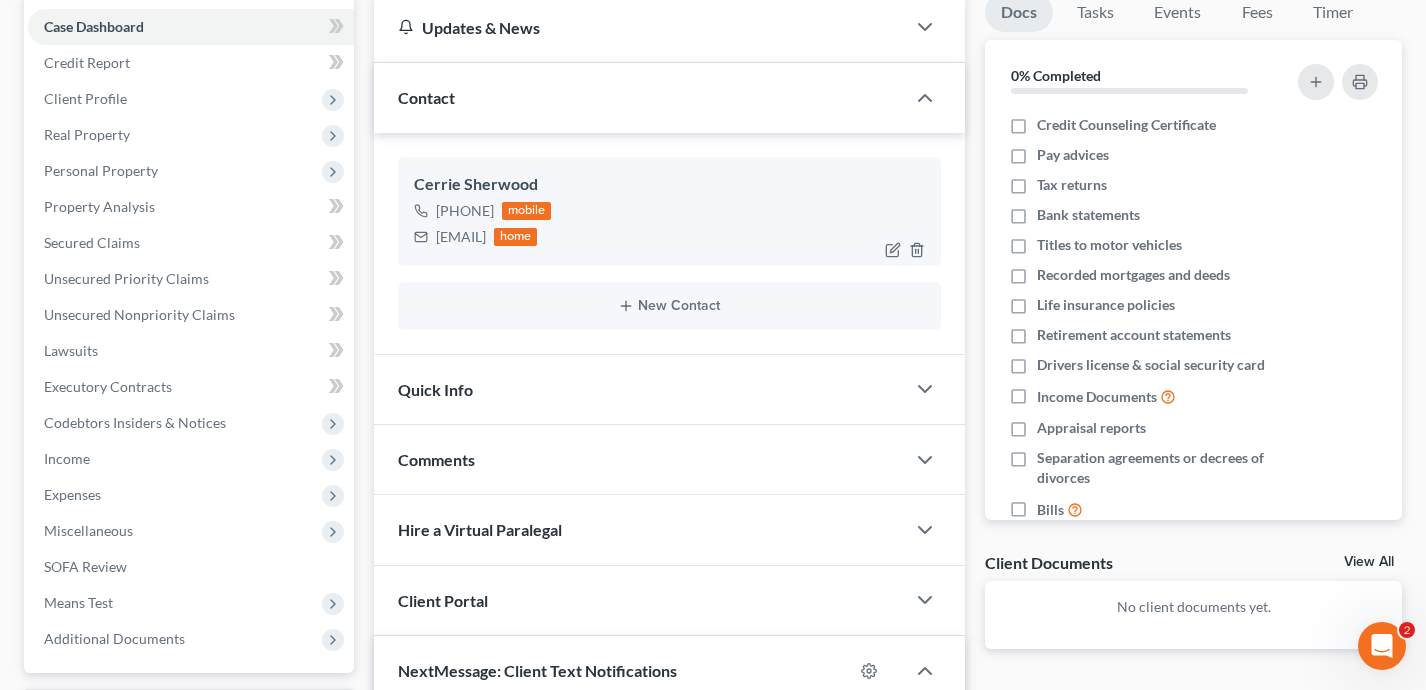 drag, startPoint x: 595, startPoint y: 239, endPoint x: 437, endPoint y: 233, distance: 158.11388 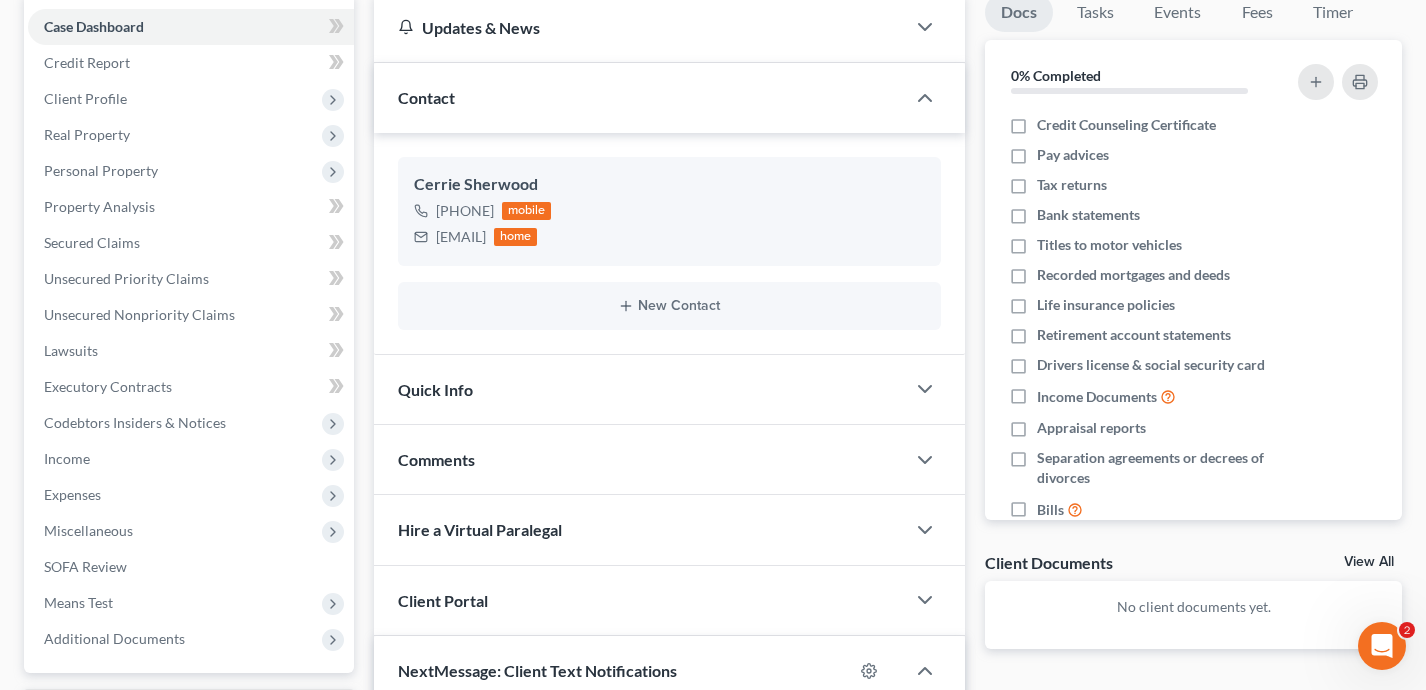 copy on "[EMAIL]" 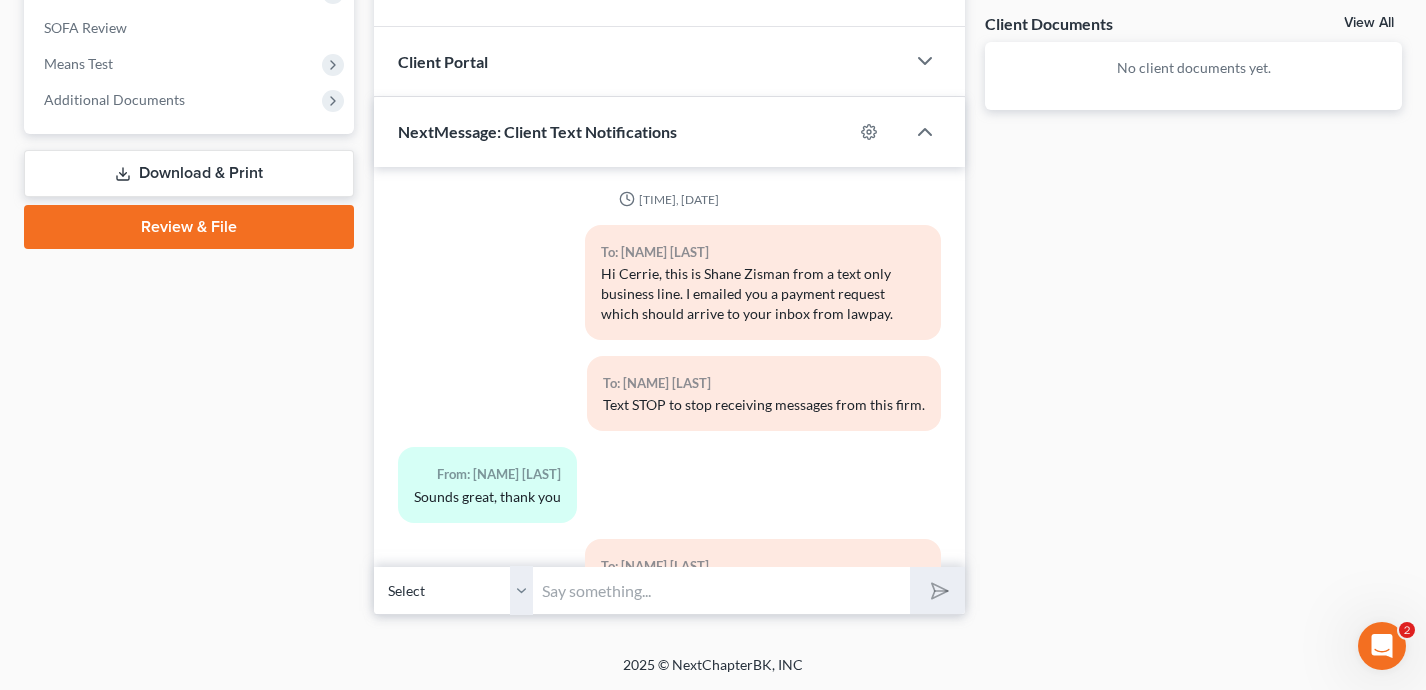 click at bounding box center [722, 590] 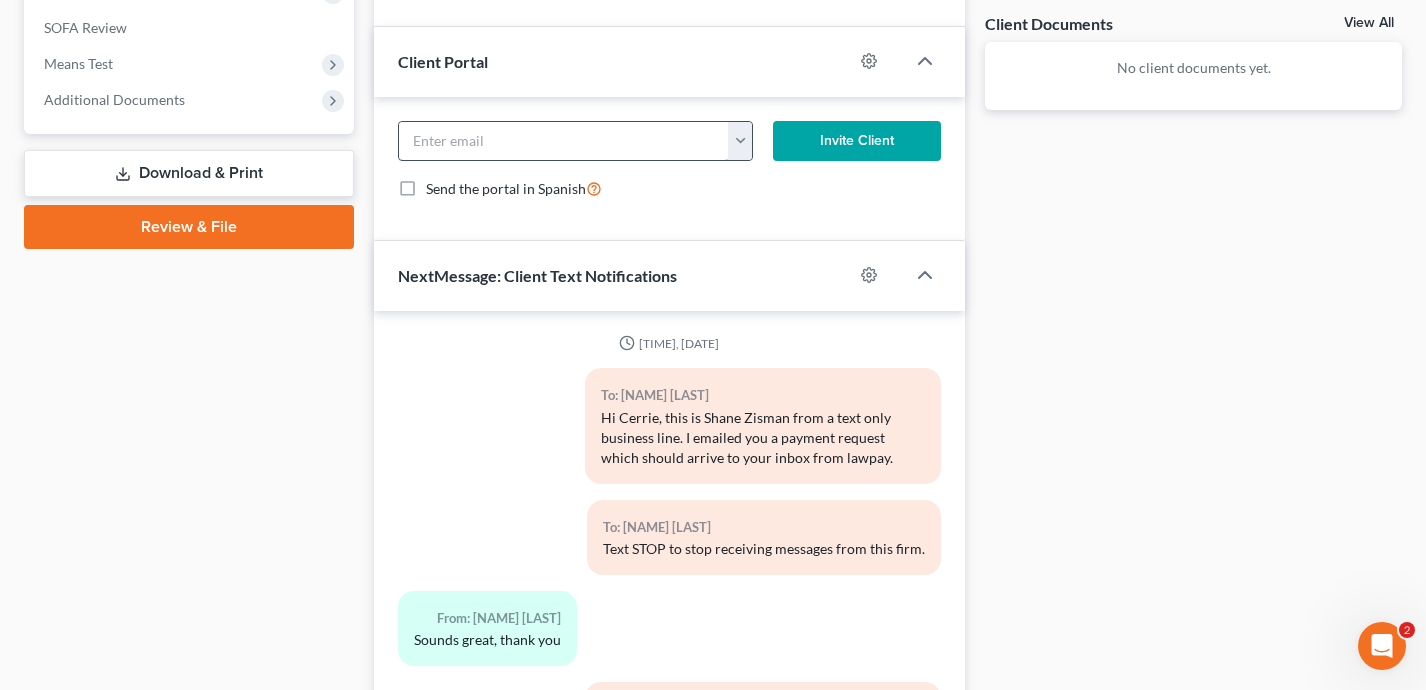click at bounding box center [564, 141] 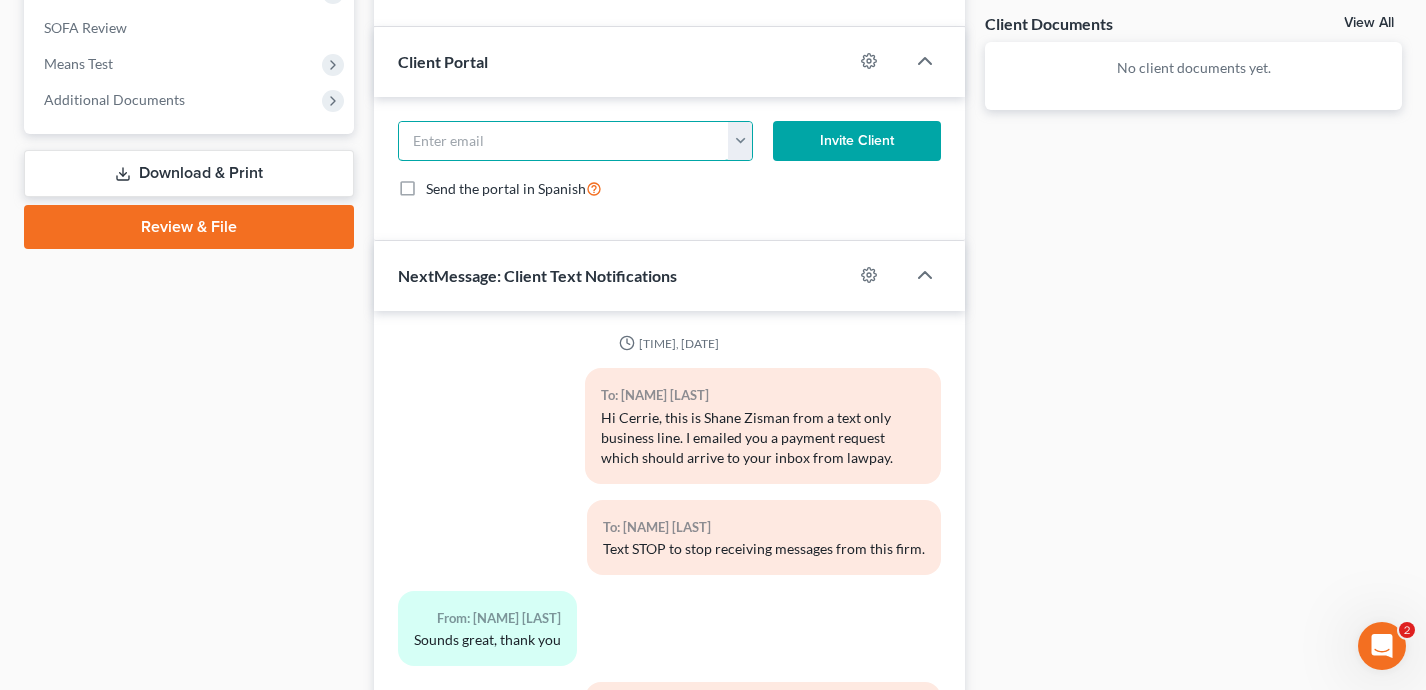 paste on "[EMAIL]" 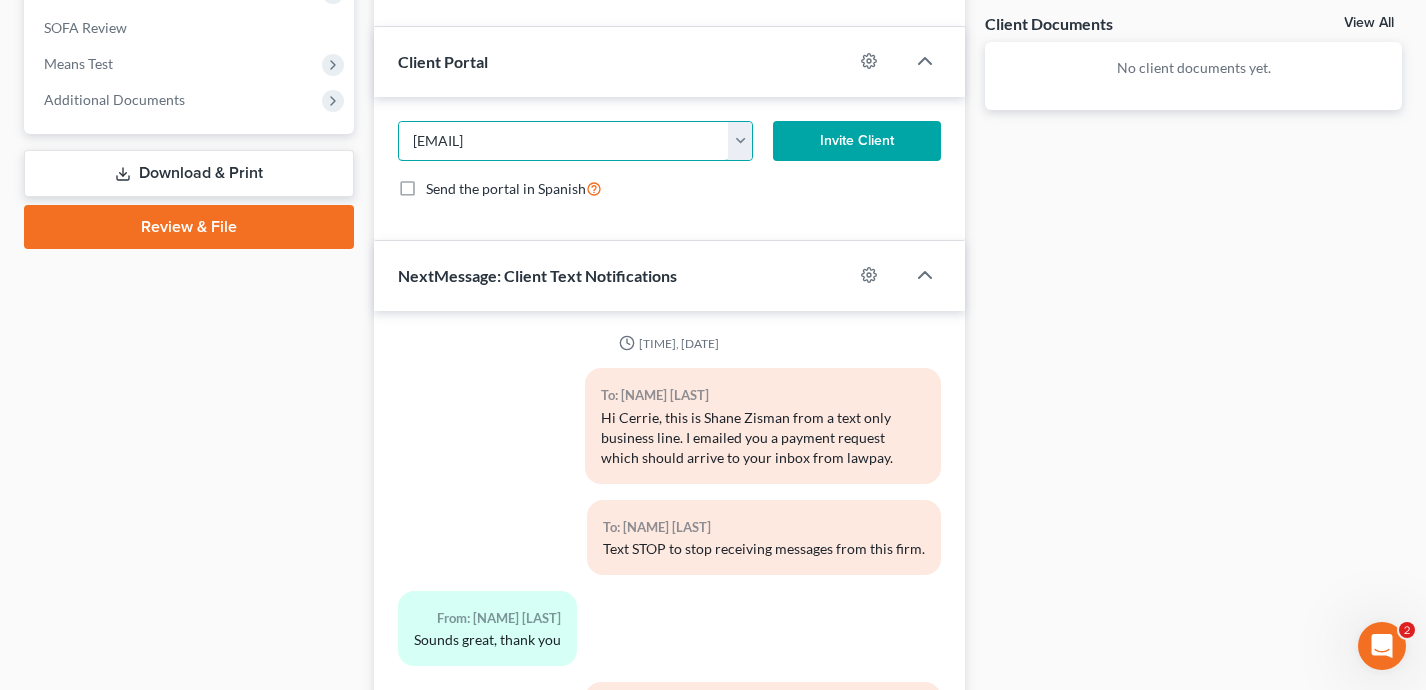 type on "[EMAIL]" 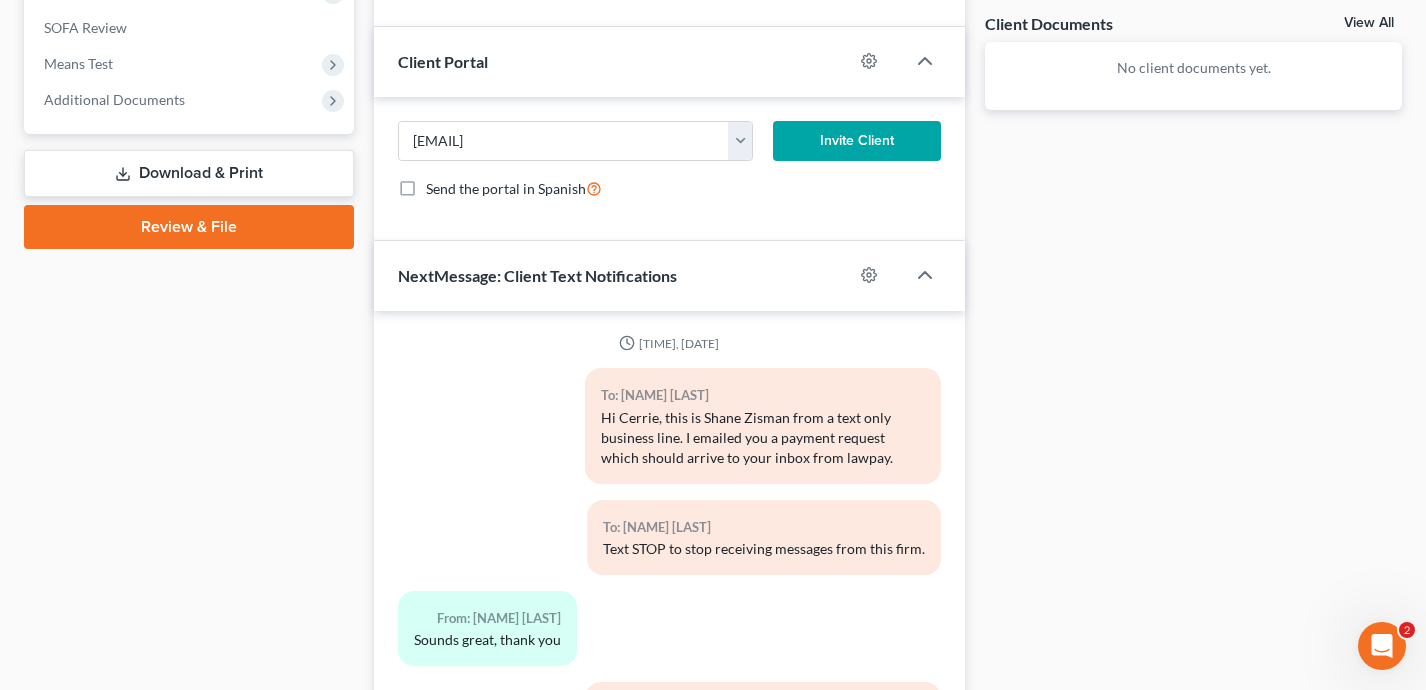 click on "Invite Client" at bounding box center (857, 141) 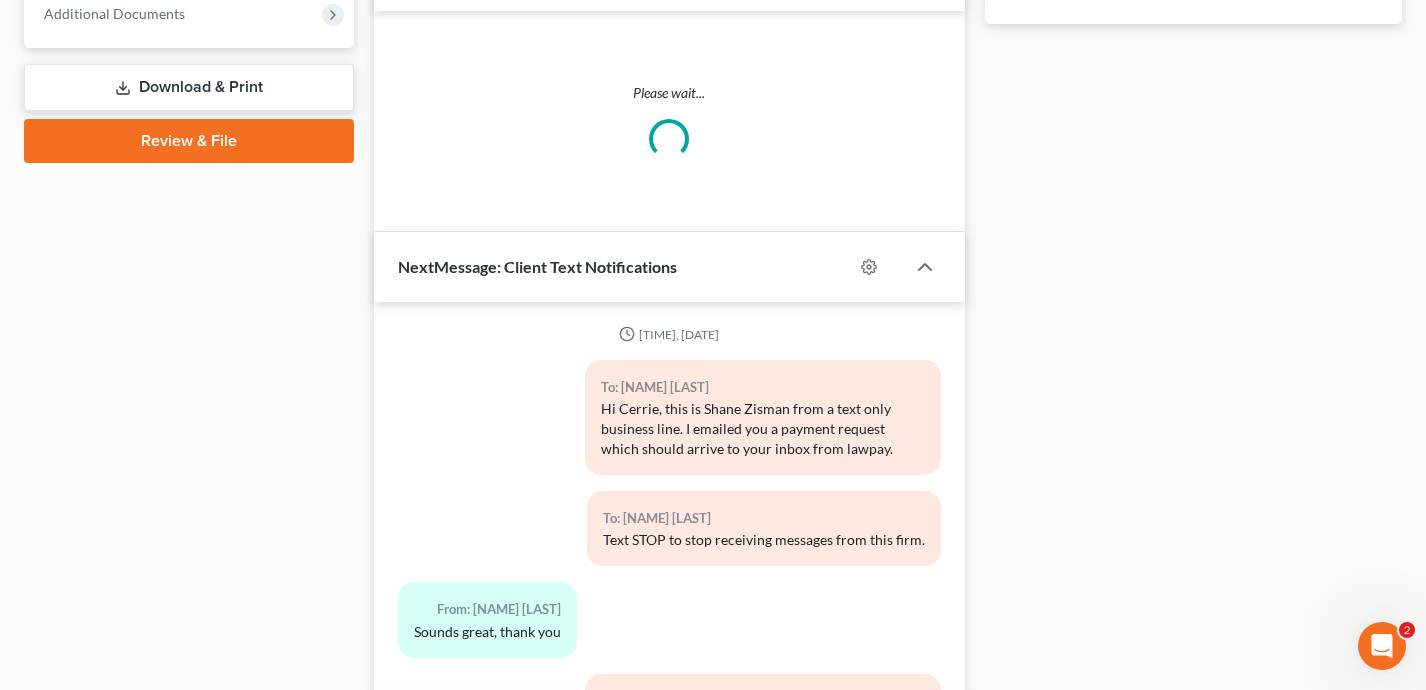 scroll, scrollTop: 863, scrollLeft: 0, axis: vertical 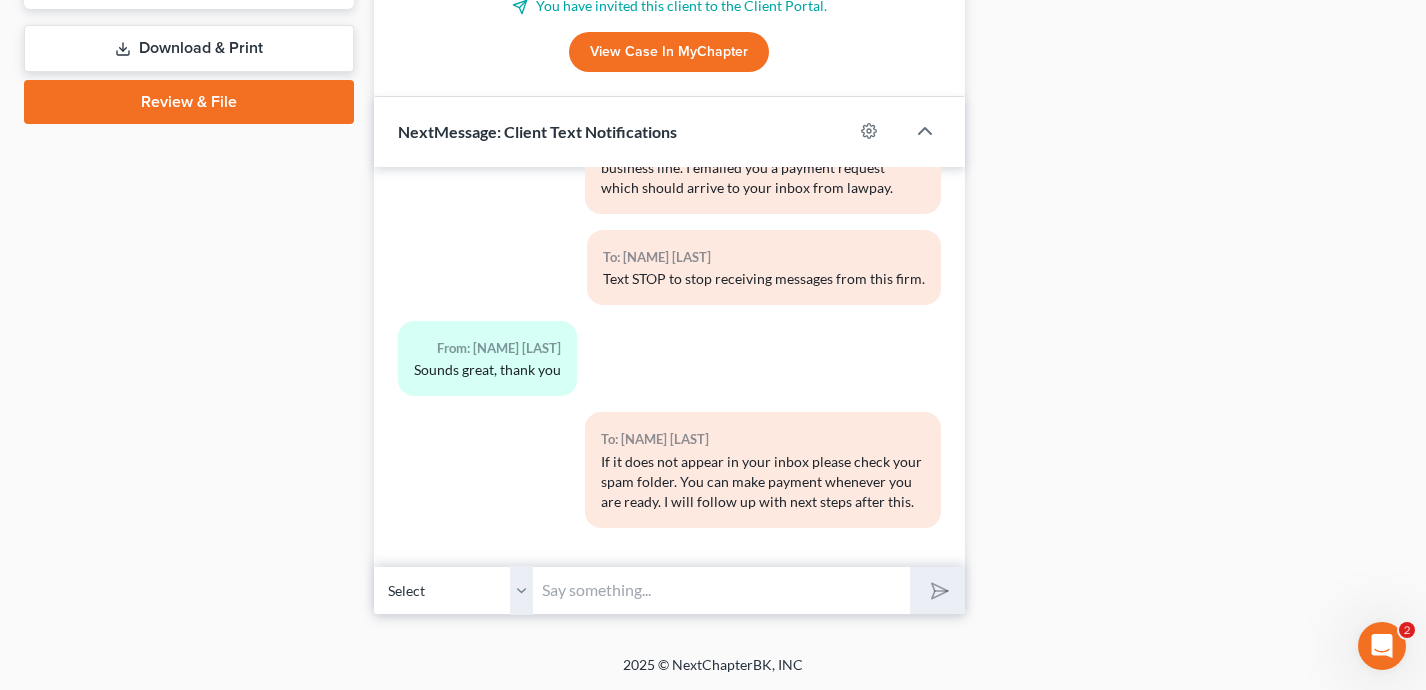 click at bounding box center (722, 590) 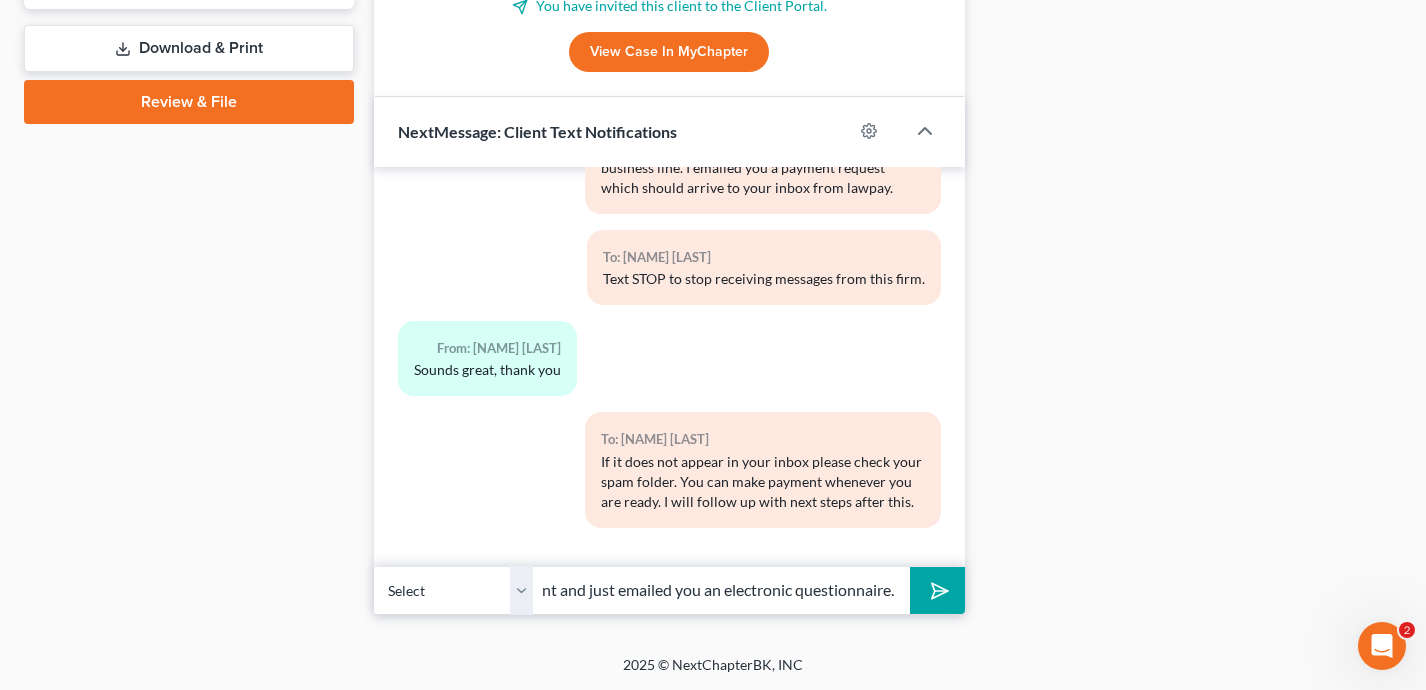 scroll, scrollTop: 0, scrollLeft: 230, axis: horizontal 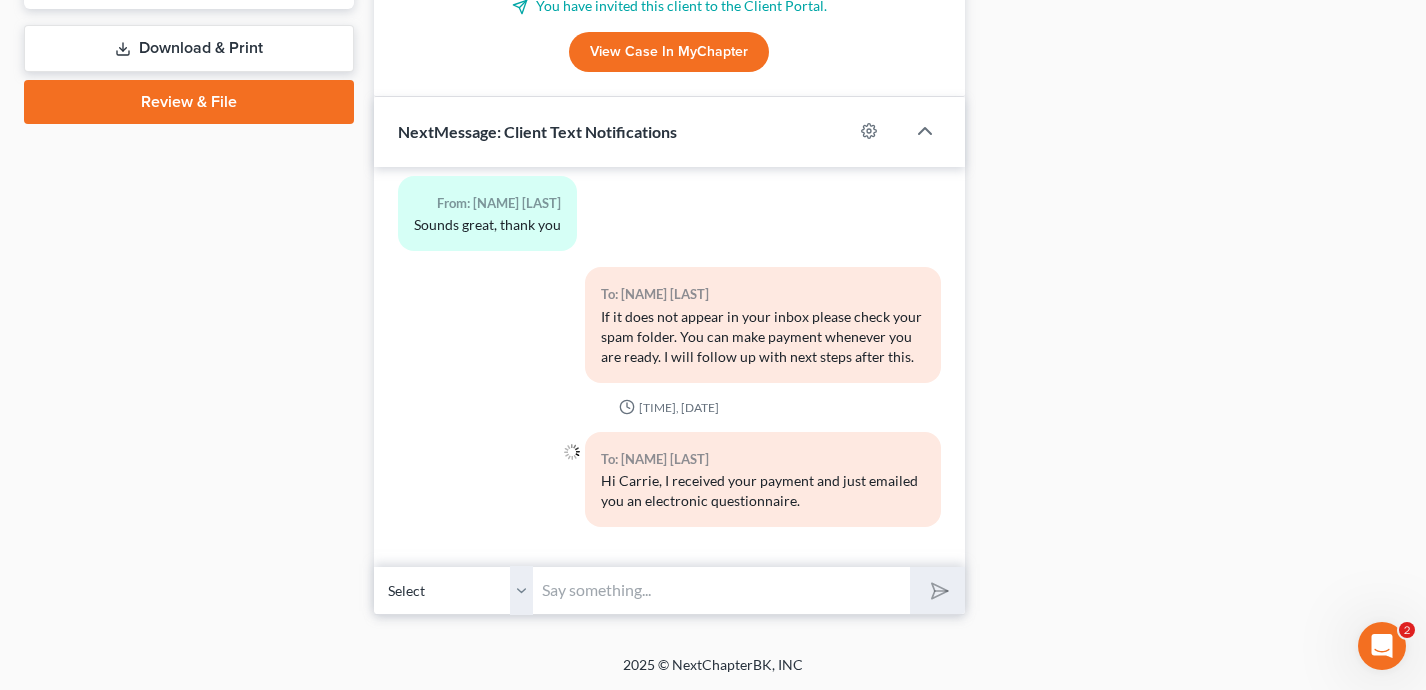 type on "P" 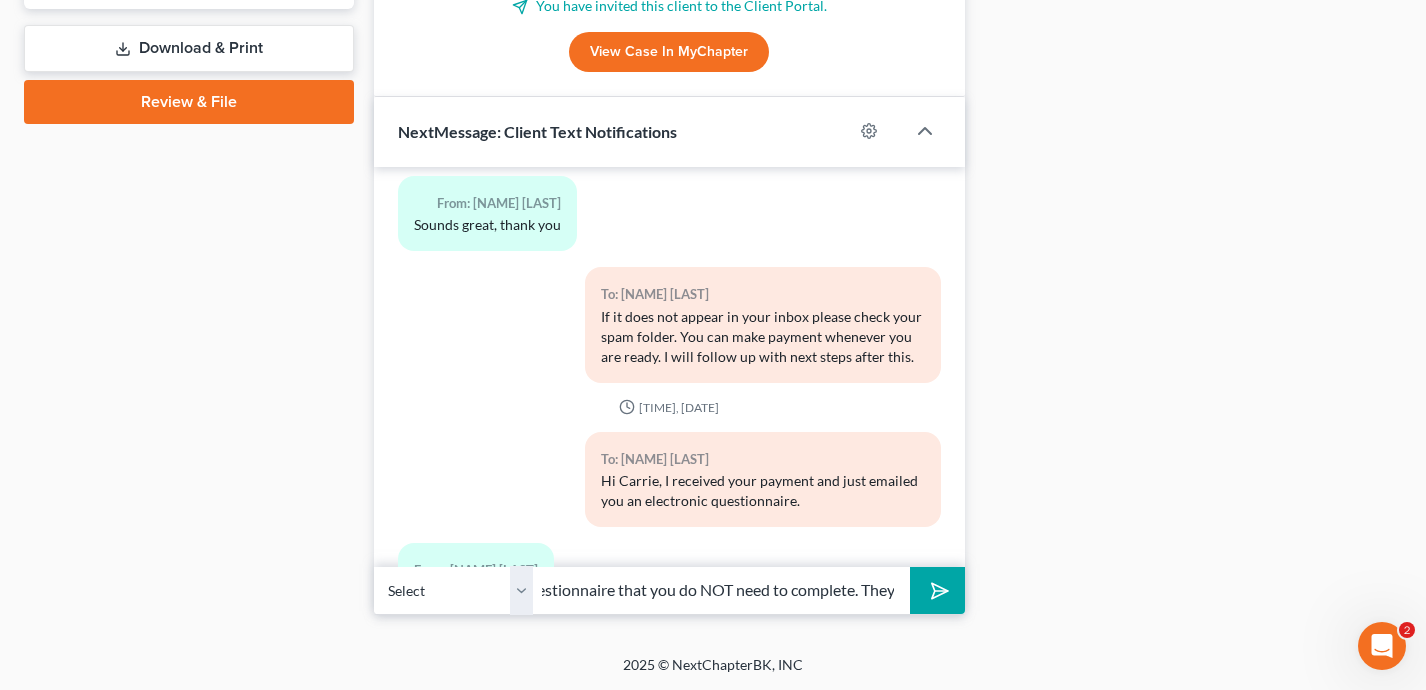 scroll, scrollTop: 0, scrollLeft: 231, axis: horizontal 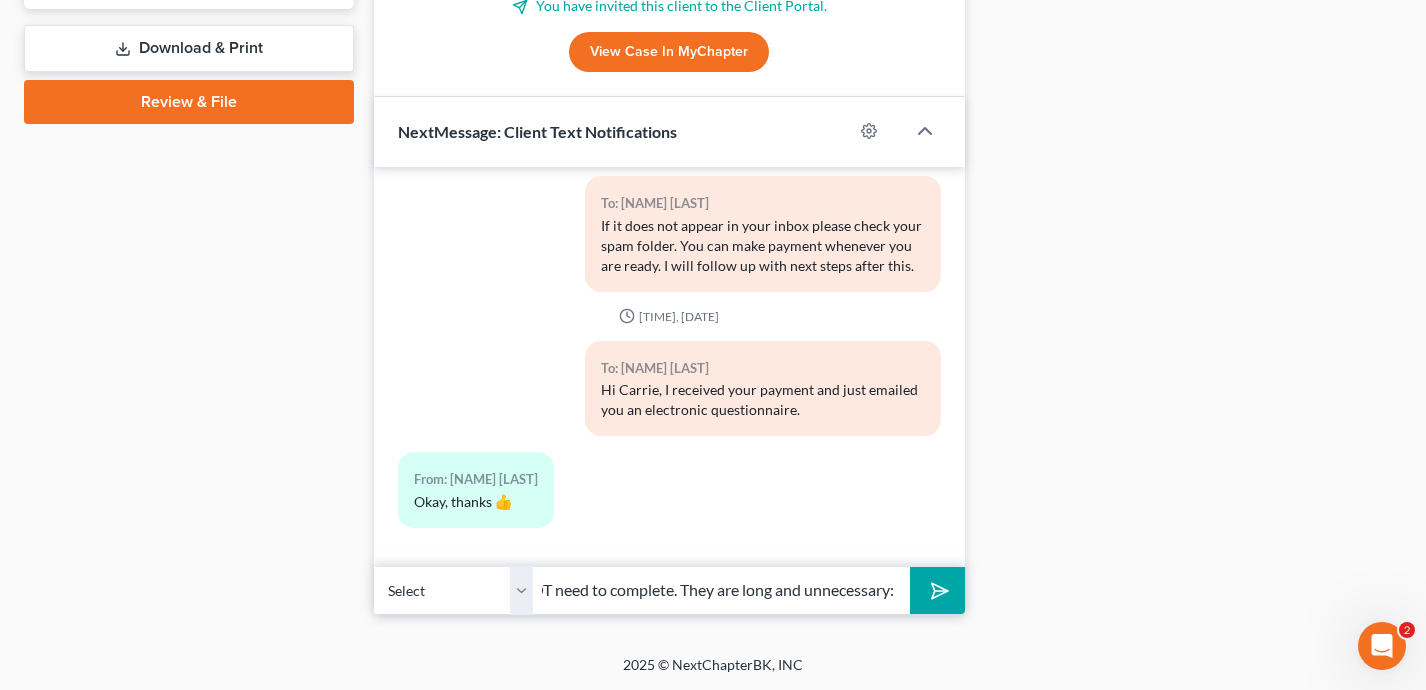 type on "There are two sections in the questionnaire that you do NOT need to complete. They are long and unnecessary:" 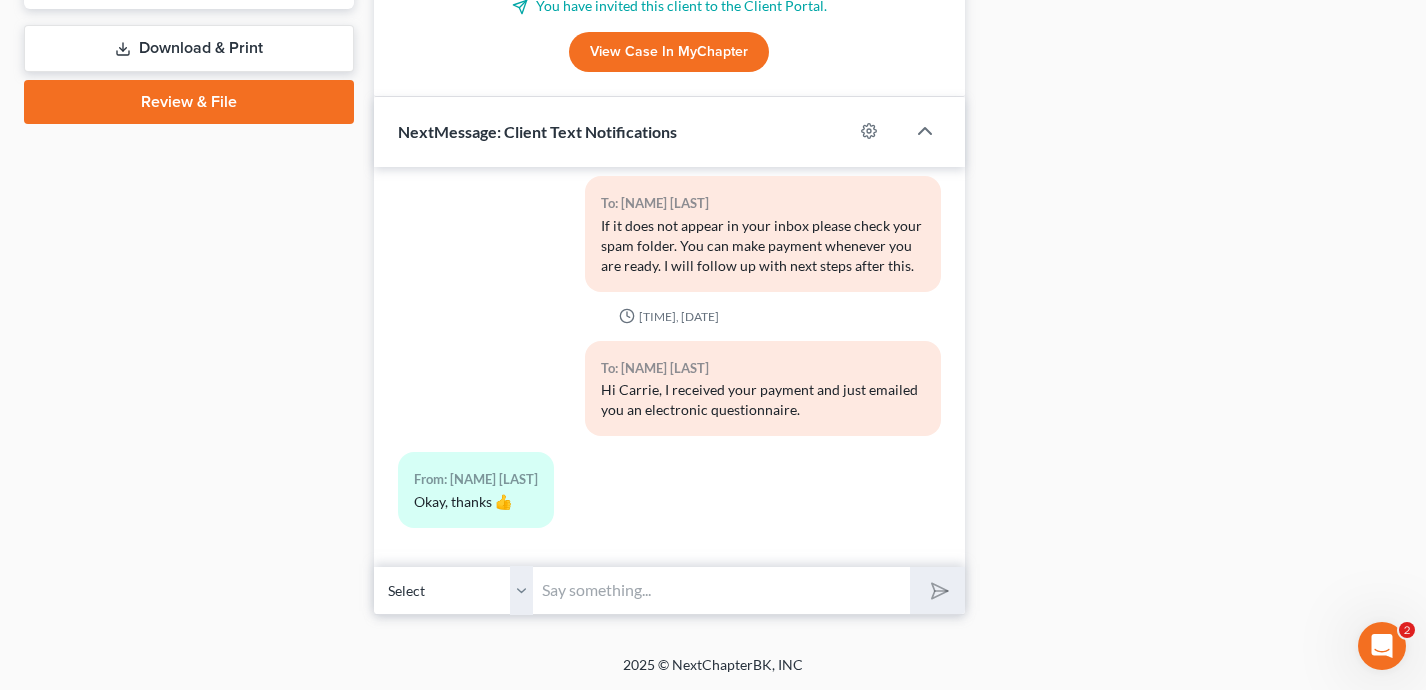 scroll, scrollTop: 0, scrollLeft: 0, axis: both 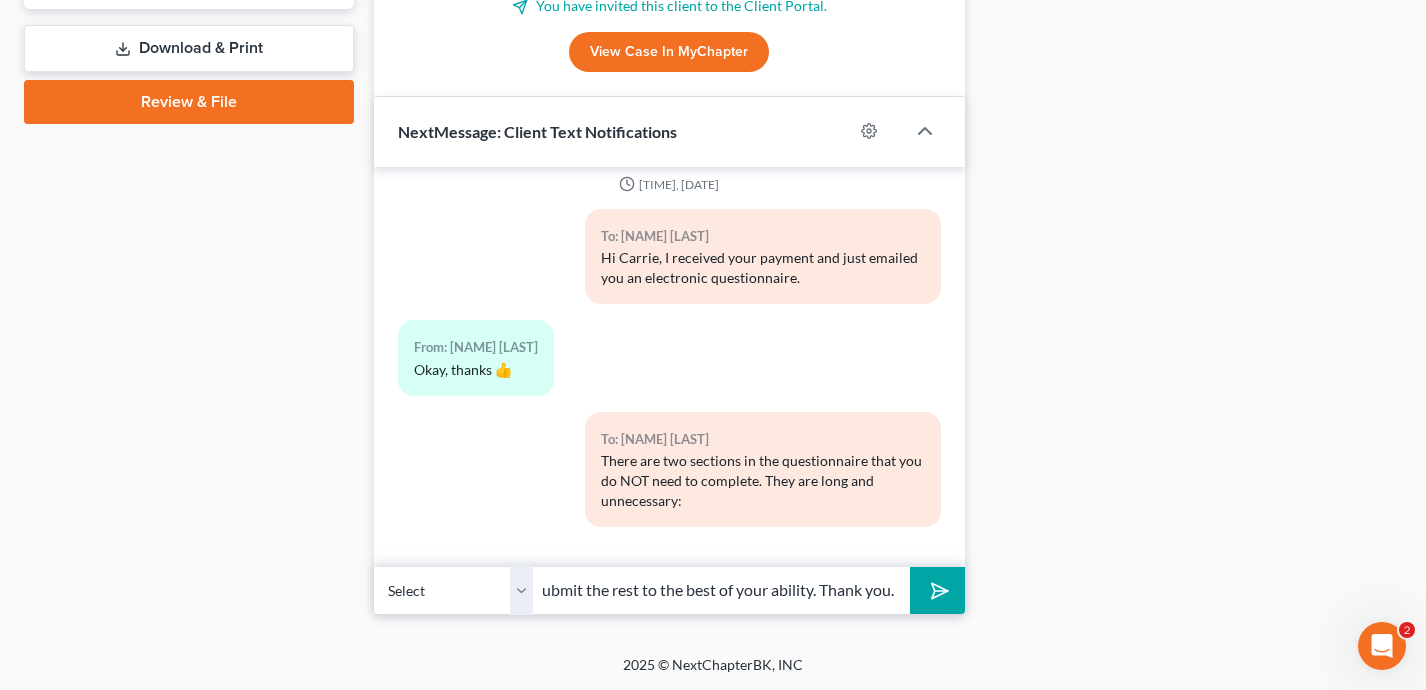 type on "1. Documents 2. Creditors Please ignore these and submit the rest to the best of your ability. Thank you." 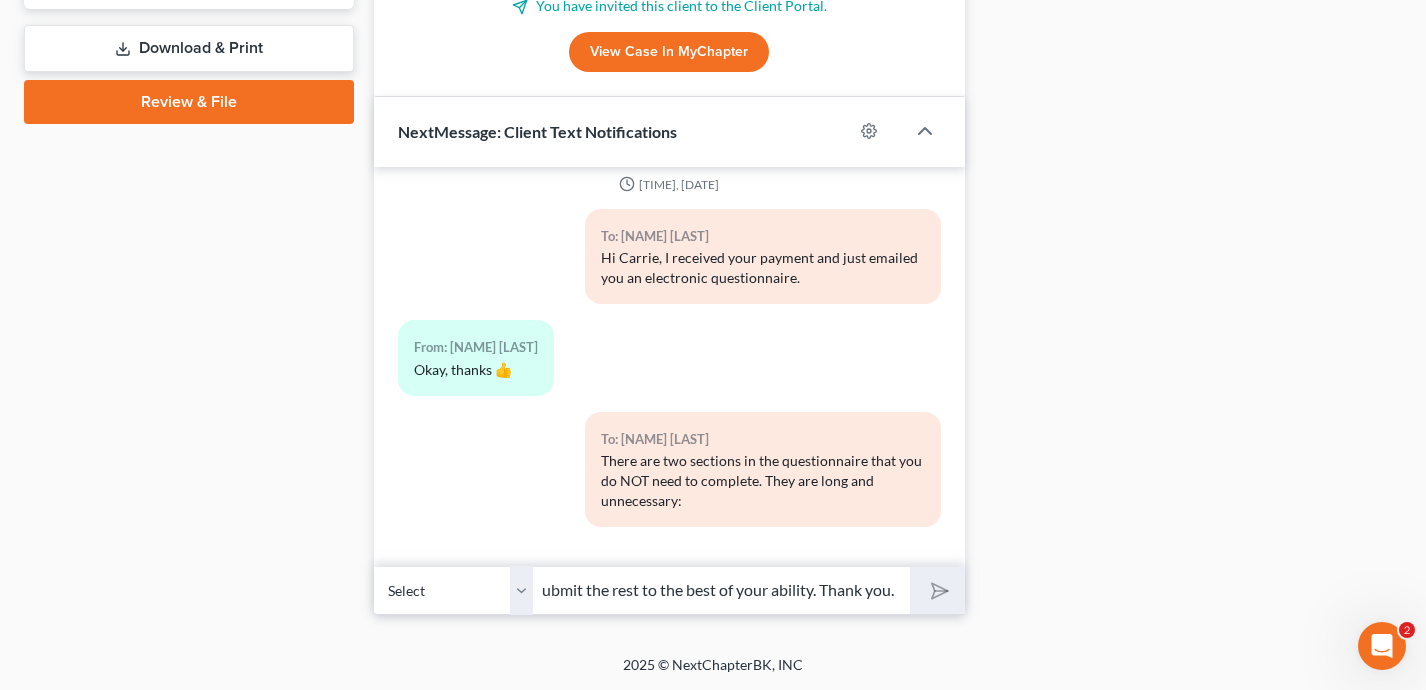 type 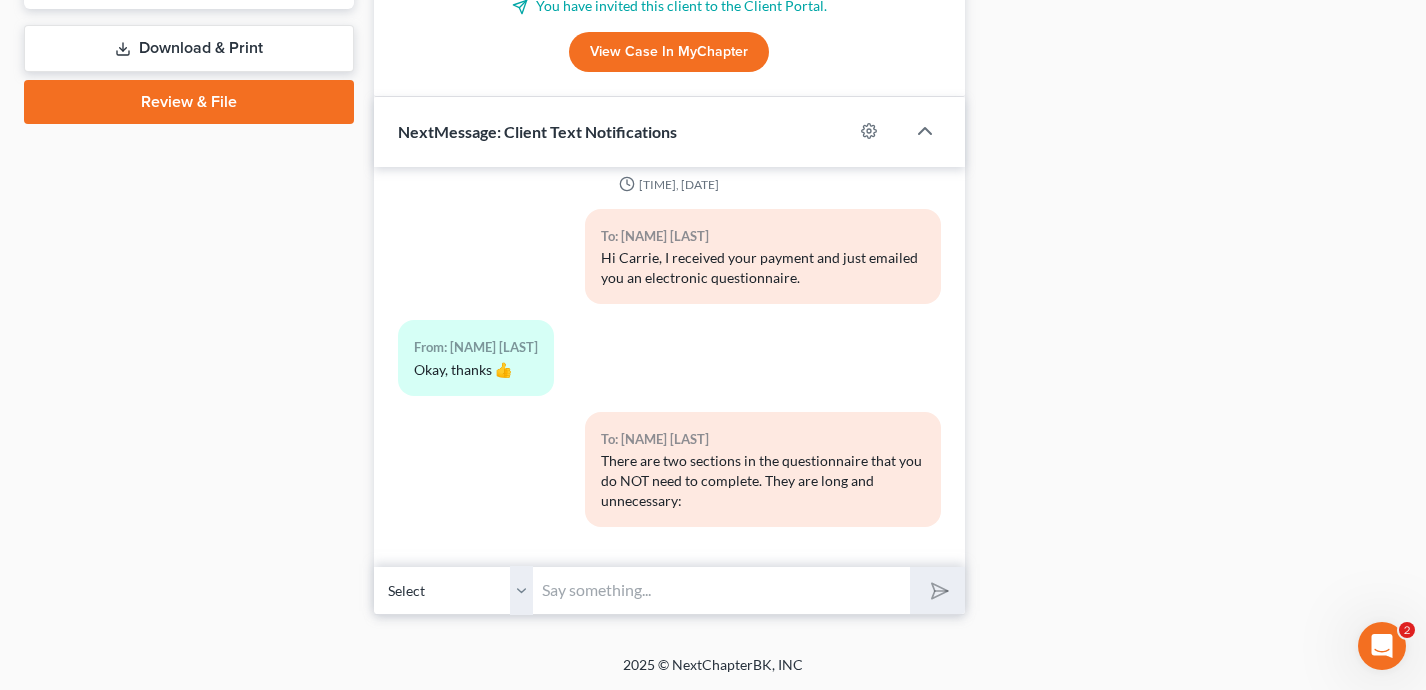 scroll, scrollTop: 0, scrollLeft: 0, axis: both 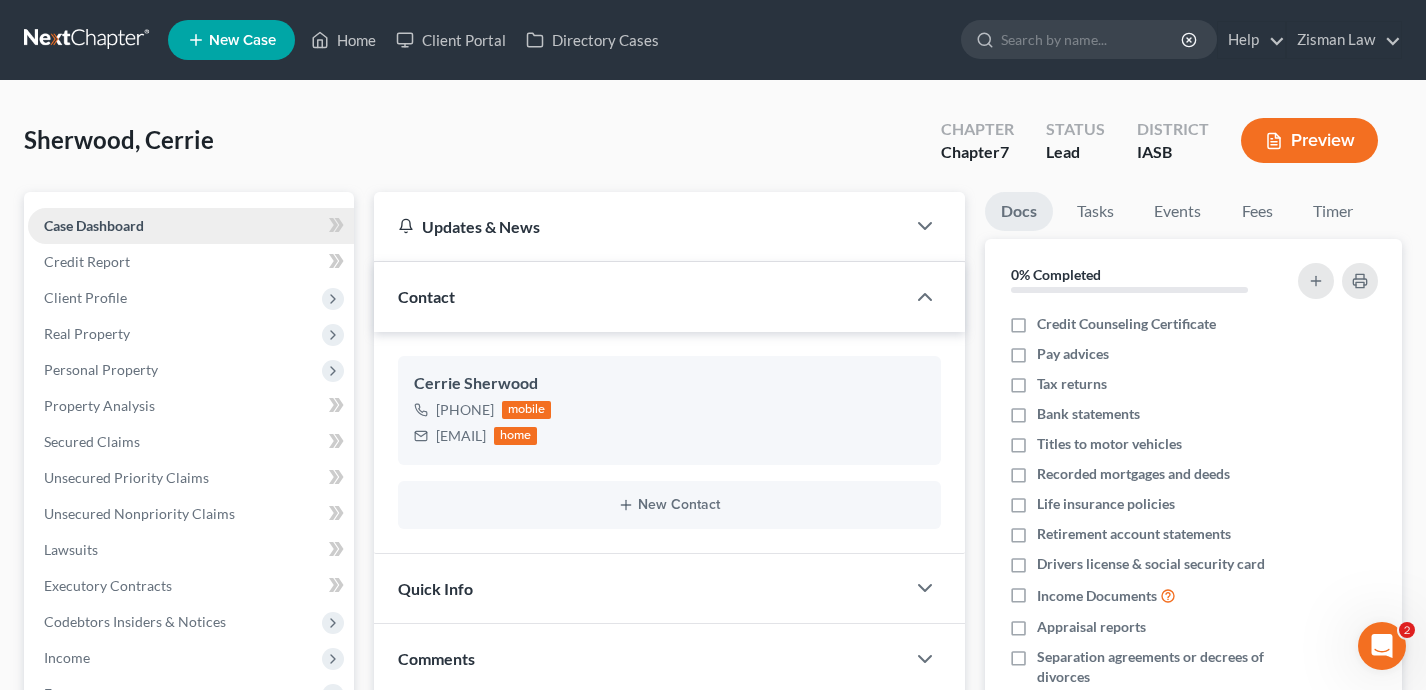 click on "Case Dashboard" at bounding box center (191, 226) 